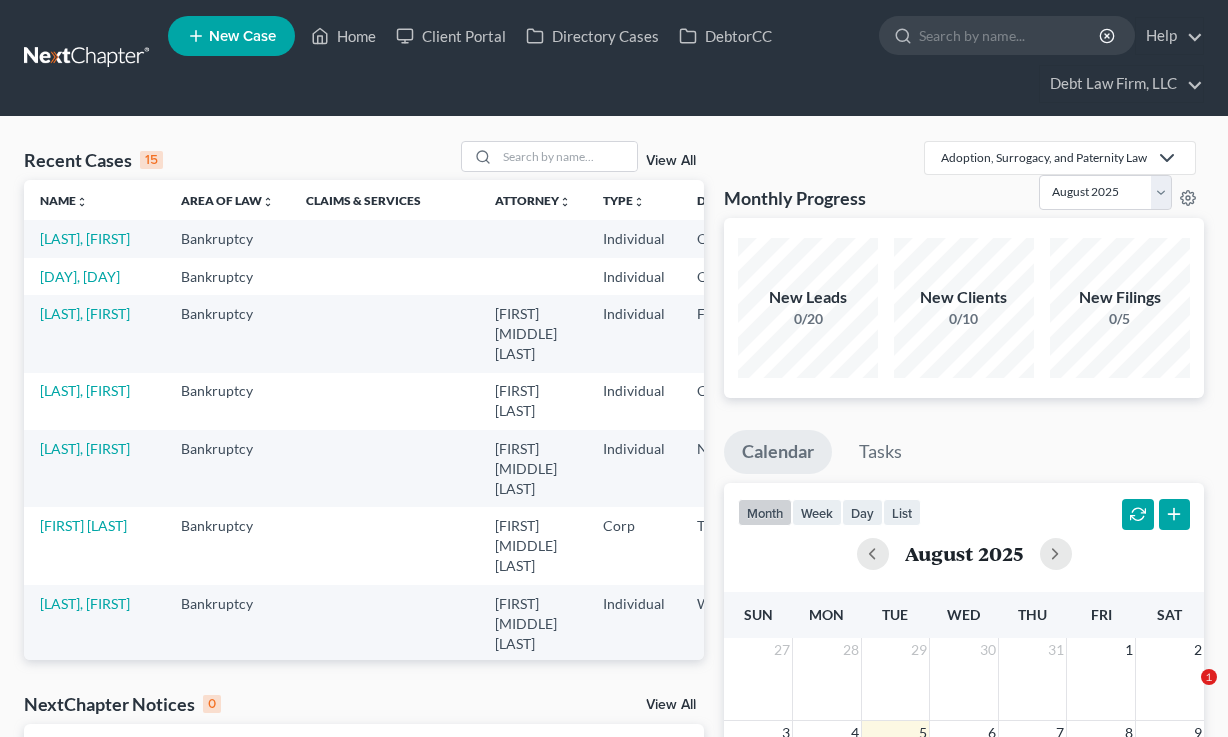 scroll, scrollTop: 0, scrollLeft: 0, axis: both 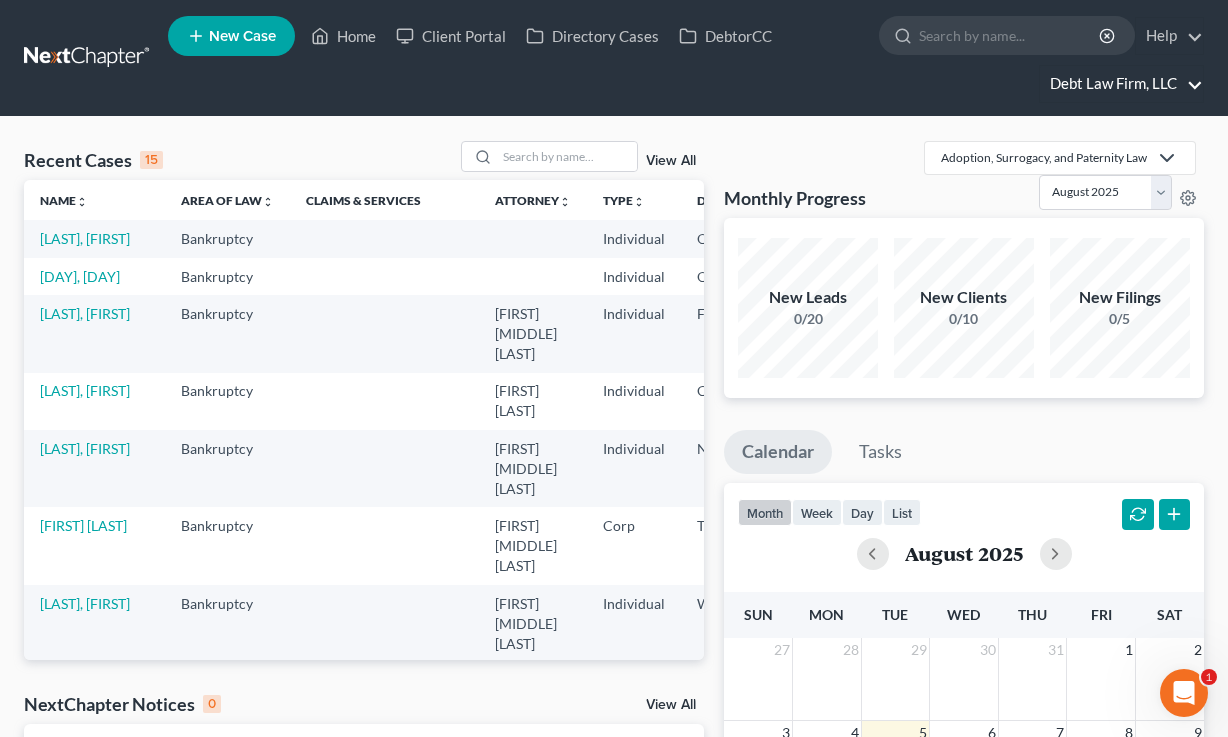 click on "Debt Law Firm, LLC" at bounding box center (1121, 84) 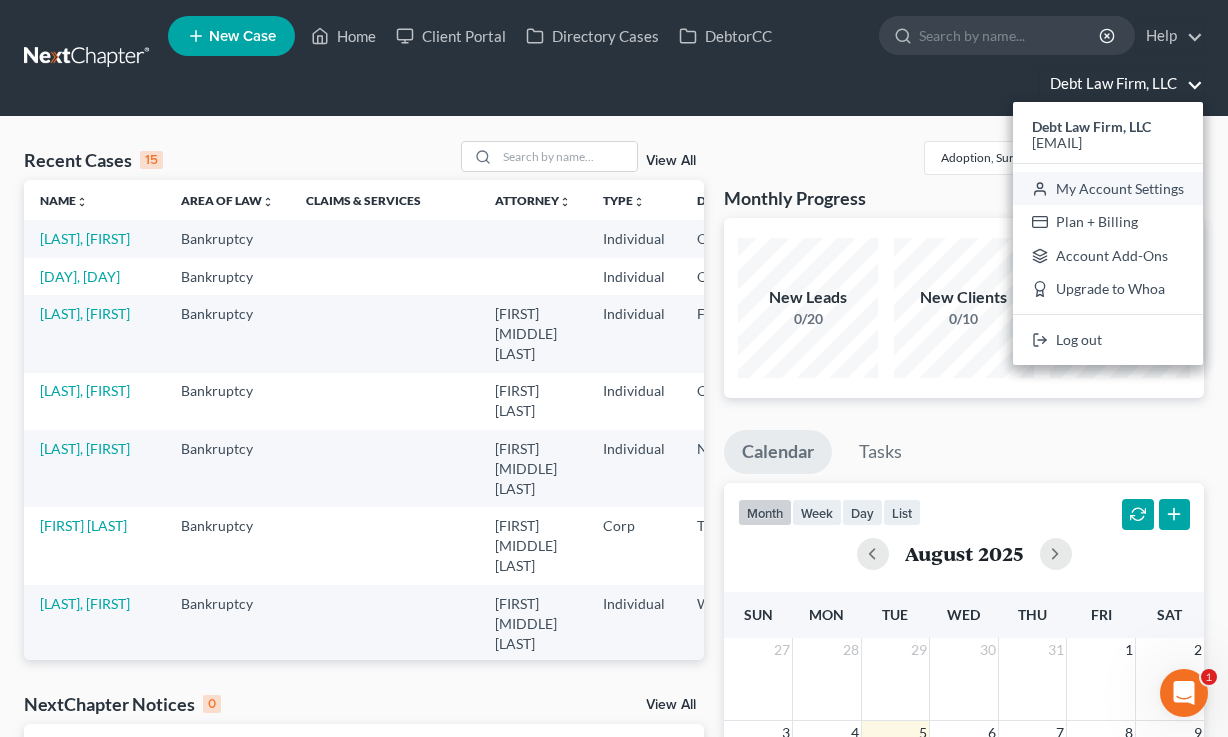 click on "My Account Settings" at bounding box center (1108, 189) 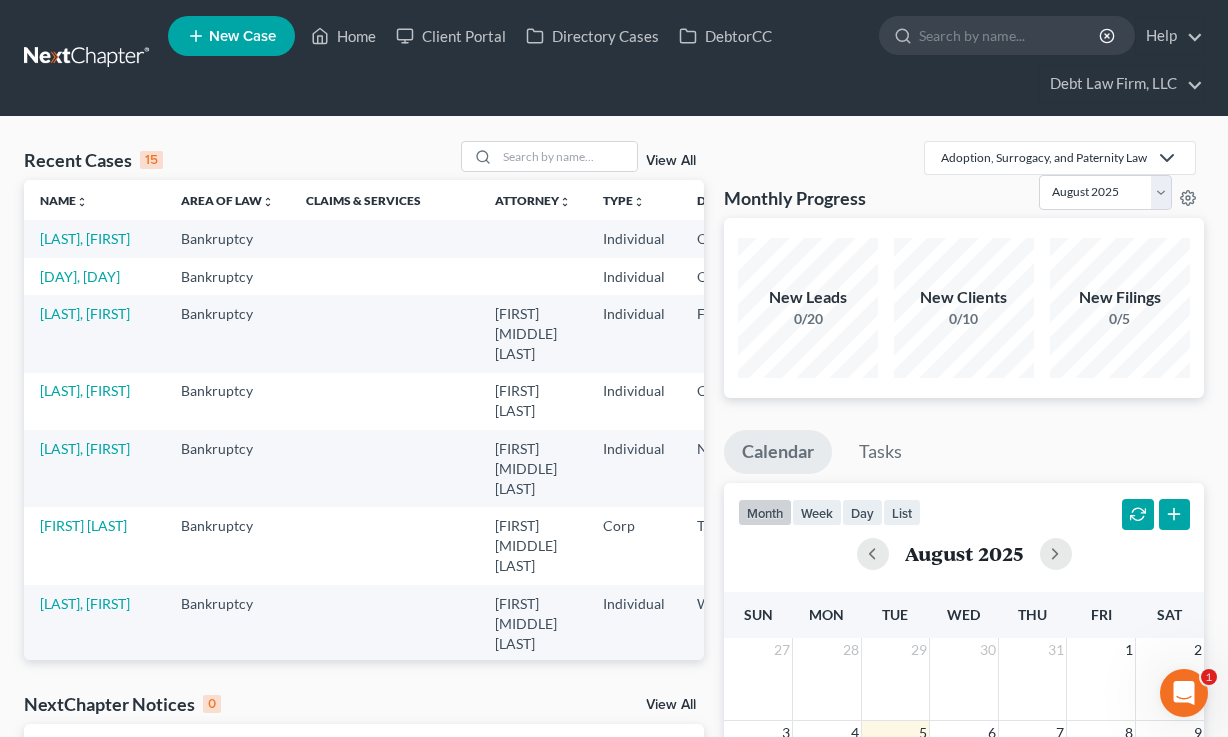 select on "24" 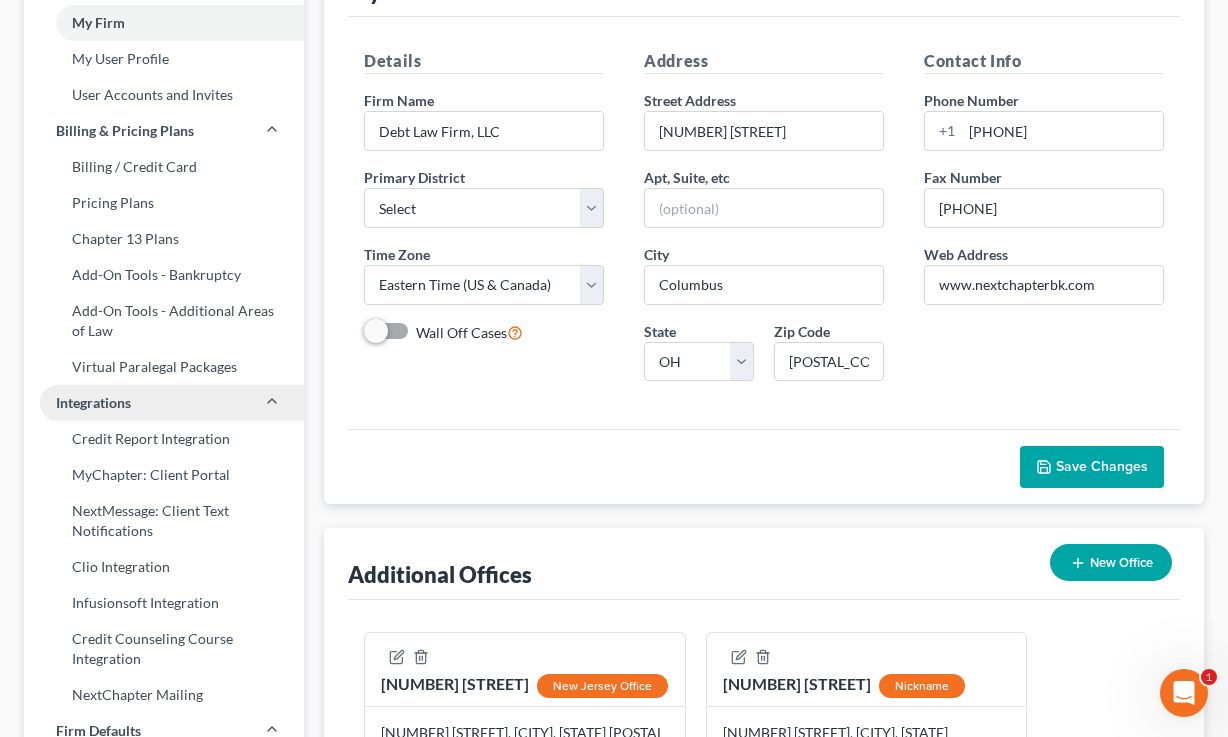 scroll, scrollTop: 258, scrollLeft: 0, axis: vertical 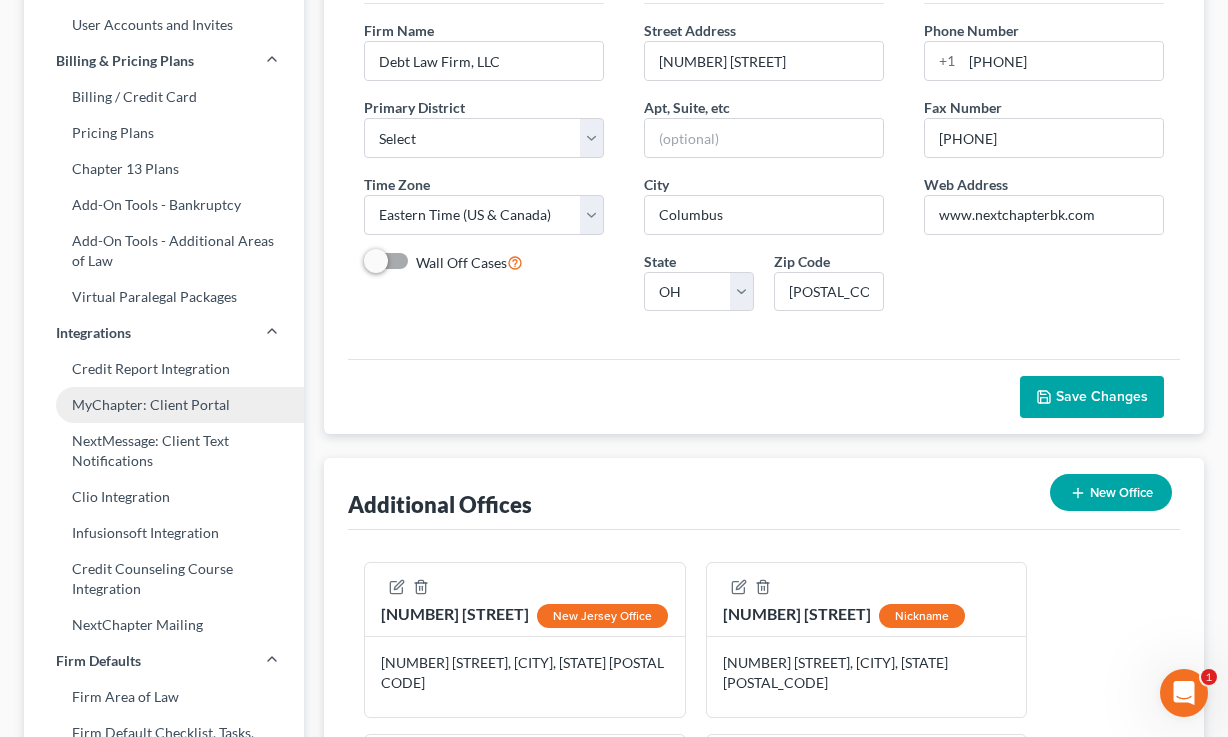 click on "MyChapter: Client Portal" at bounding box center [164, 405] 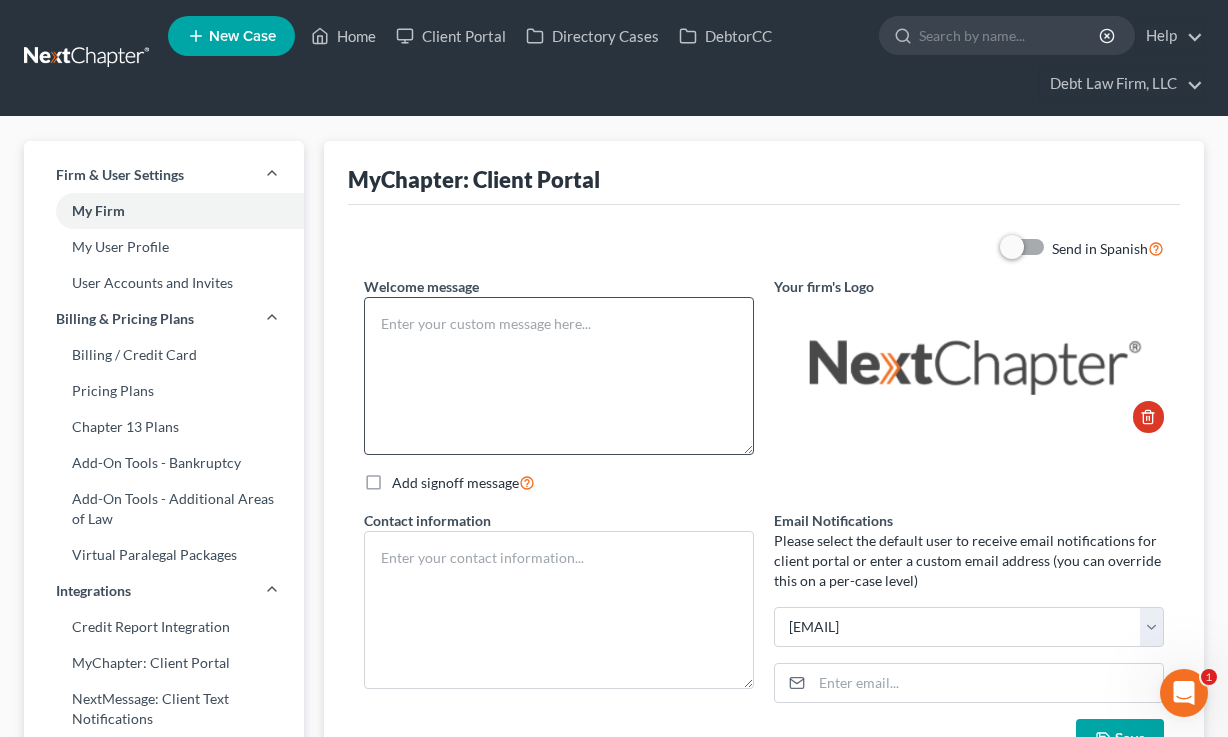 scroll, scrollTop: 147, scrollLeft: 0, axis: vertical 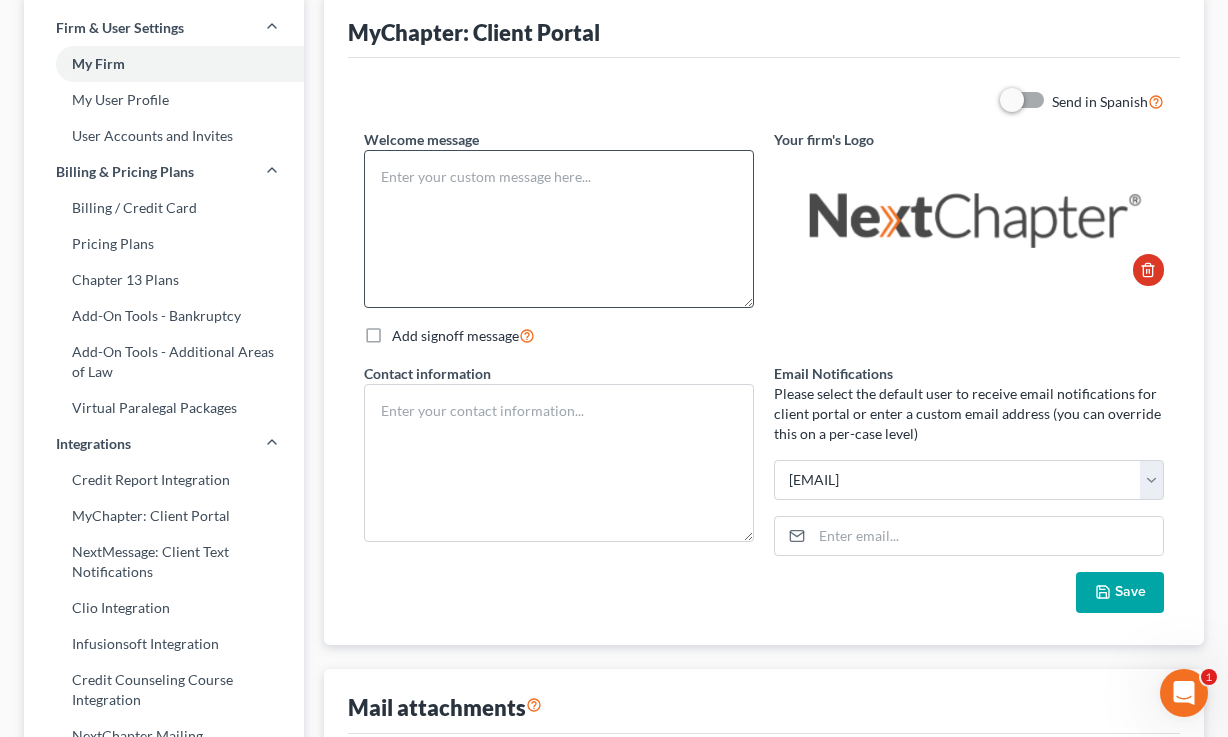 type on "Hello! Welcome to MyChapter. We are here to help make the bankruptcy filing process easier for you.
This online client portal is a place for you to enter all of the information about your financial situation, such as income, expenses, and the property you own. If you do not know the answer to certain questions, feel free to skip them and return to them later.
If you have any questions or need any help completing this intake form, contact your attorney at the provided contact information." 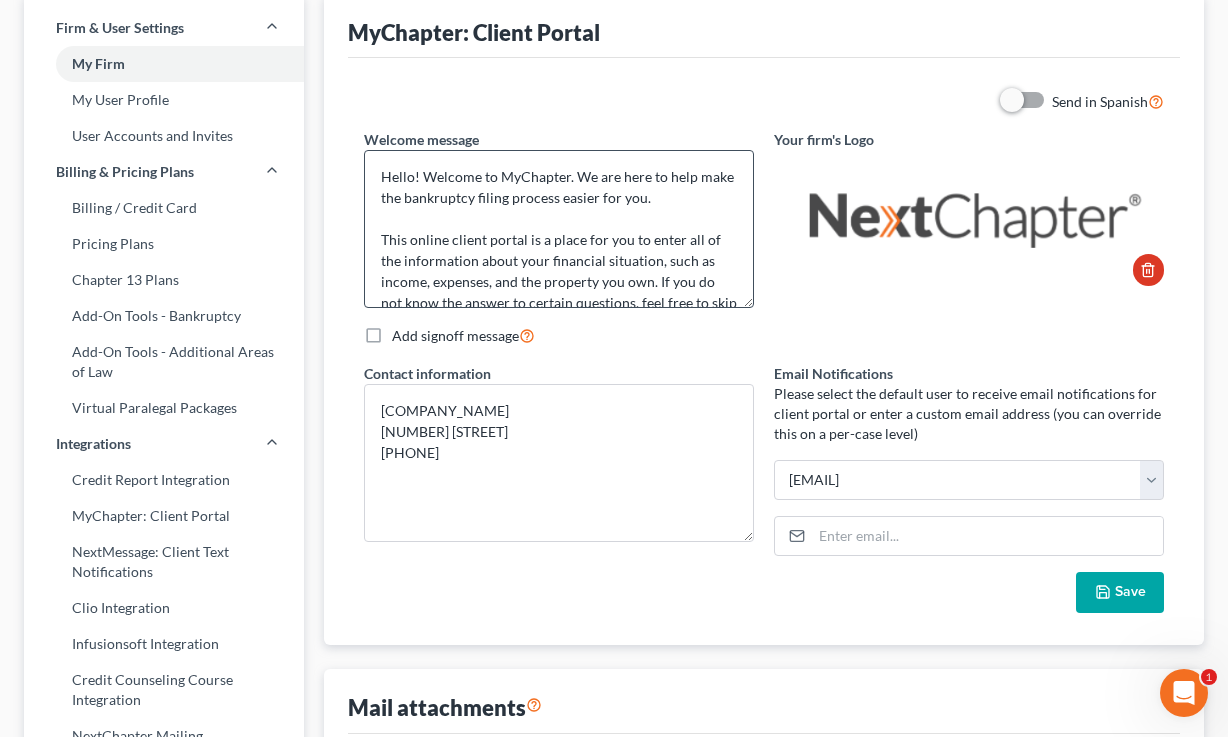 scroll, scrollTop: 26, scrollLeft: 0, axis: vertical 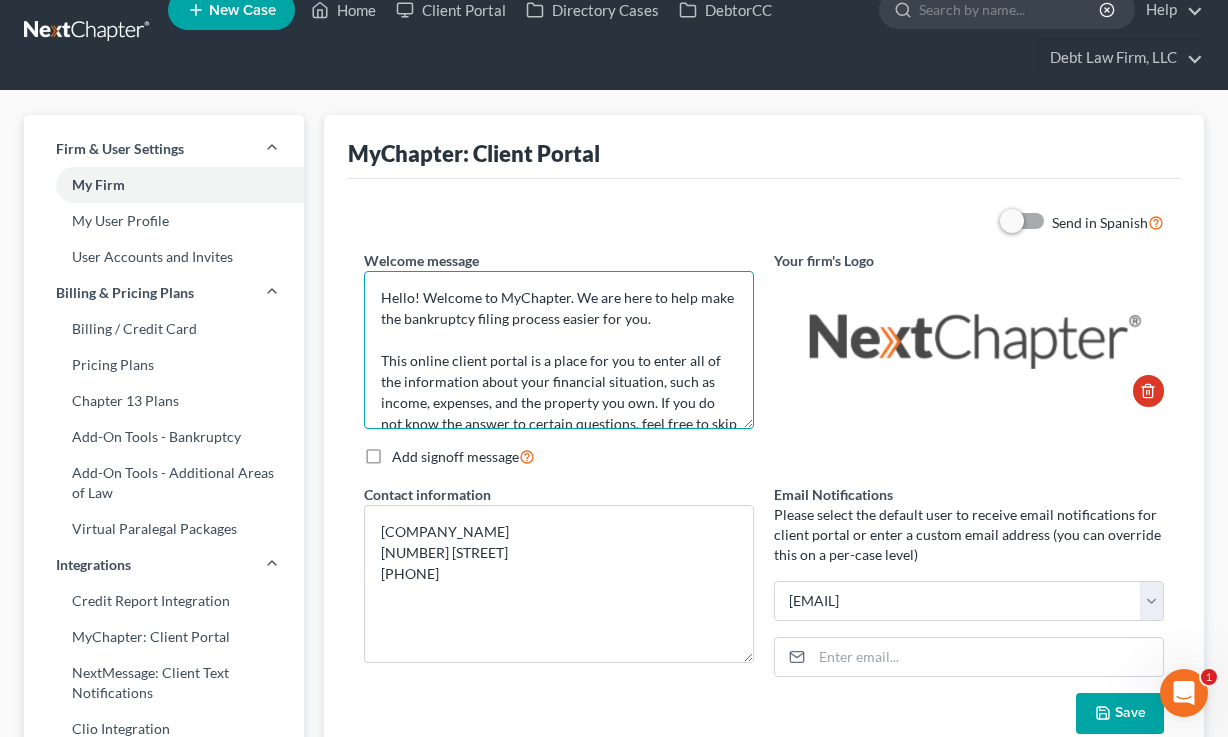 drag, startPoint x: 669, startPoint y: 322, endPoint x: 401, endPoint y: 279, distance: 271.4277 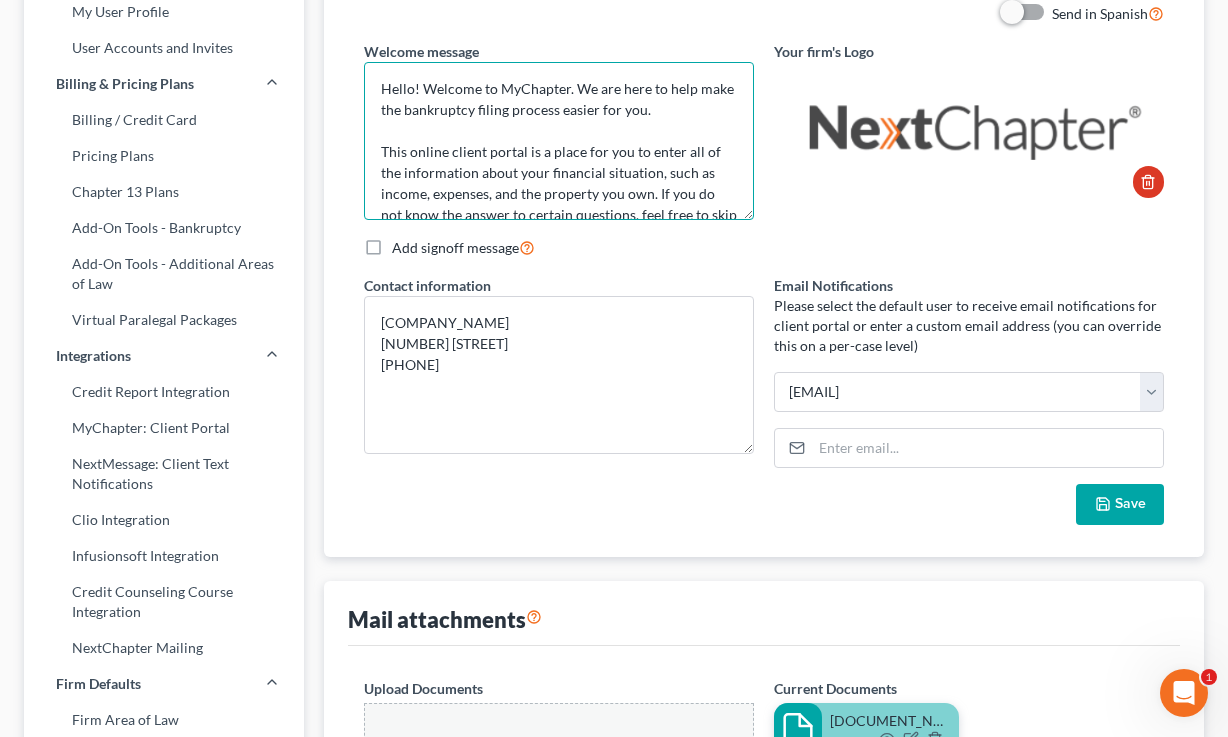 scroll, scrollTop: 167, scrollLeft: 0, axis: vertical 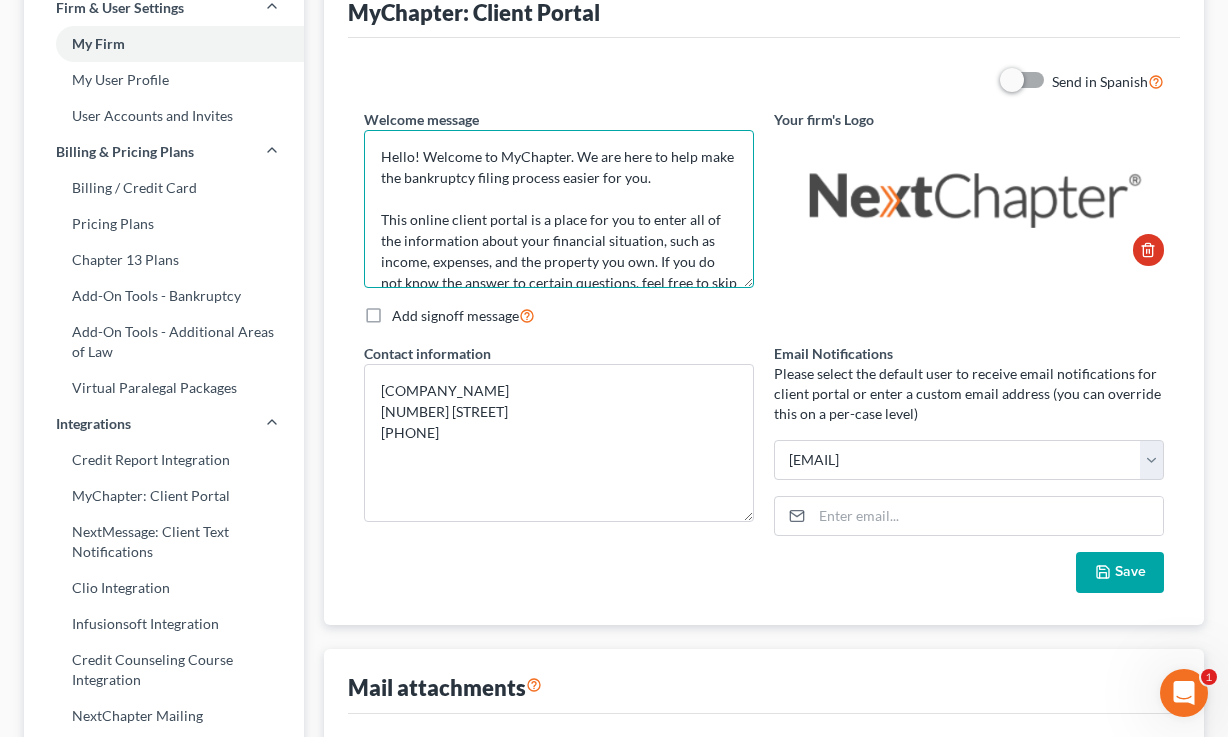 click on "Hello! Welcome to MyChapter. We are here to help make the bankruptcy filing process easier for you.
This online client portal is a place for you to enter all of the information about your financial situation, such as income, expenses, and the property you own. If you do not know the answer to certain questions, feel free to skip them and return to them later.
If you have any questions or need any help completing this intake form, contact your attorney at the provided contact information." at bounding box center (559, 209) 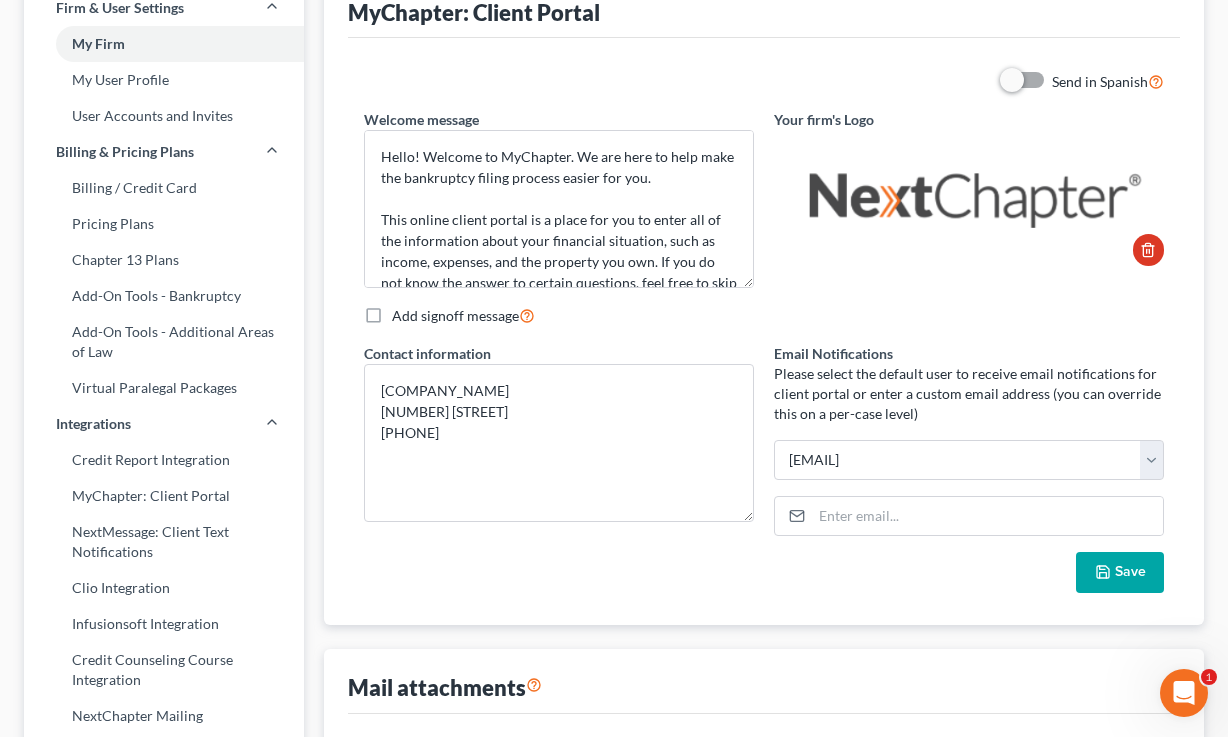 click on "Welcome message   Hello! Welcome to MyChapter. We are here to help make the bankruptcy filing process easier for you.
This online client portal is a place for you to enter all of the information about your financial situation, such as income, expenses, and the property you own. If you do not know the answer to certain questions, feel free to skip them and return to them later.
If you have any questions or need any help completing this intake form, contact your attorney at the provided contact information." at bounding box center [559, 198] 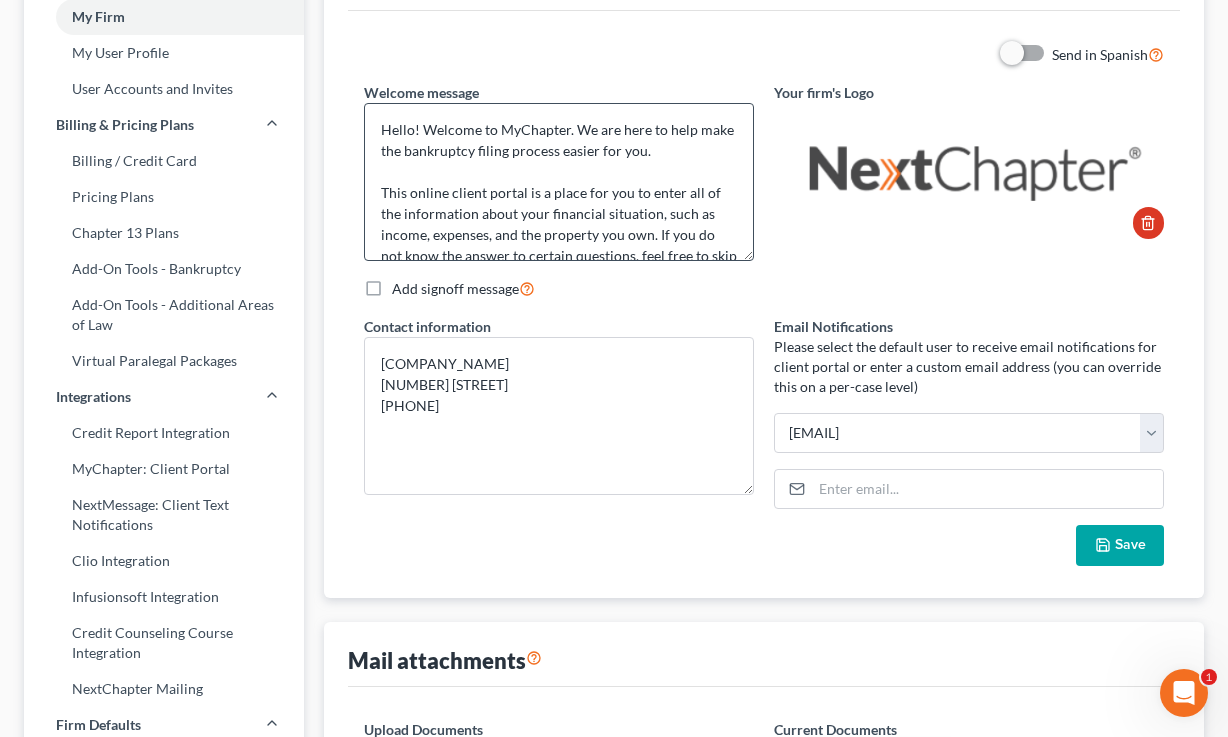 scroll, scrollTop: 186, scrollLeft: 0, axis: vertical 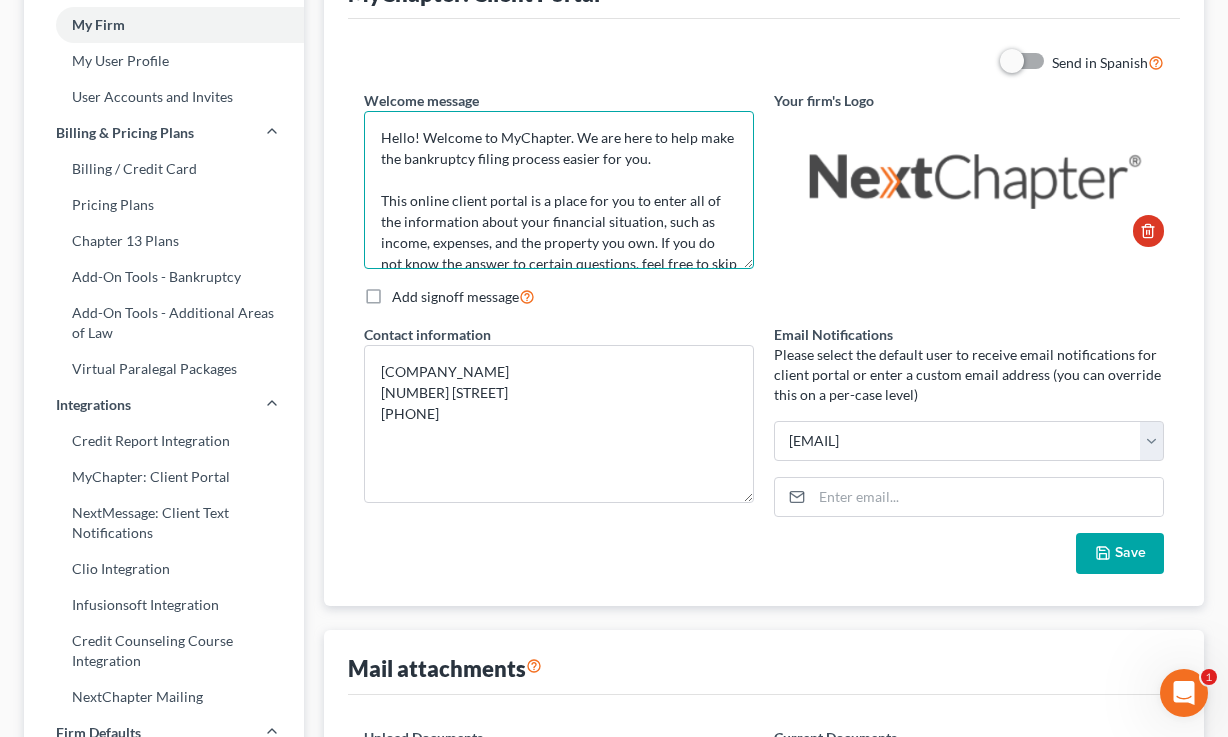 drag, startPoint x: 698, startPoint y: 168, endPoint x: 369, endPoint y: 152, distance: 329.38882 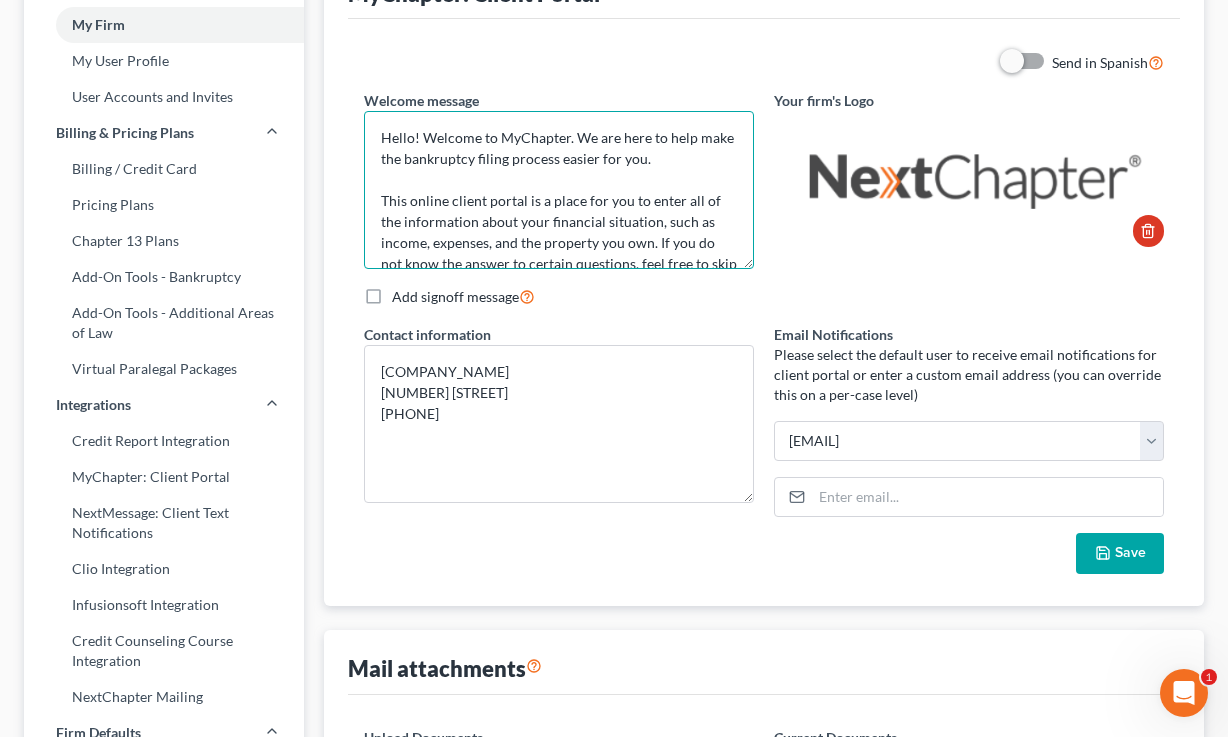 scroll, scrollTop: 74, scrollLeft: 0, axis: vertical 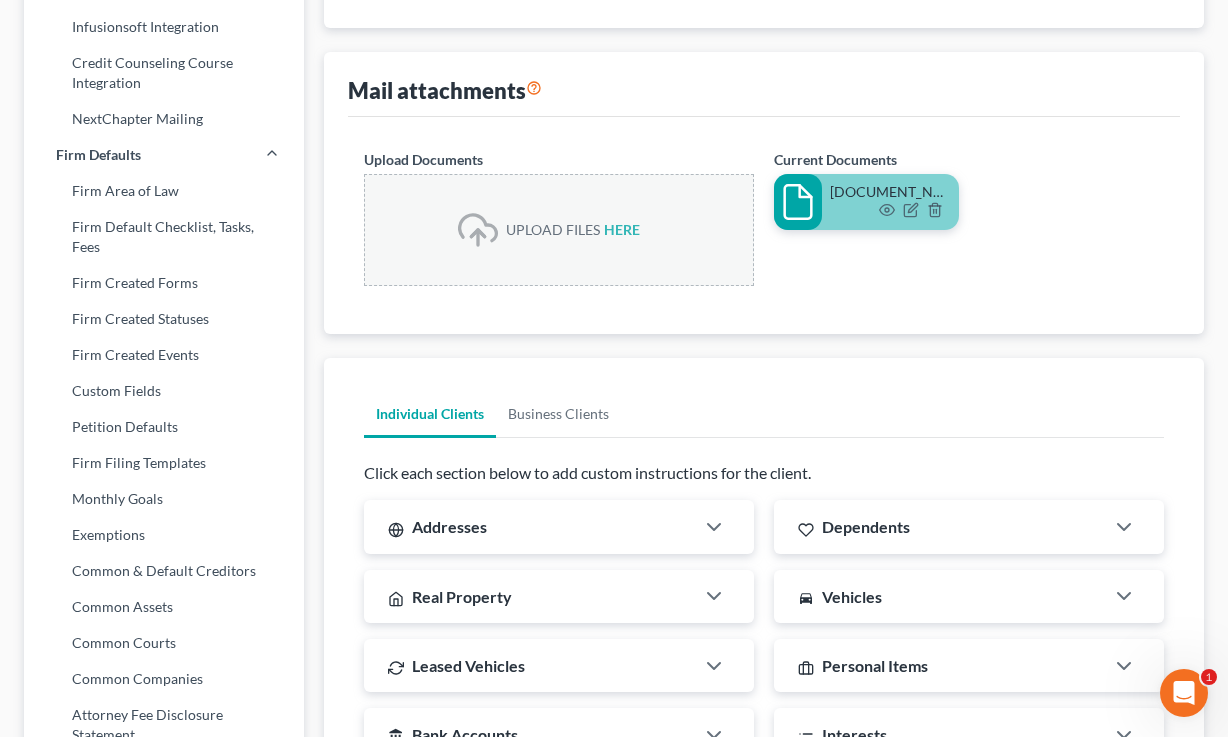 drag, startPoint x: 566, startPoint y: 87, endPoint x: 328, endPoint y: 93, distance: 238.07562 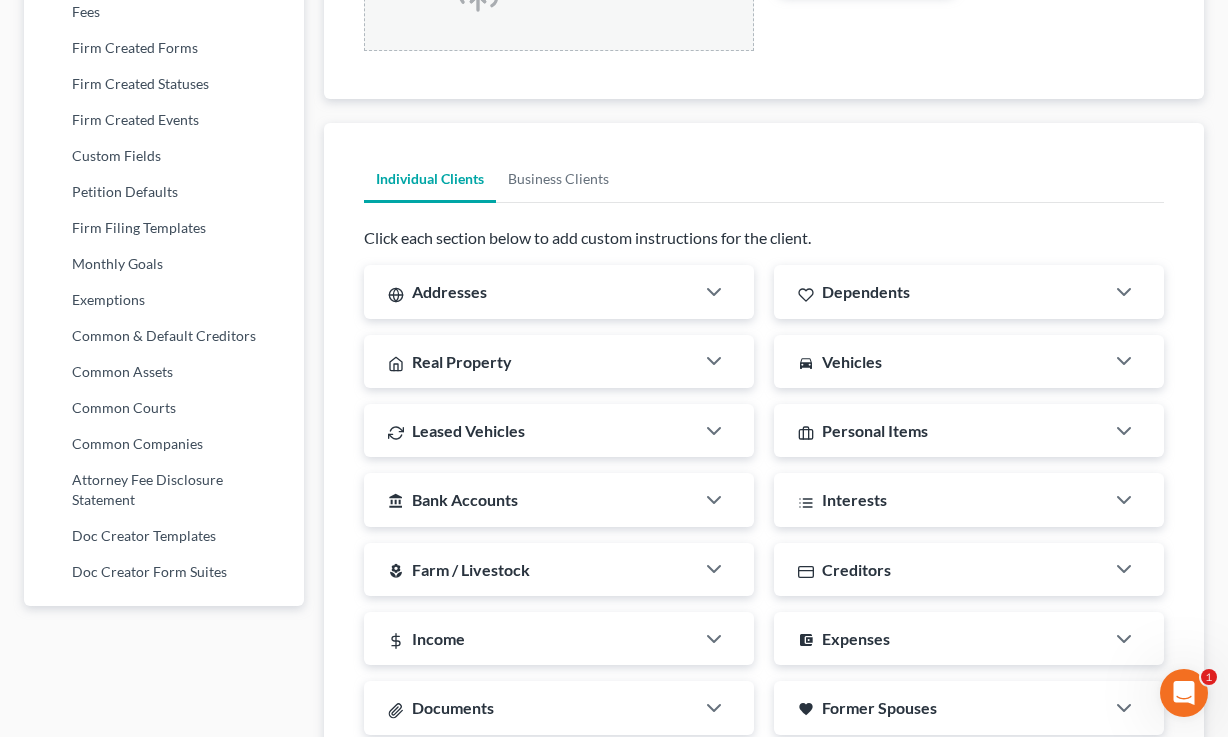 scroll, scrollTop: 1070, scrollLeft: 0, axis: vertical 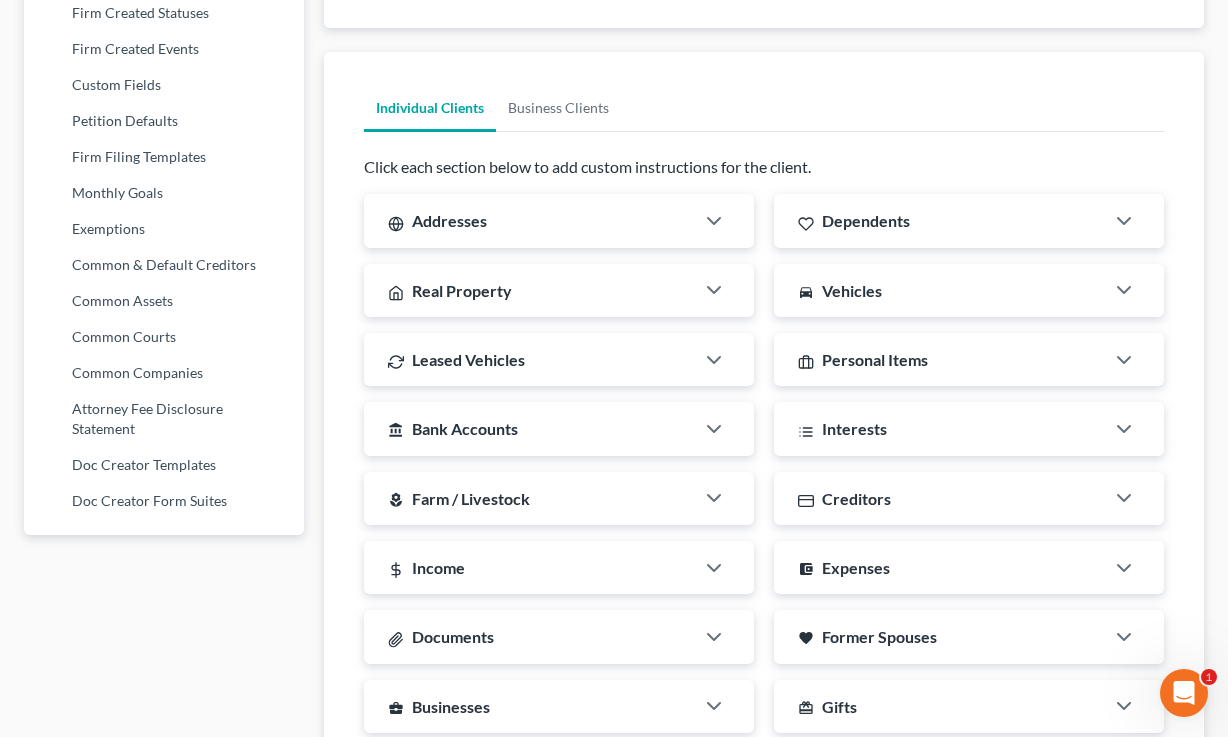 click on "Addresses" at bounding box center (529, 220) 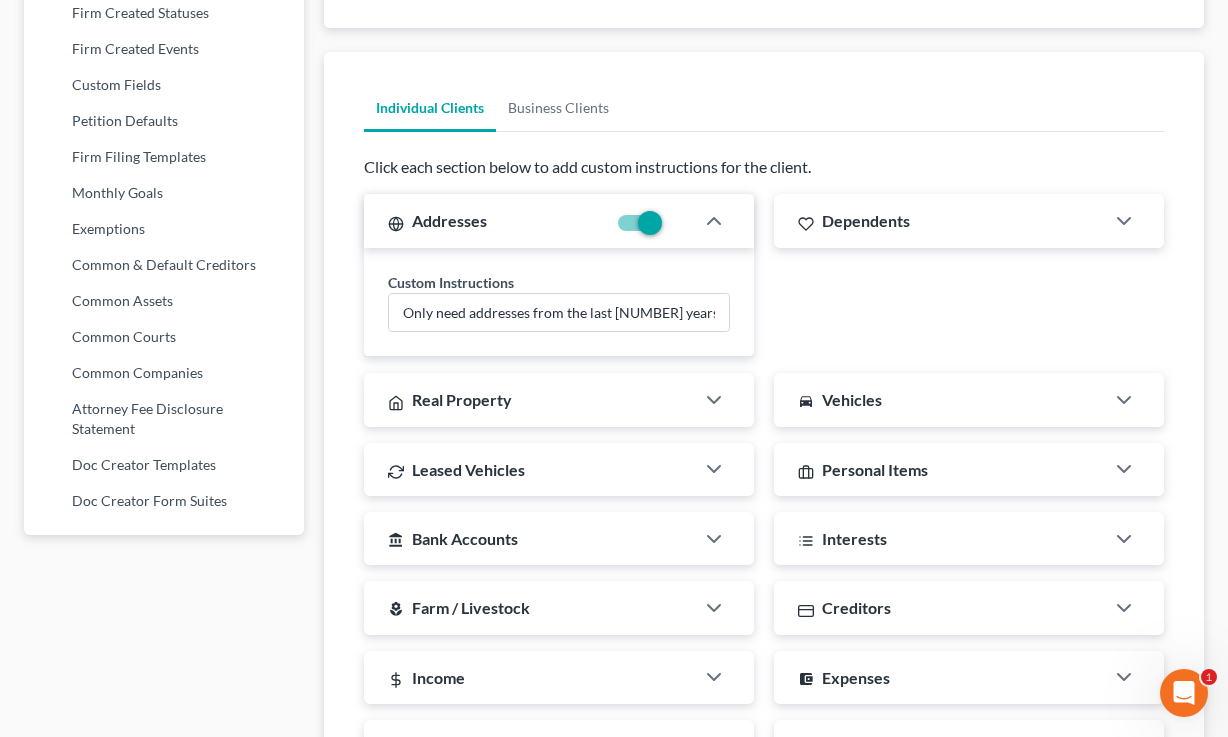 click on "Click each section below to add custom instructions for the client." at bounding box center [764, 167] 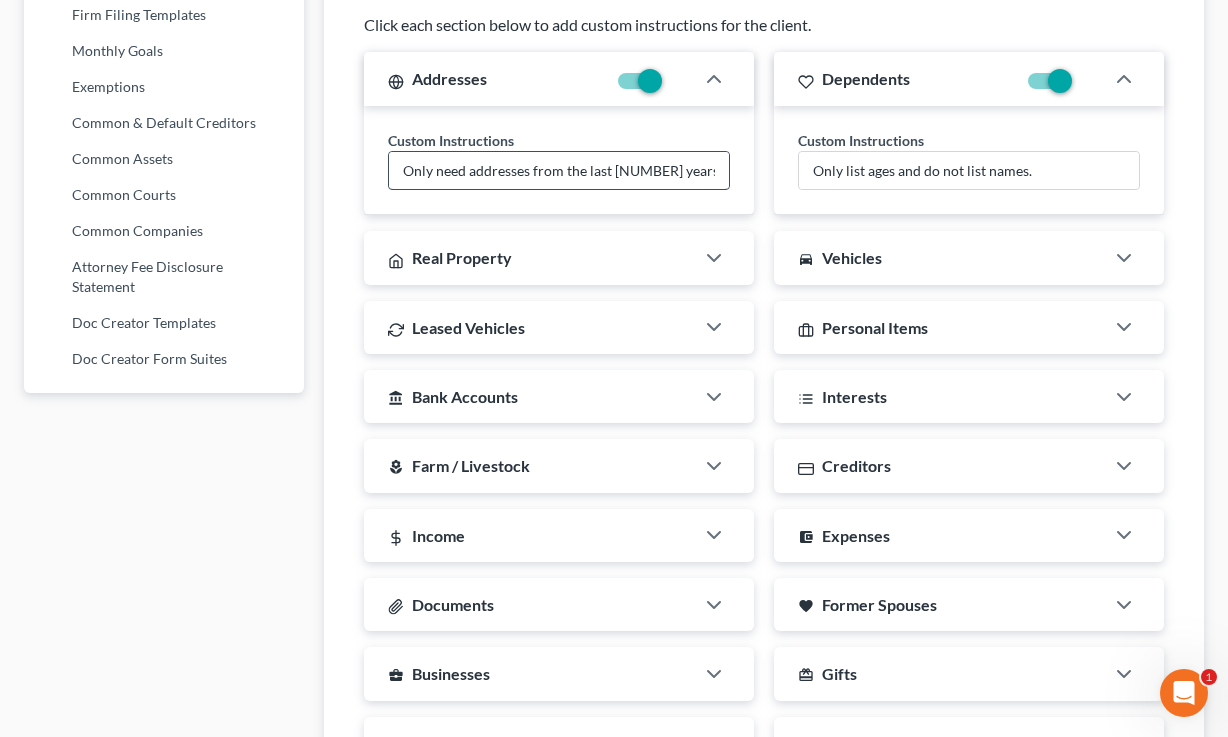 scroll, scrollTop: 1241, scrollLeft: 0, axis: vertical 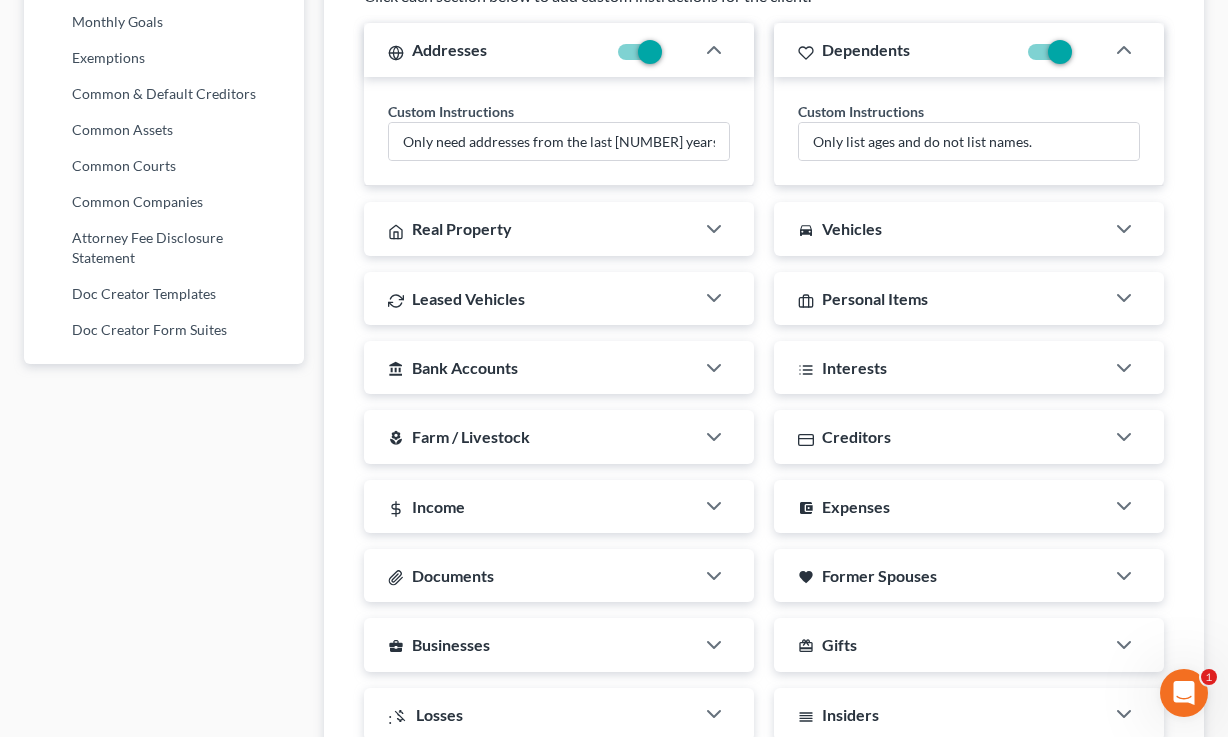 click on "Real Property" at bounding box center [529, 228] 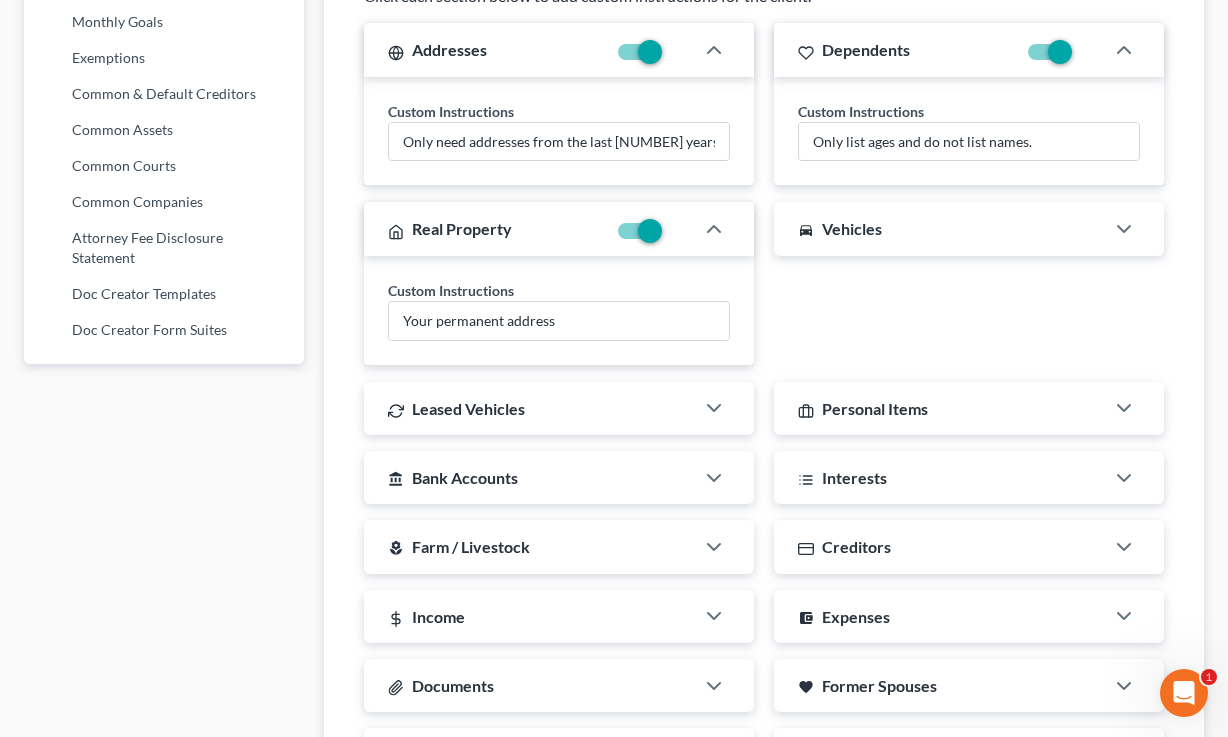 click on "directions_car Vehicles" at bounding box center [939, 228] 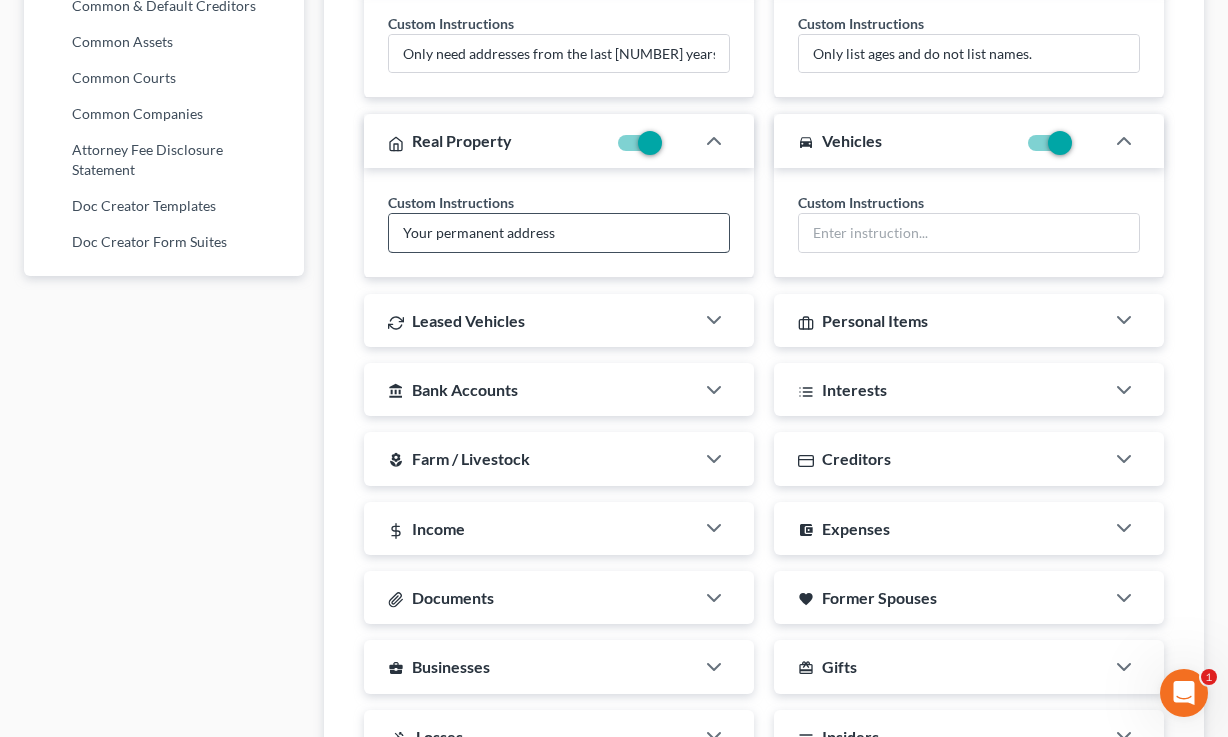 scroll, scrollTop: 1433, scrollLeft: 0, axis: vertical 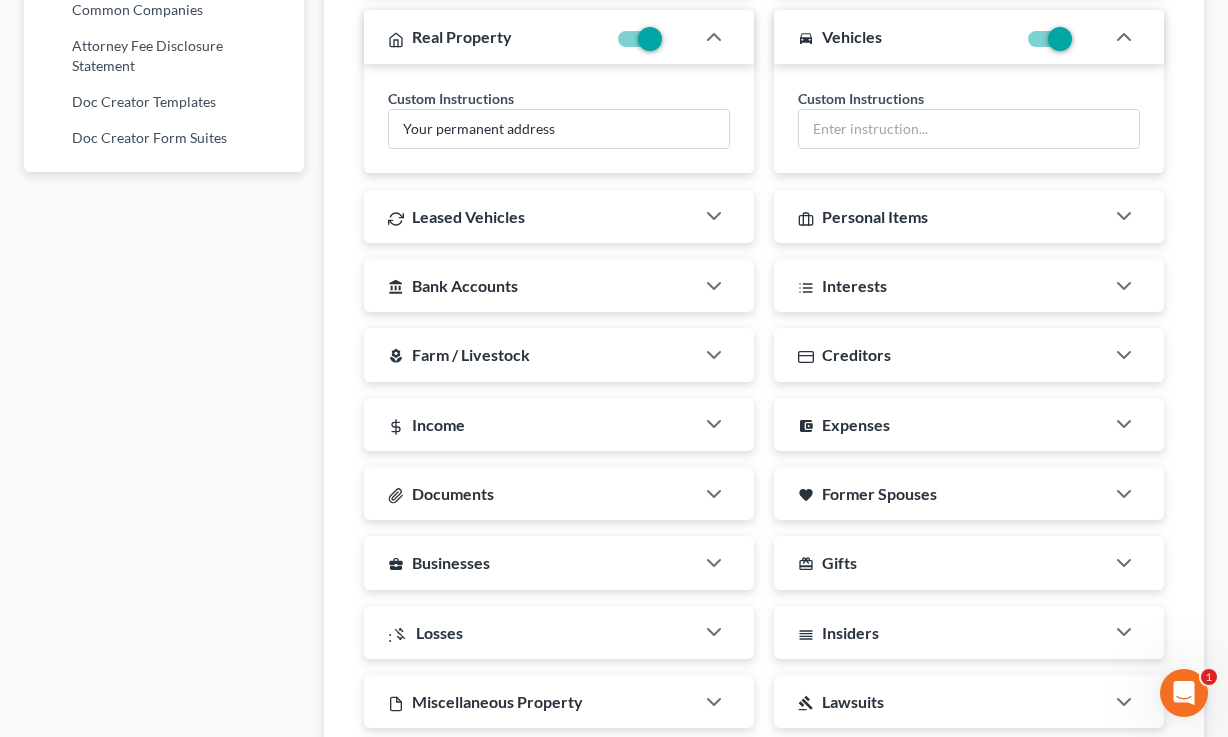 click on "Addresses Custom Instructions Only need addresses from the last 3 years. Dependents Custom Instructions Only list ages and do not list names. Real Property Custom Instructions Your permanent address directions_car Vehicles Custom Instructions Leased Vehicles Custom Instructions ONLY leases Personal Items Custom Instructions account_balance Bank Accounts Custom Instructions List open or accounts closed in the last 3 years. Interests Custom Instructions local_florist Farm / Livestock Custom Instructions This does not include the family dog. Creditors Show creditors from credit report   Custom Instructions Please add any creditors that aren't on this report. Income Gross Yearly Income   One Pay Advice   Gross Monthly Income   Custom Instructions account_balance_wallet Expenses Custom Instructions Please enter your monthly expenses for all items in each category below. Documents Custom Instructions favorite Former Spouses Custom Instructions business_center Businesses Custom Instructions card_giftcard Gifts gavel" at bounding box center [764, 322] 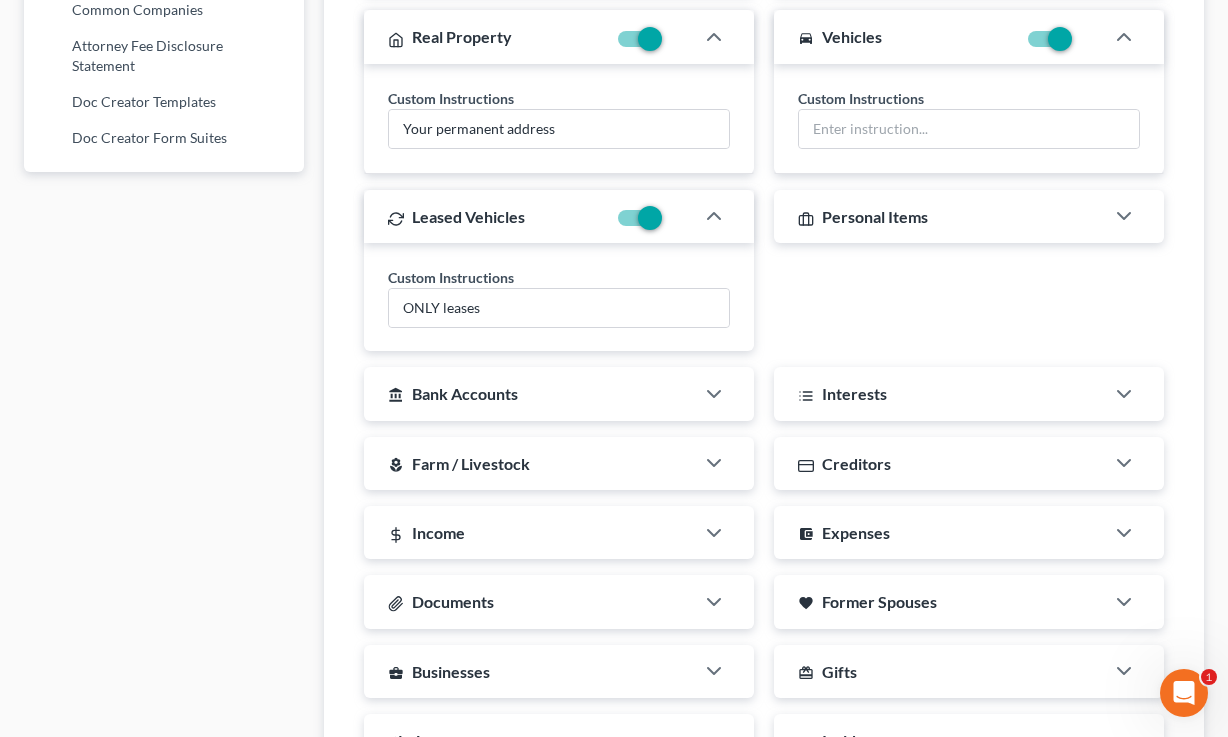 click on "Personal Items" at bounding box center [939, 216] 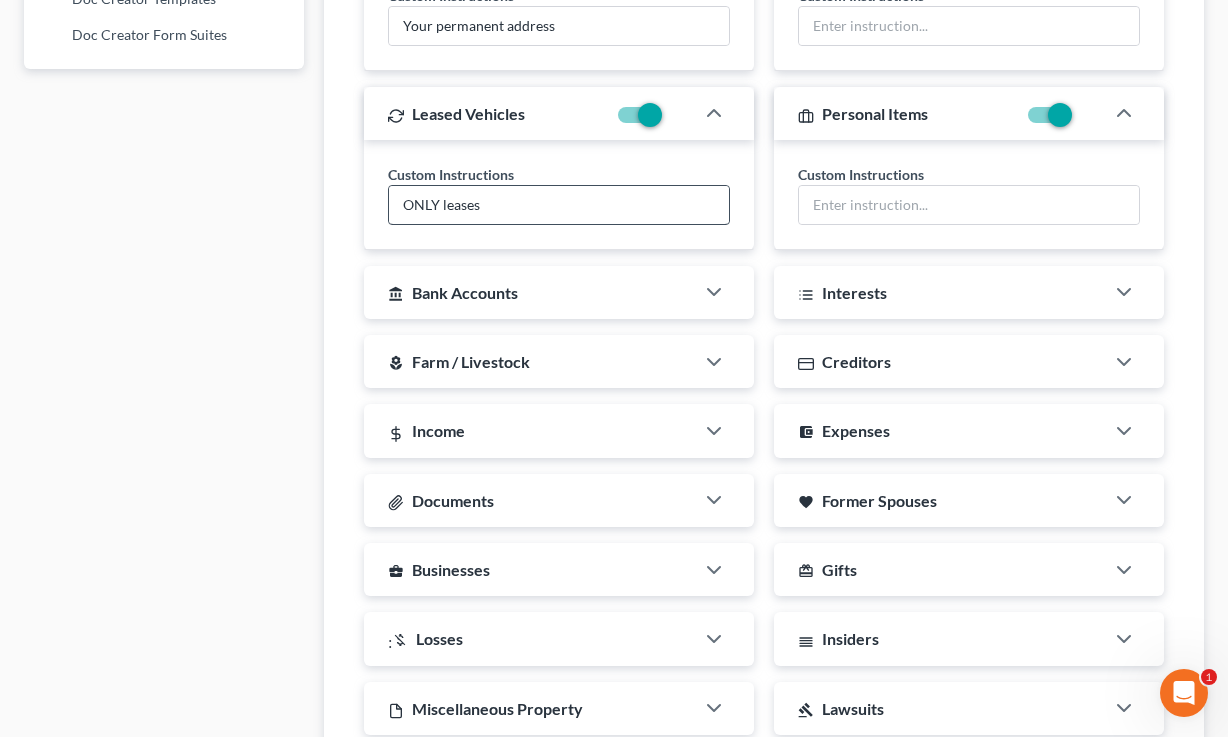 scroll, scrollTop: 1334, scrollLeft: 0, axis: vertical 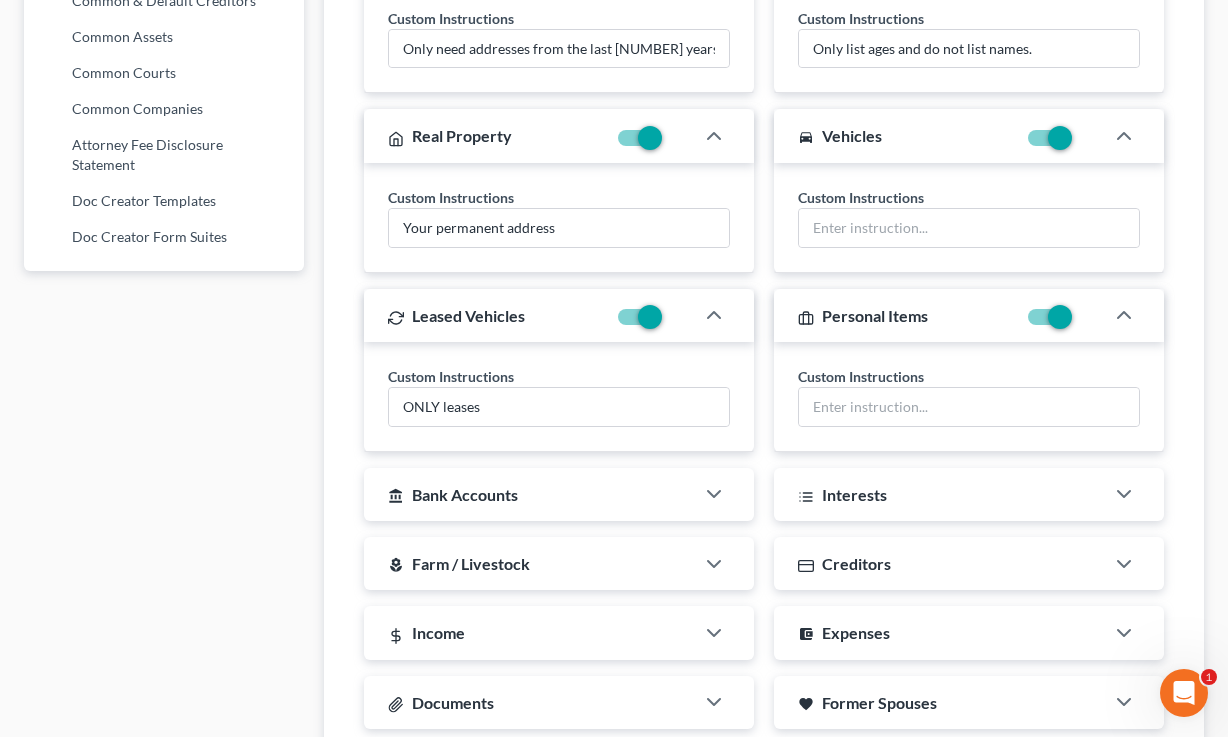 click at bounding box center (666, 143) 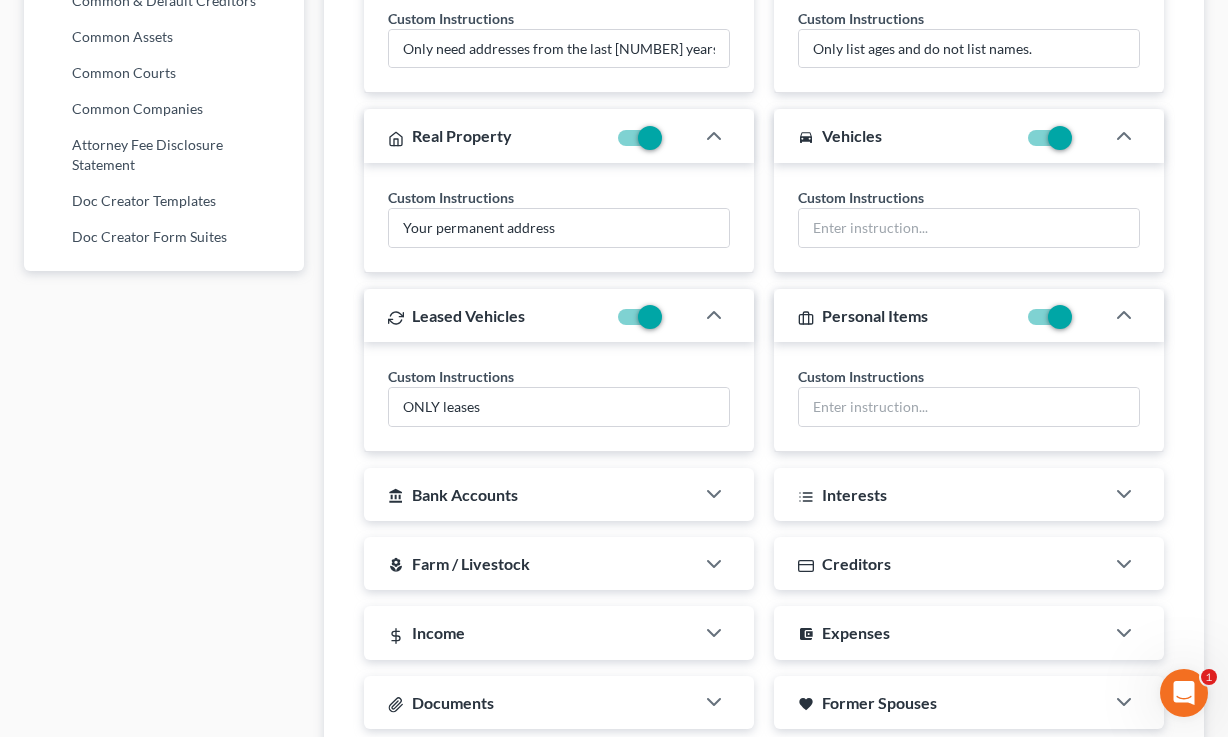 click at bounding box center [680, 134] 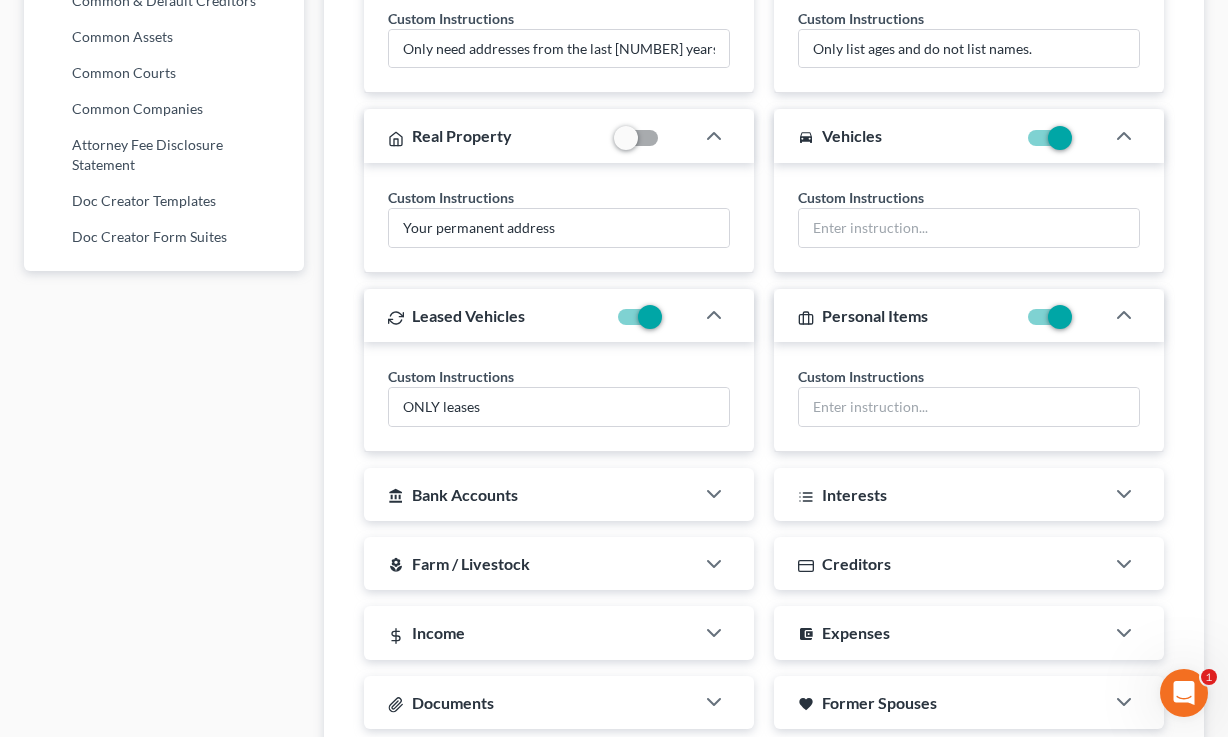 click at bounding box center [666, 143] 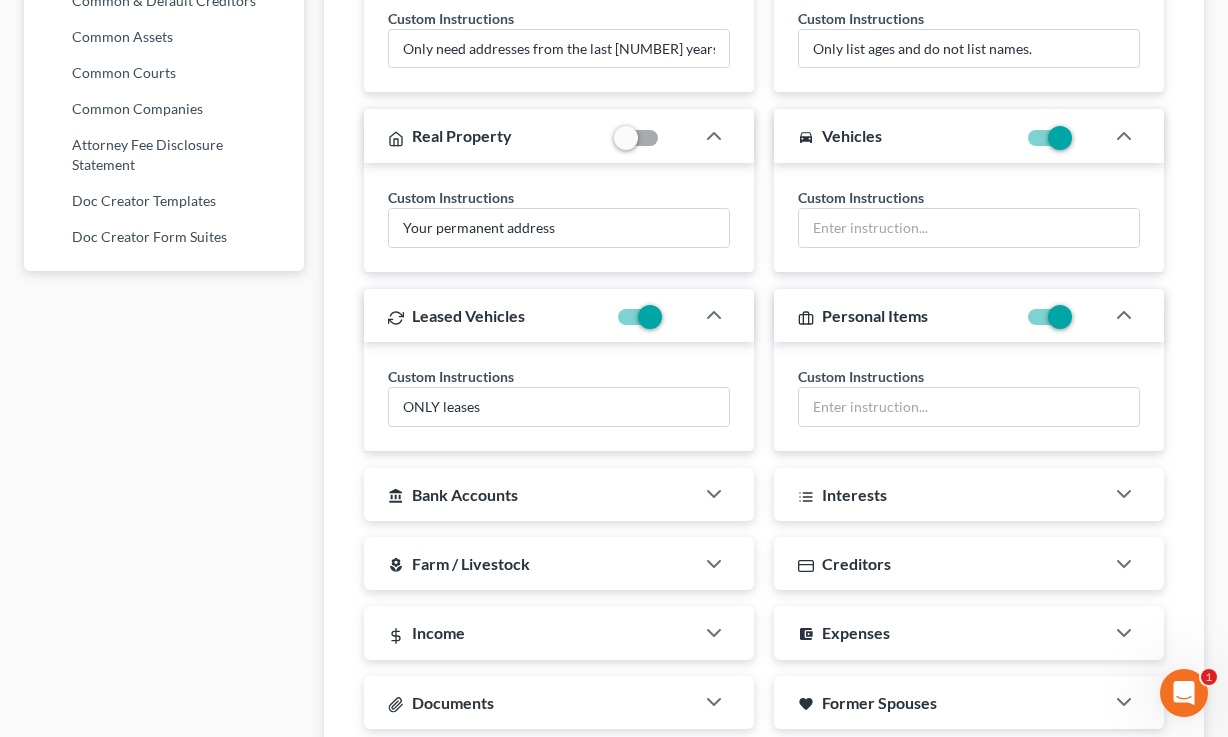 click at bounding box center [680, 134] 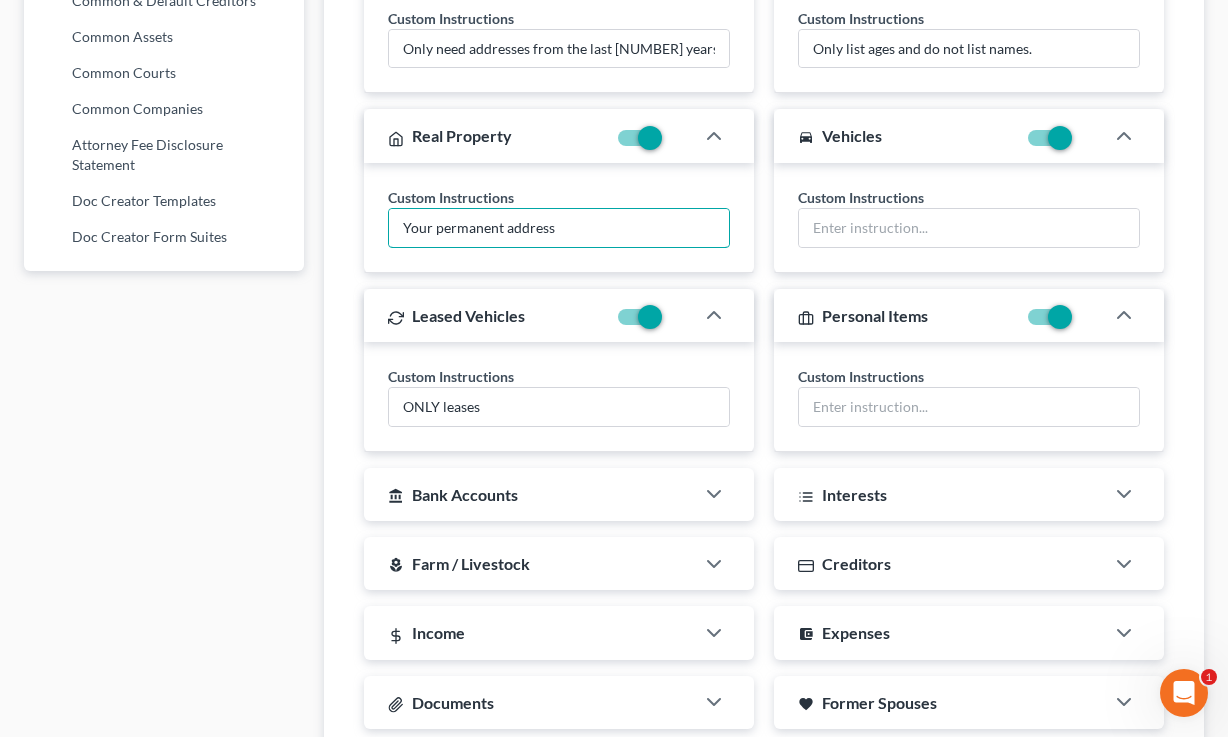 drag, startPoint x: 612, startPoint y: 237, endPoint x: 363, endPoint y: 210, distance: 250.45958 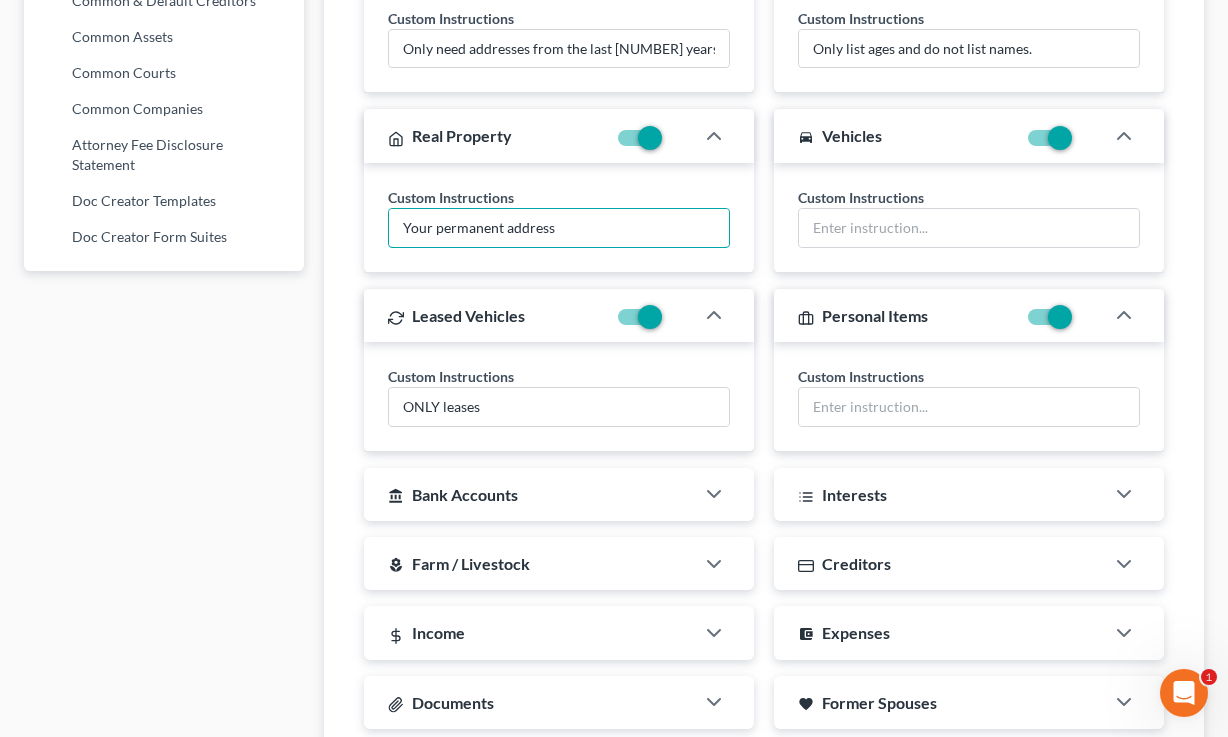 click on "Custom Instructions Your permanent address" at bounding box center [559, 218] 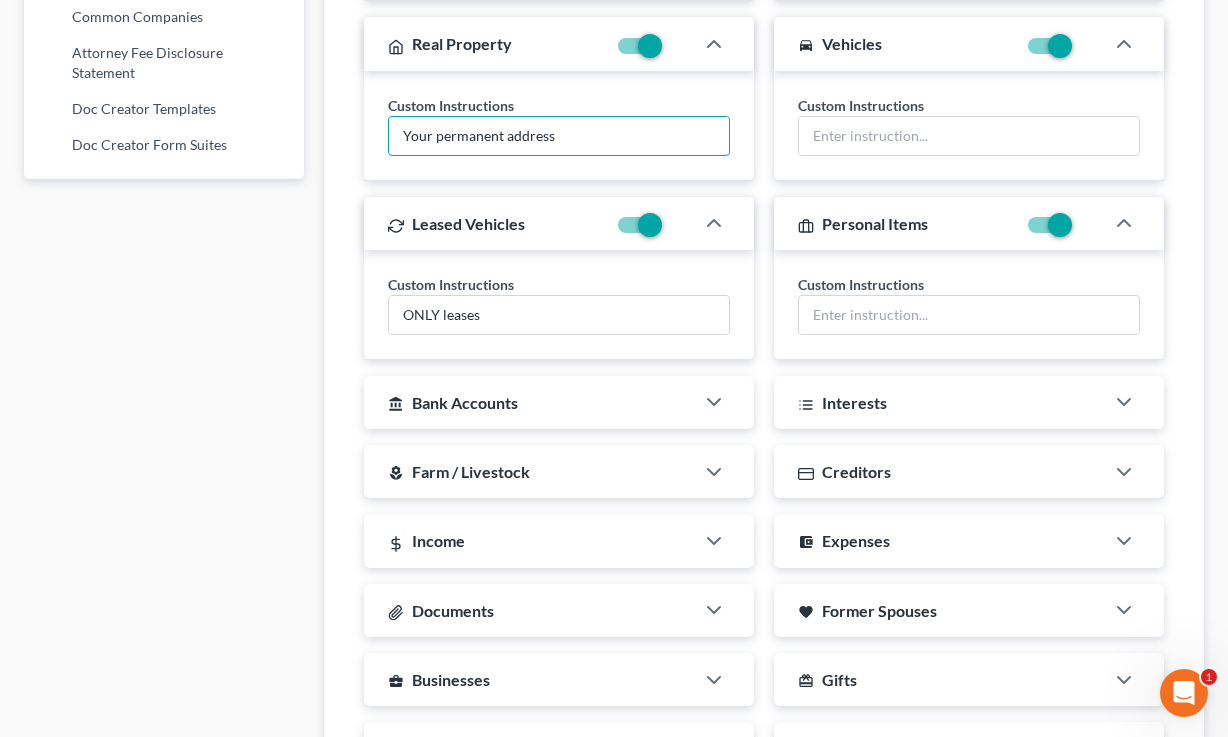 scroll, scrollTop: 1419, scrollLeft: 0, axis: vertical 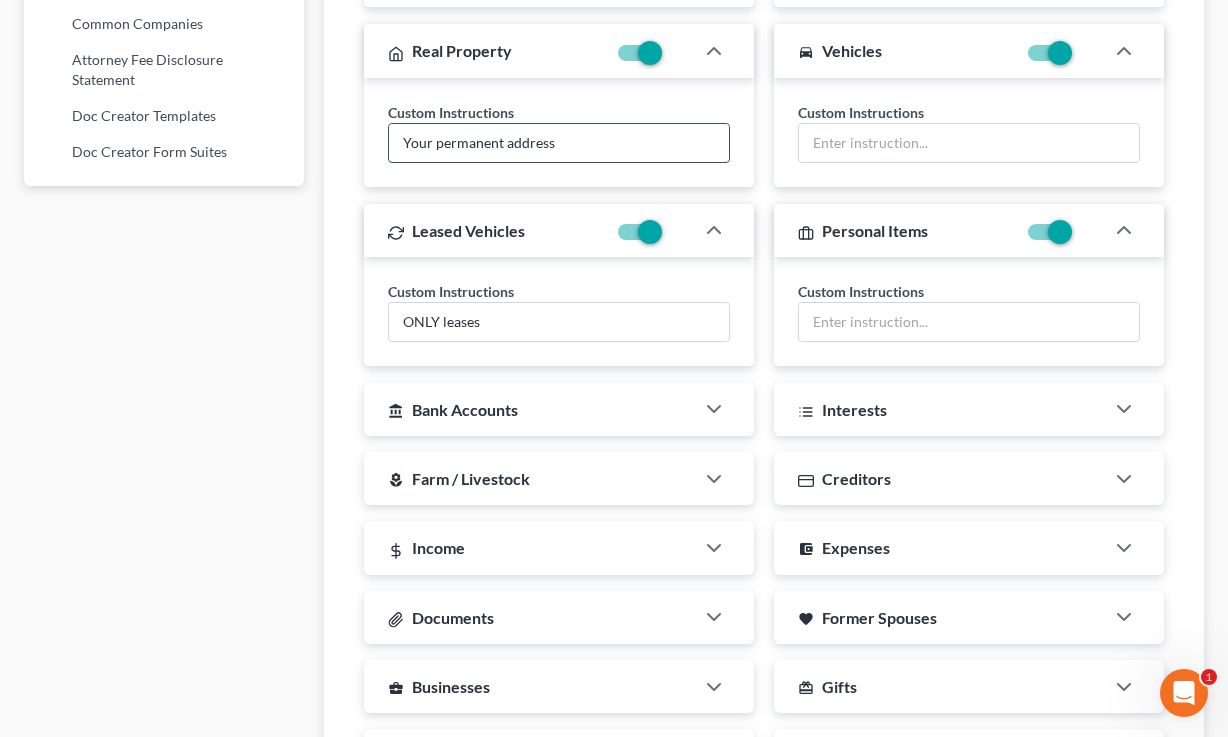 click on "Your permanent address" at bounding box center (559, 143) 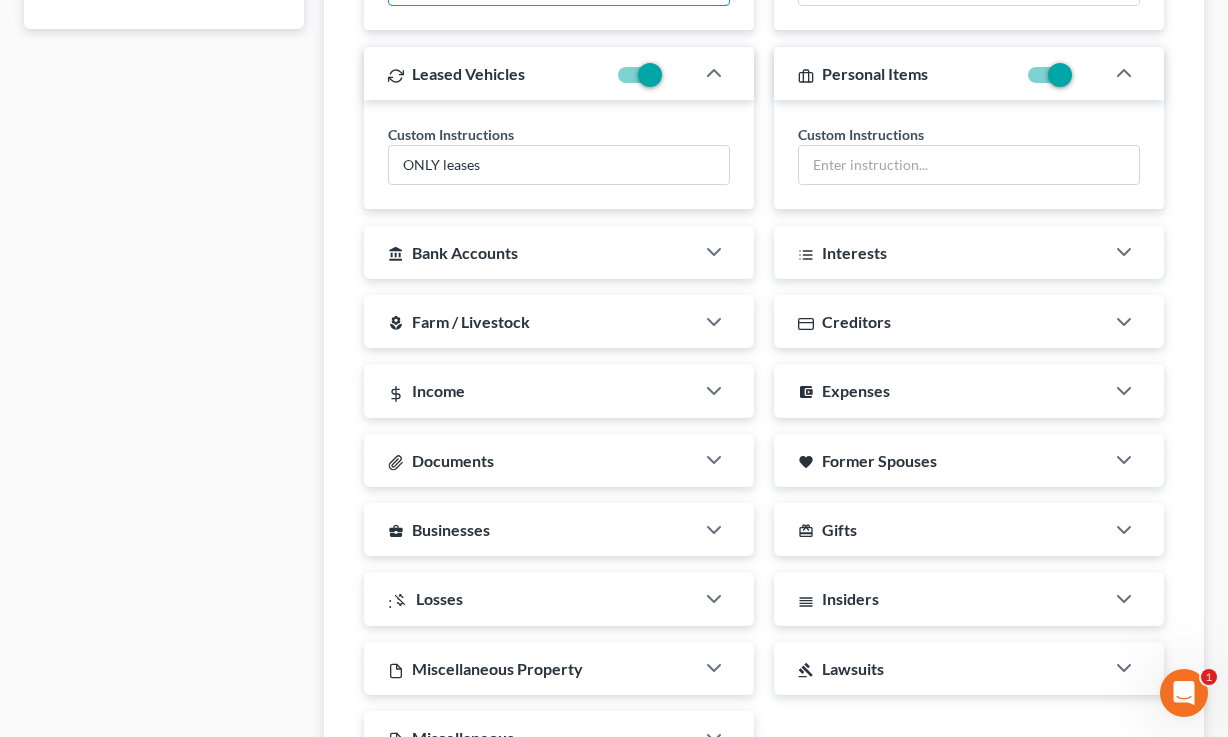 scroll, scrollTop: 1711, scrollLeft: 0, axis: vertical 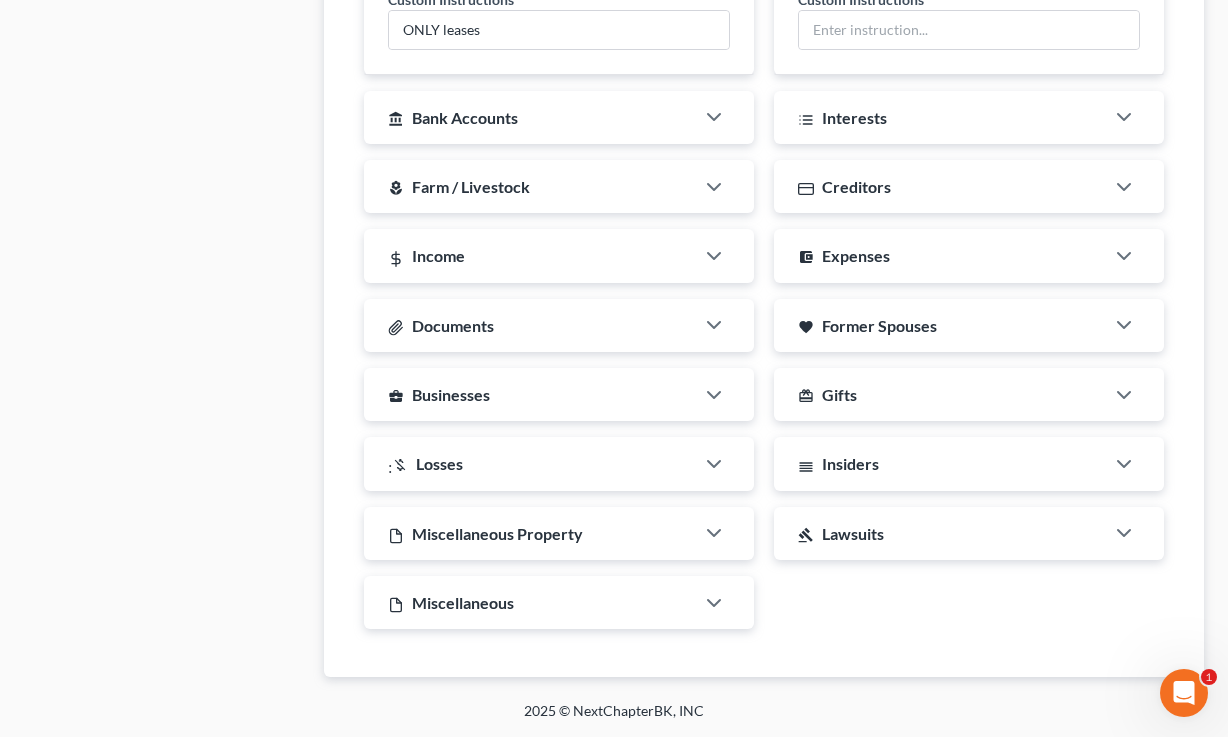 click on "Documents" at bounding box center (529, 325) 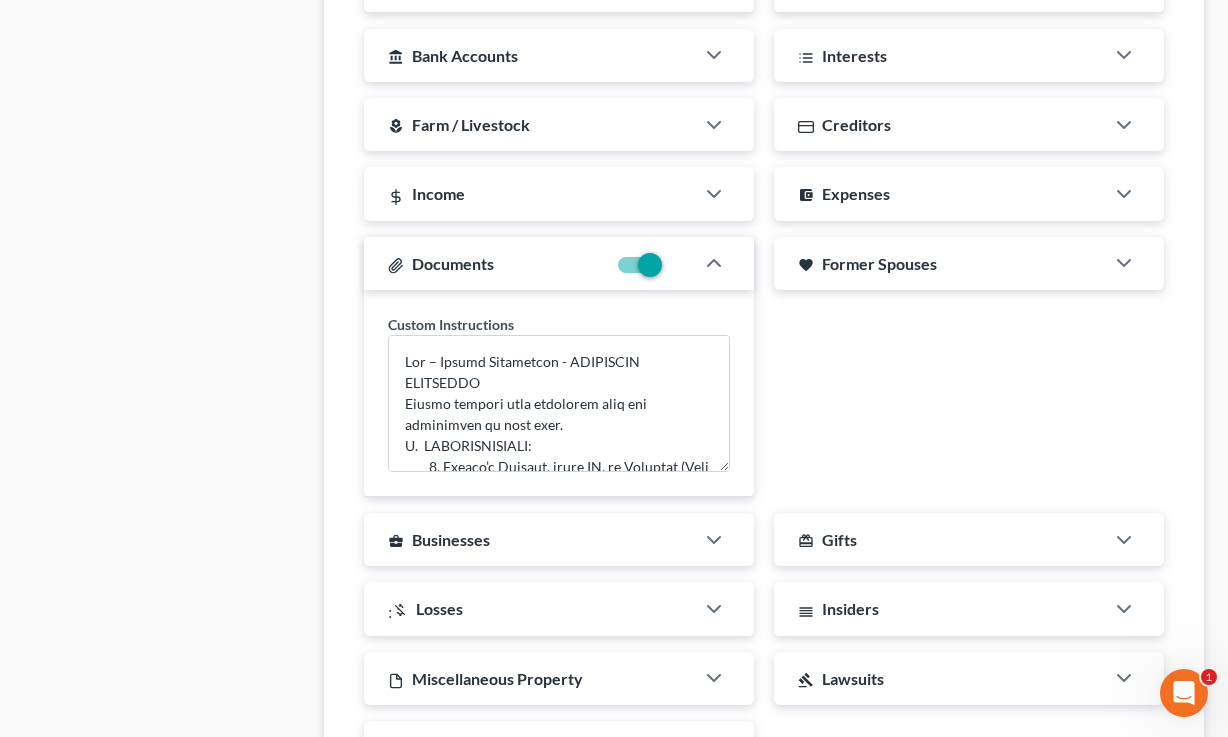 scroll, scrollTop: 1787, scrollLeft: 0, axis: vertical 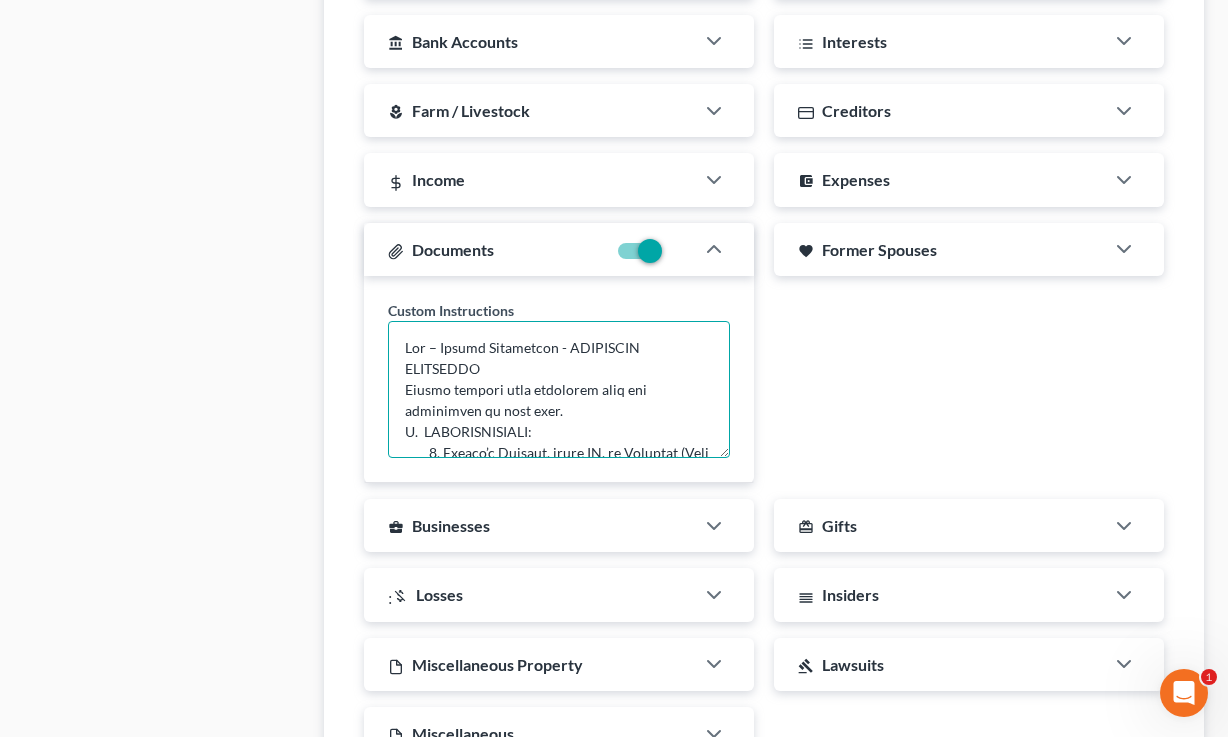 drag, startPoint x: 661, startPoint y: 348, endPoint x: 396, endPoint y: 339, distance: 265.15277 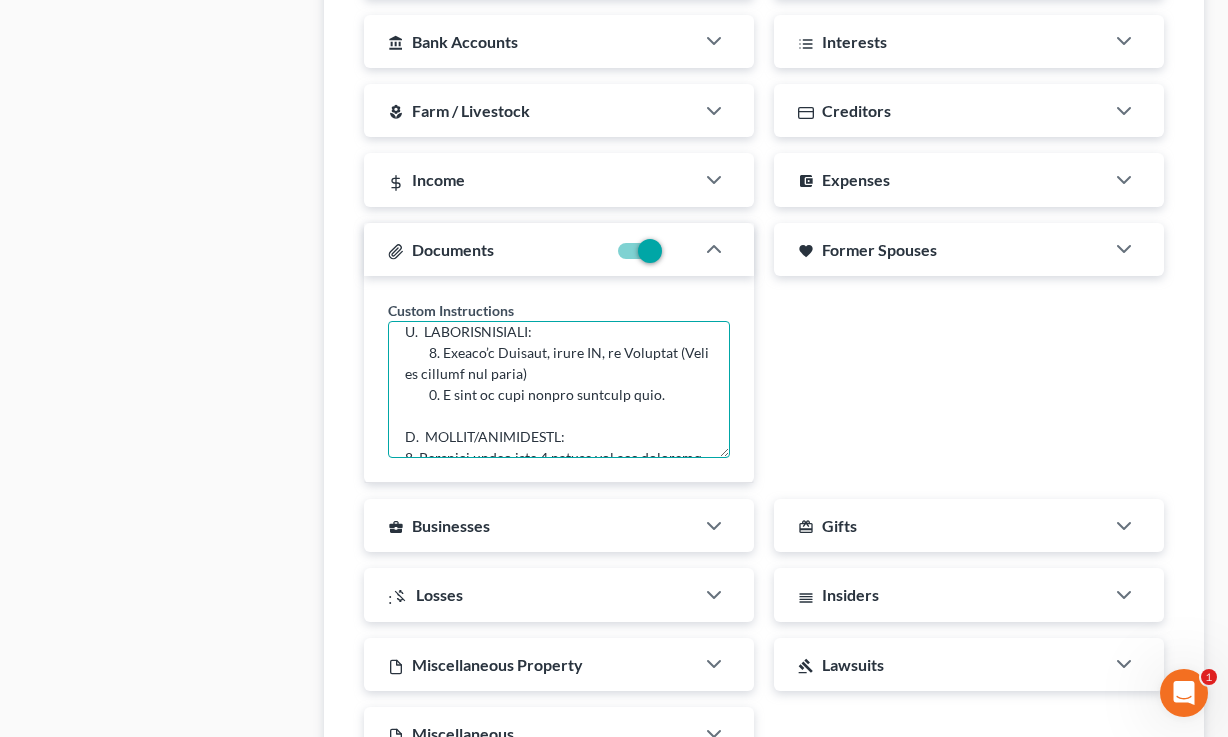 scroll, scrollTop: 0, scrollLeft: 0, axis: both 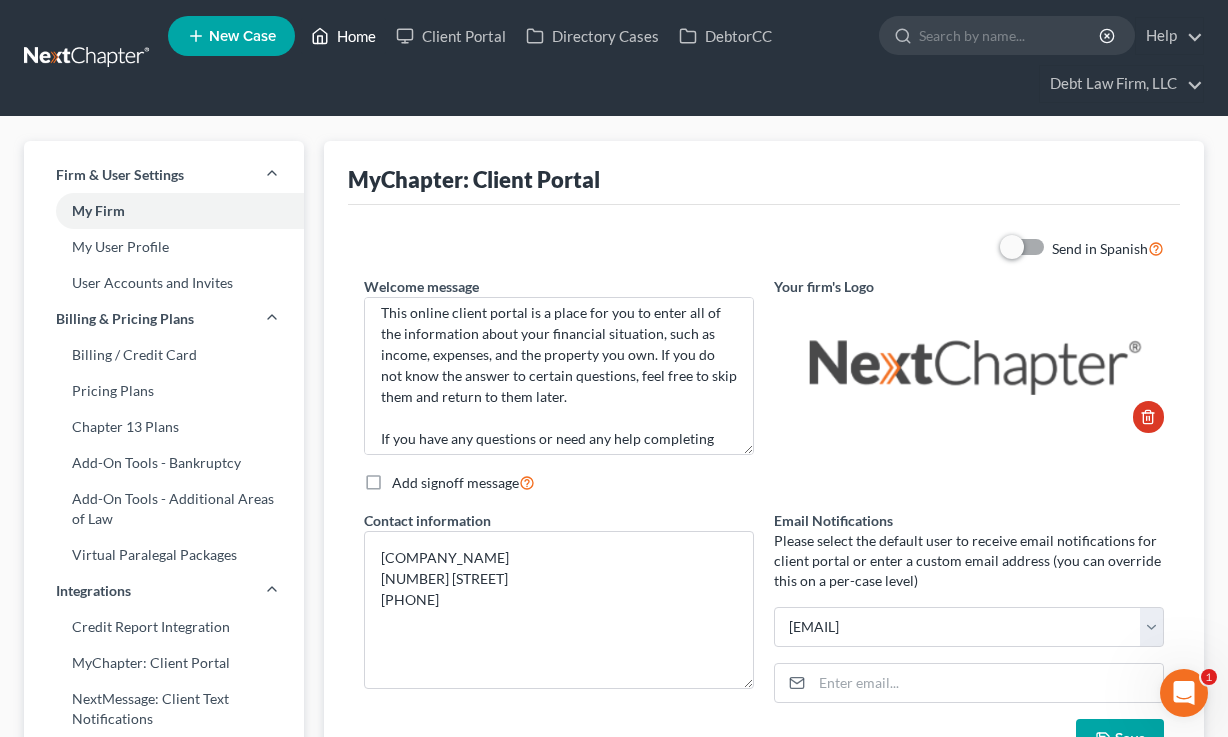 click on "Home" at bounding box center (343, 36) 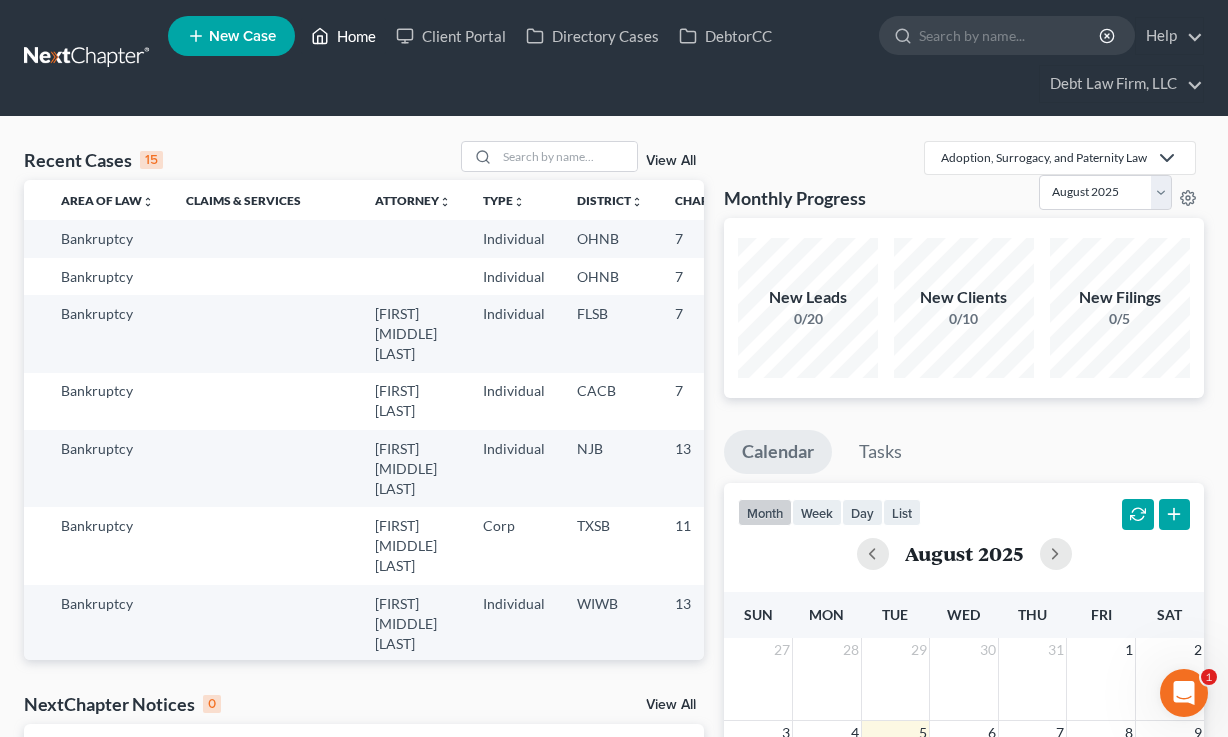 scroll, scrollTop: 0, scrollLeft: 0, axis: both 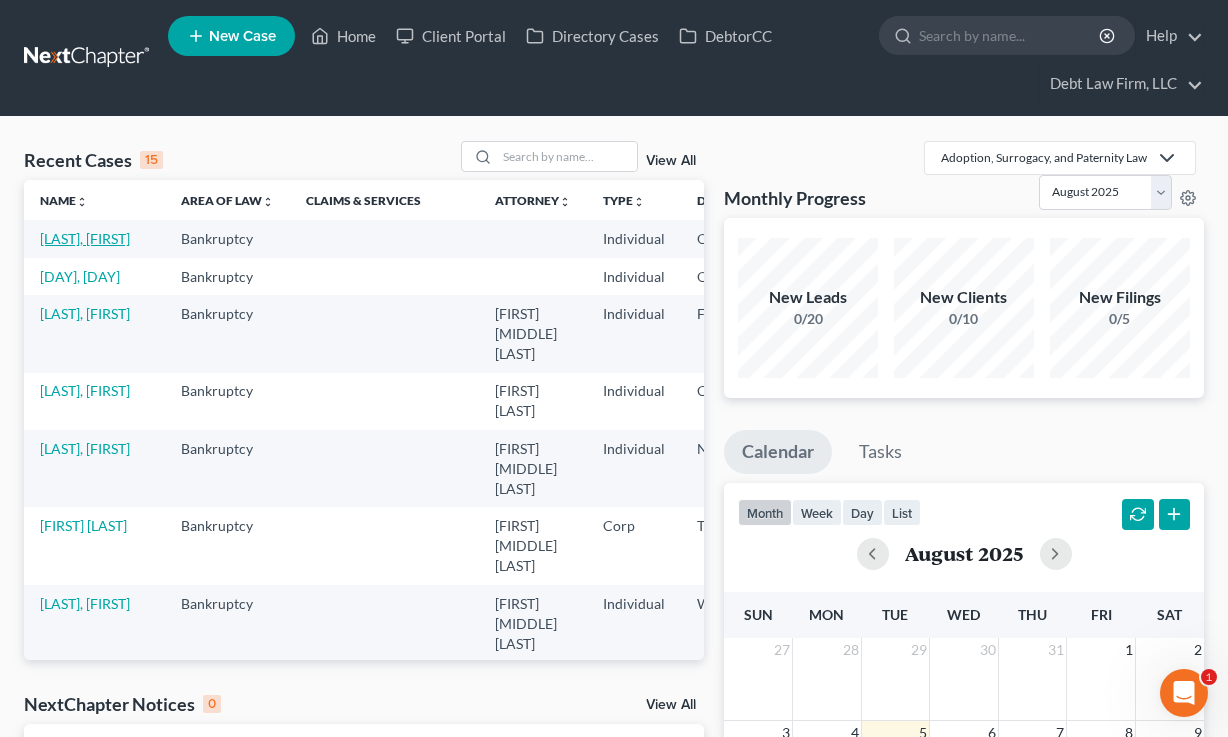 click on "[LAST], [FIRST]" at bounding box center (85, 238) 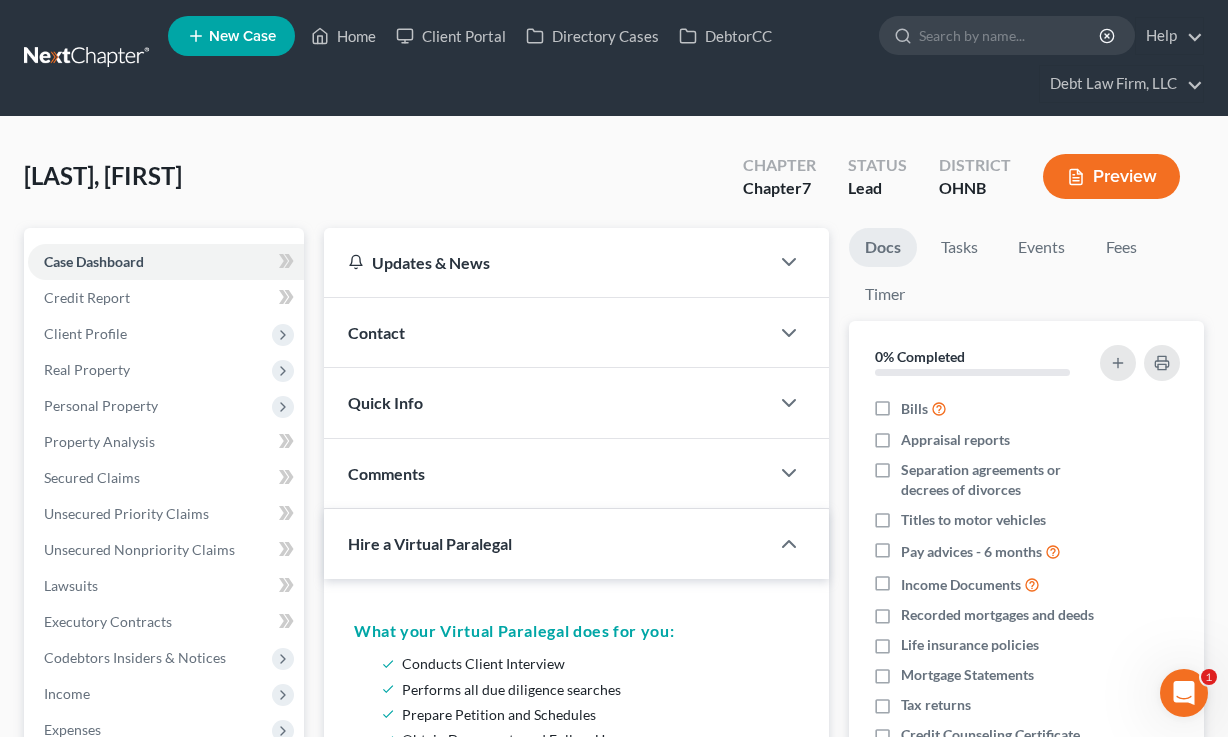 scroll, scrollTop: 1227, scrollLeft: 0, axis: vertical 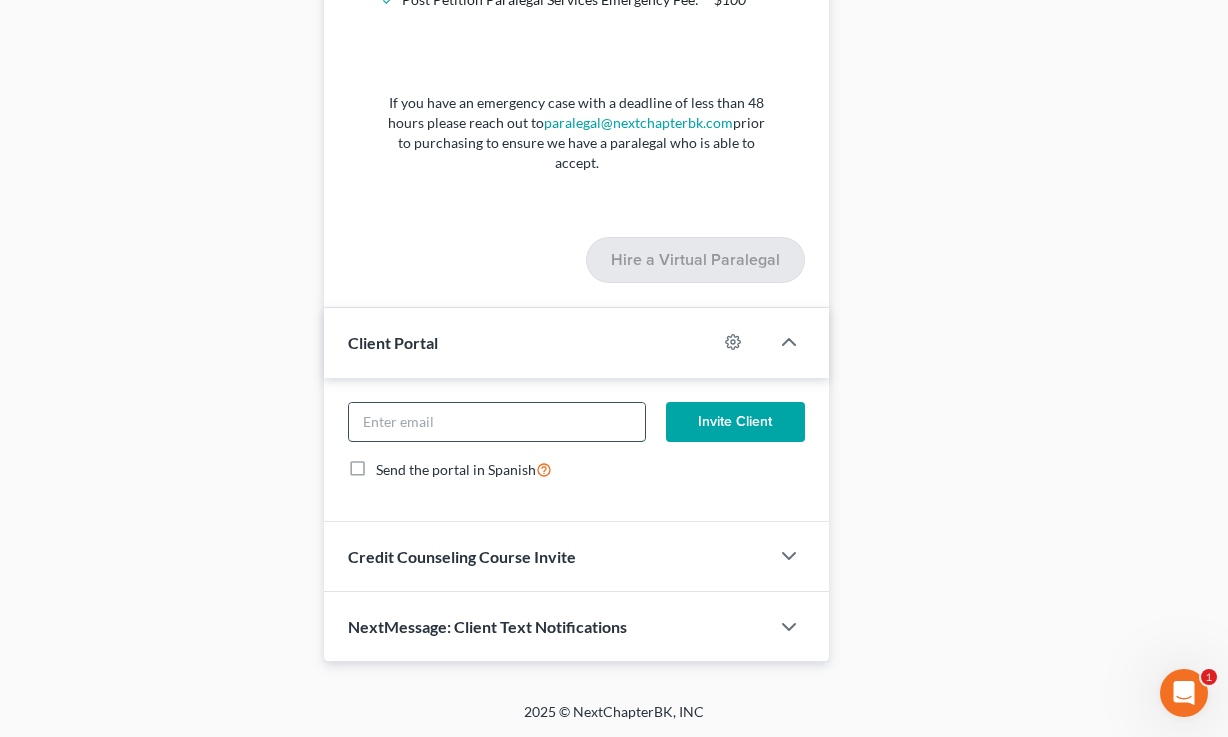 click at bounding box center [497, 422] 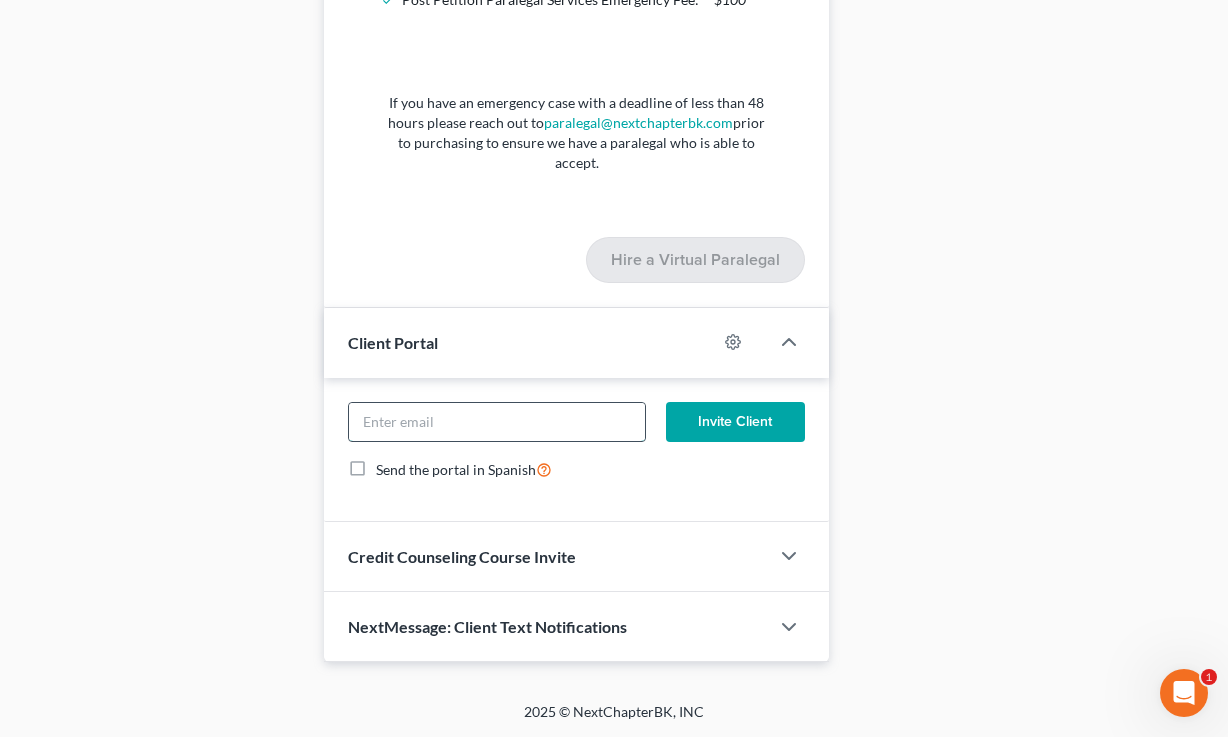 type on "[EMAIL]" 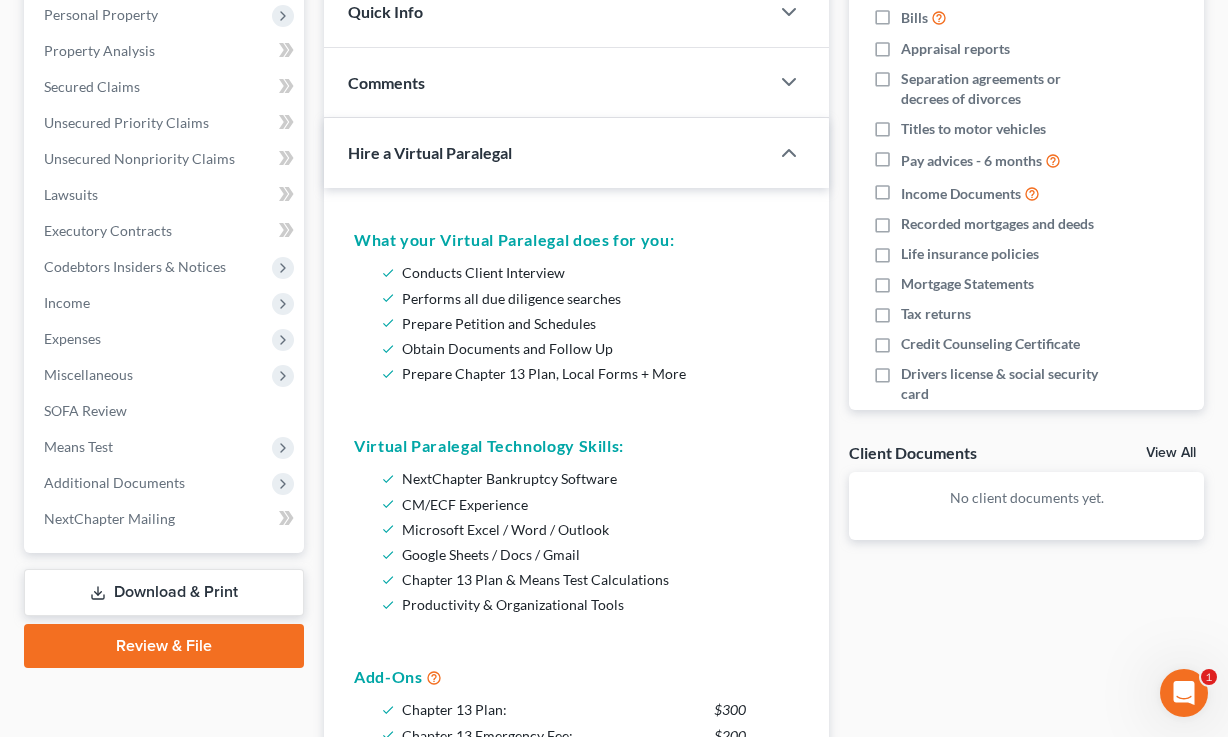 scroll, scrollTop: 0, scrollLeft: 0, axis: both 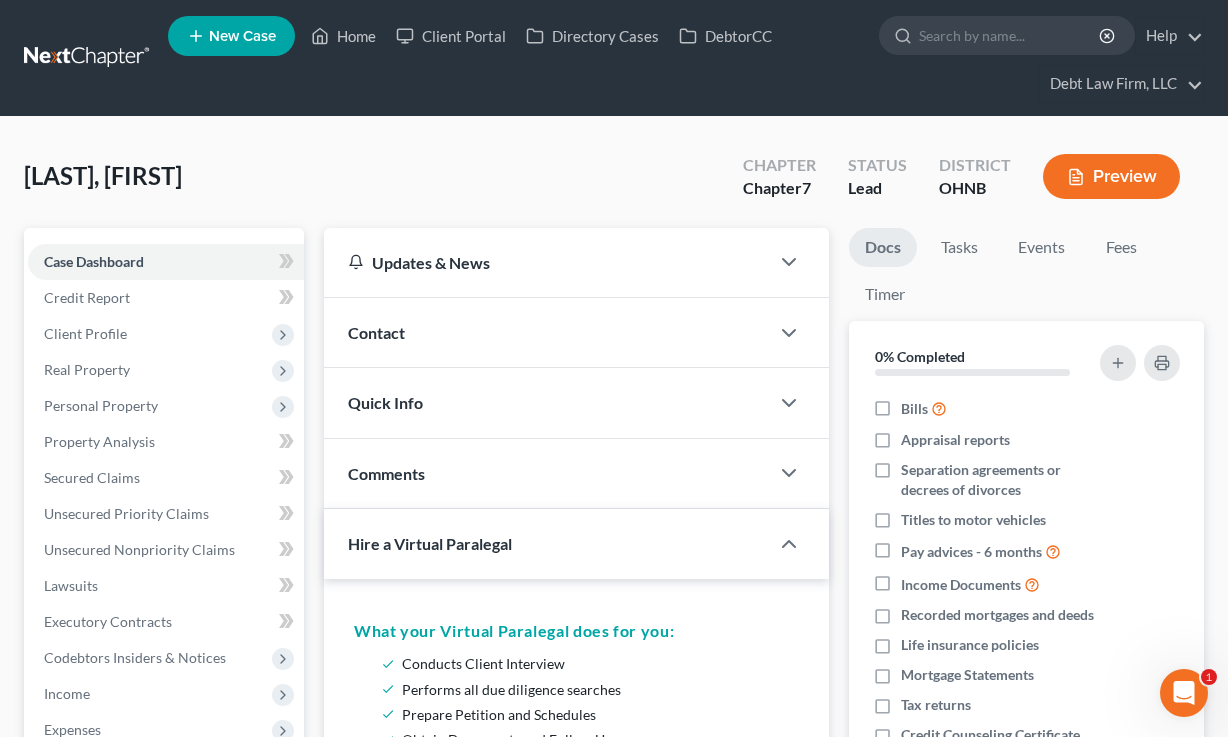 click on "Contact" at bounding box center [546, 332] 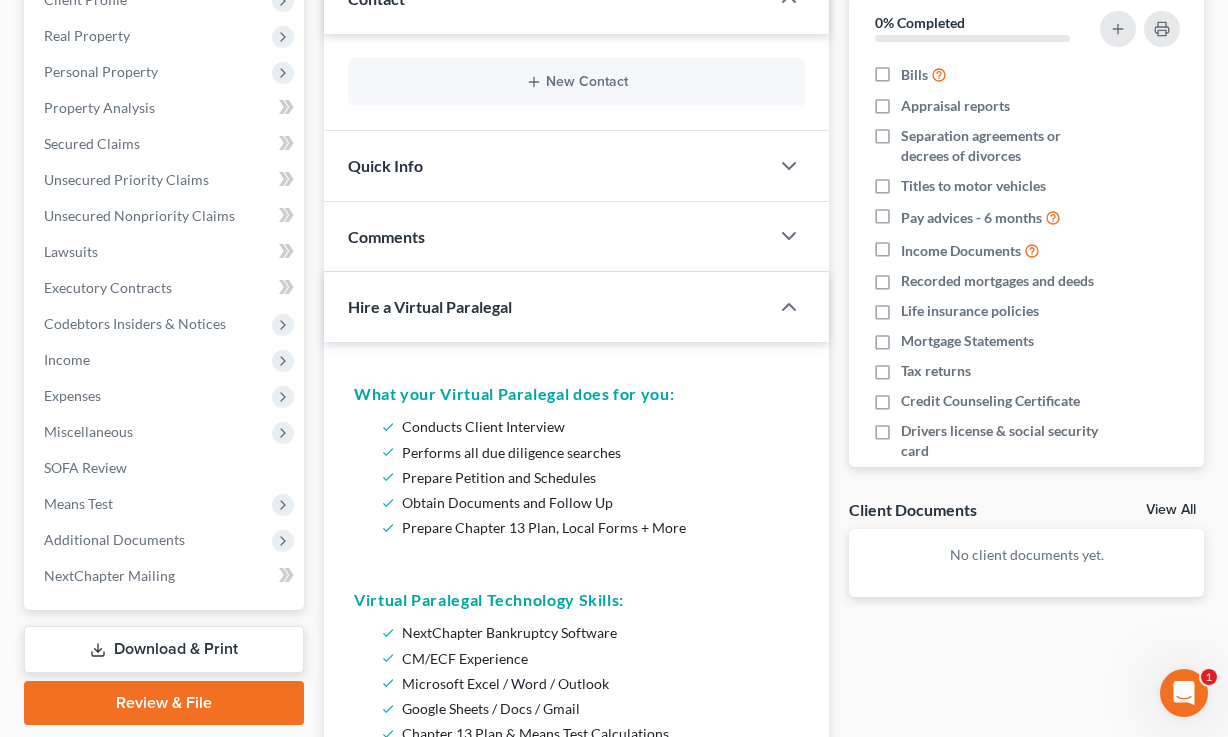 scroll, scrollTop: 0, scrollLeft: 0, axis: both 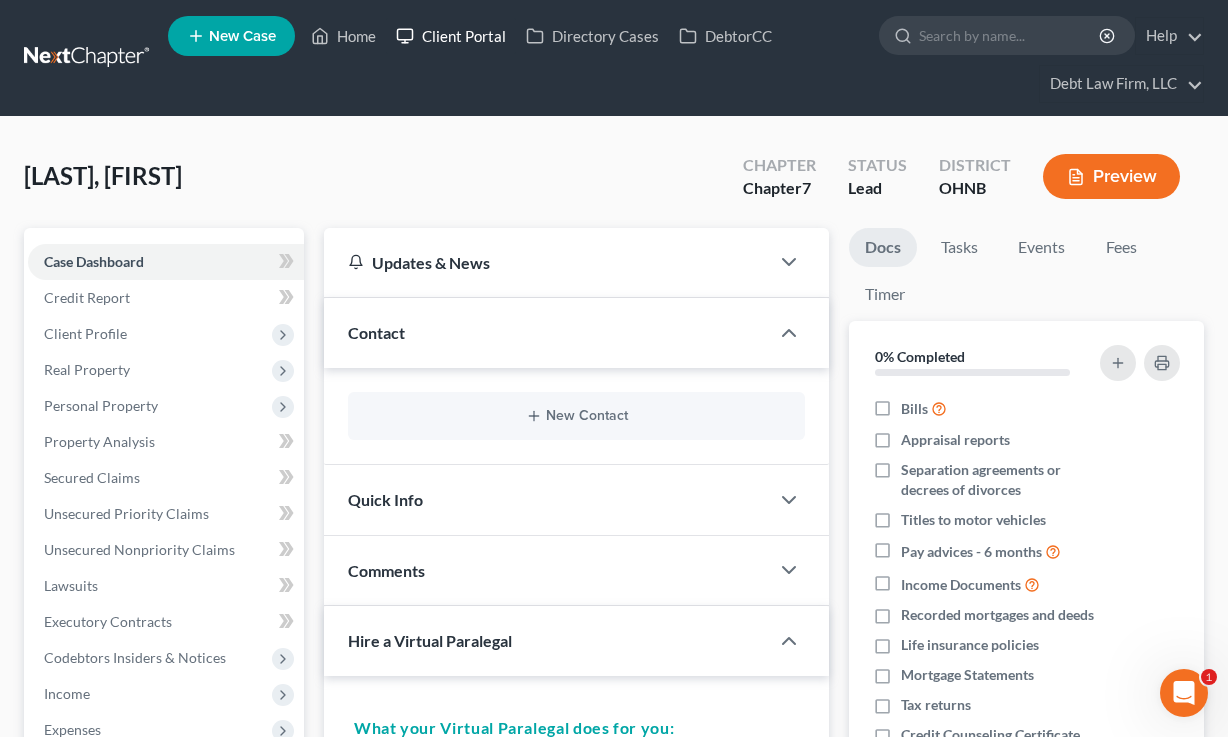click on "Client Portal" at bounding box center (451, 36) 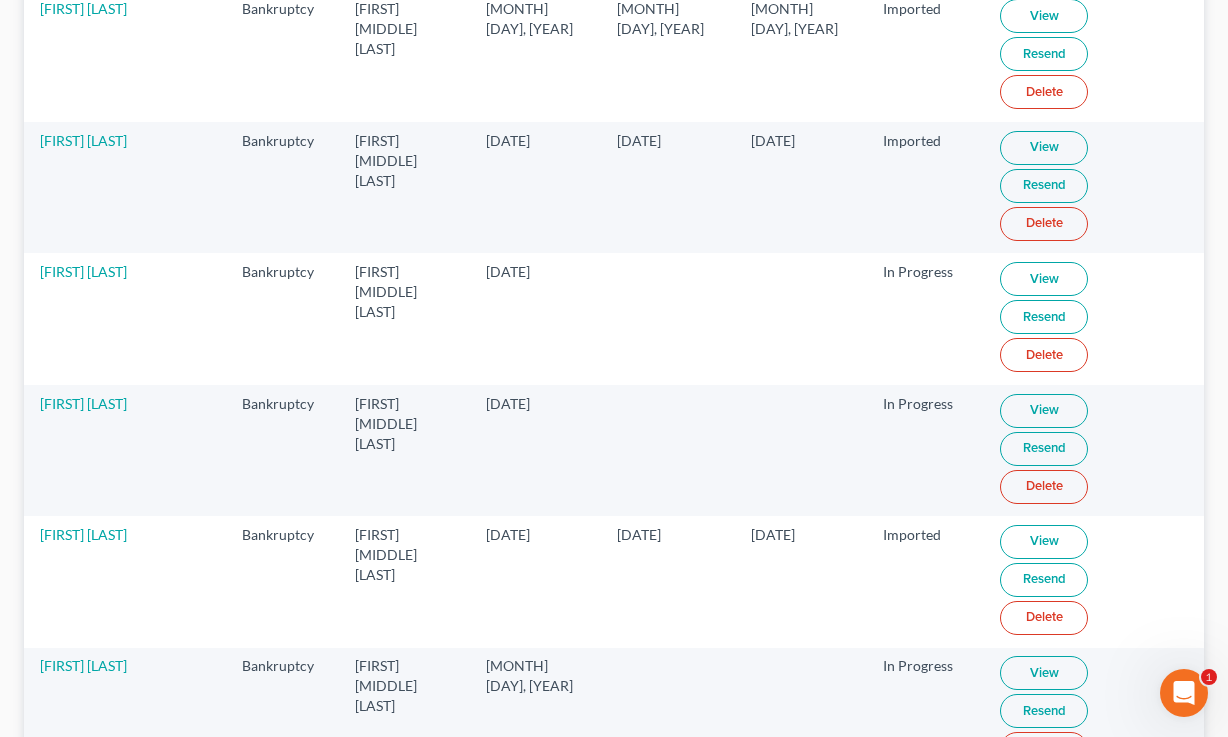 scroll, scrollTop: 1774, scrollLeft: 0, axis: vertical 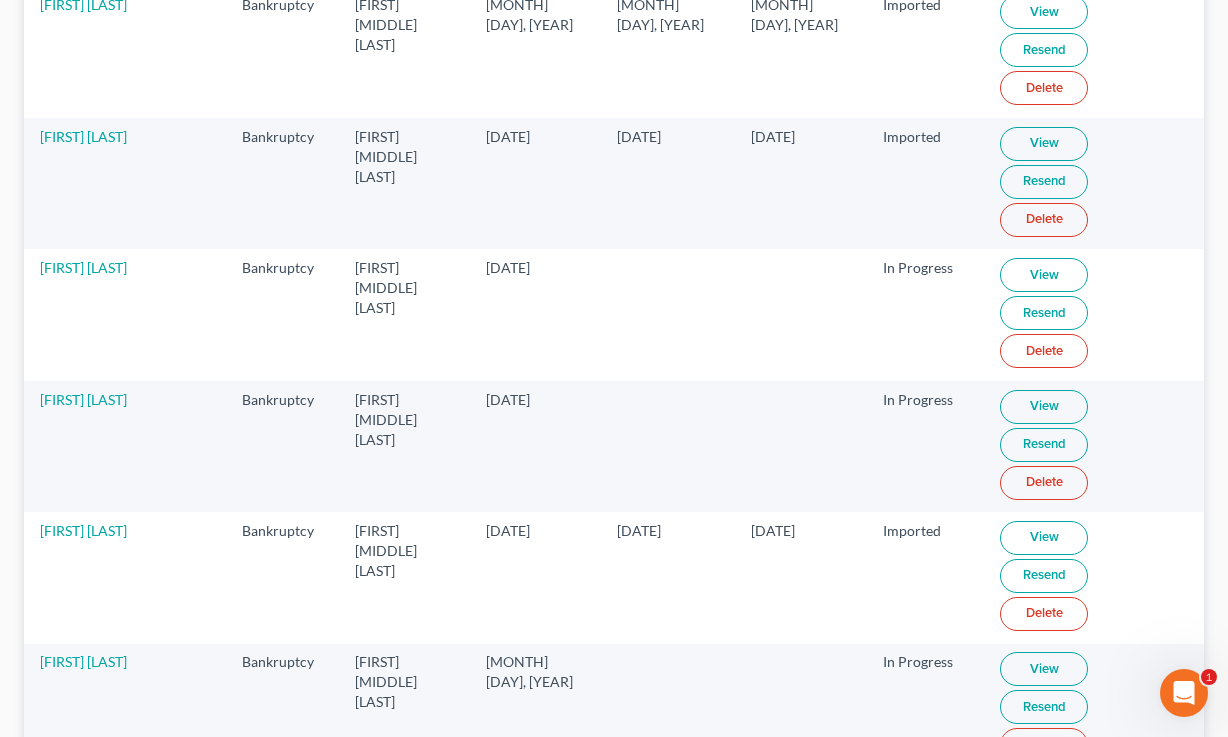 click on "View" at bounding box center [1044, 1064] 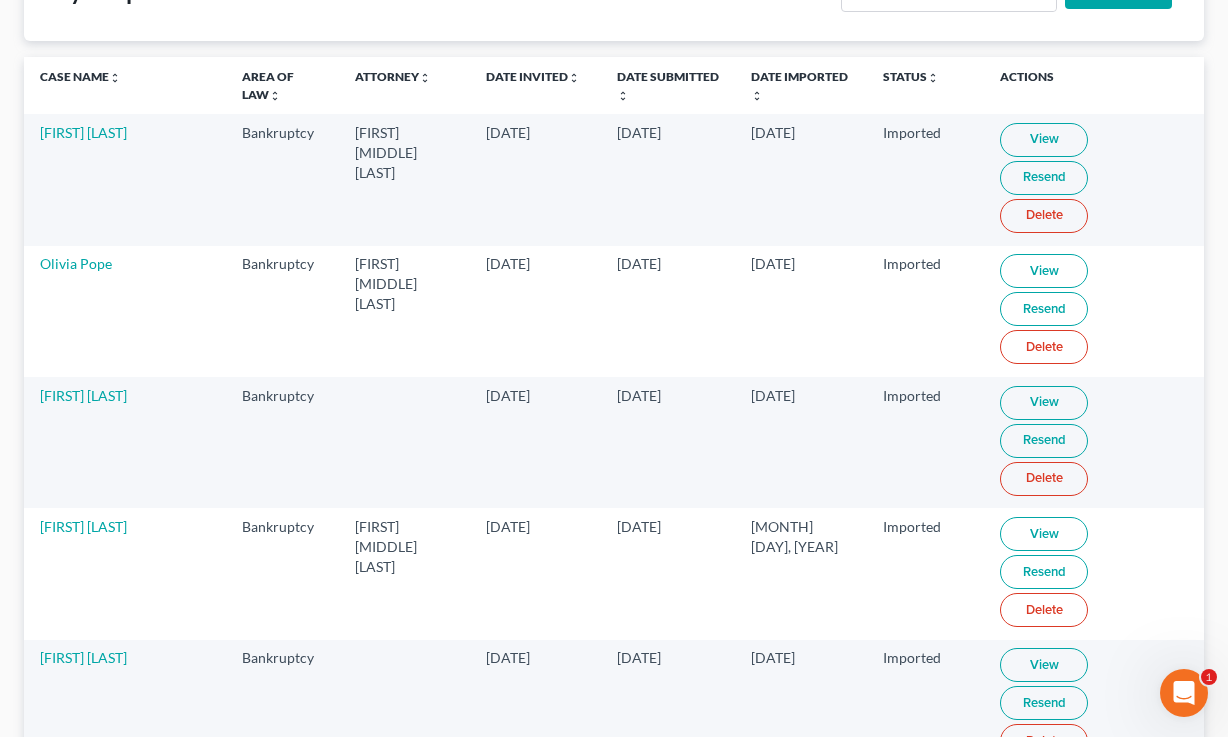 scroll, scrollTop: 0, scrollLeft: 0, axis: both 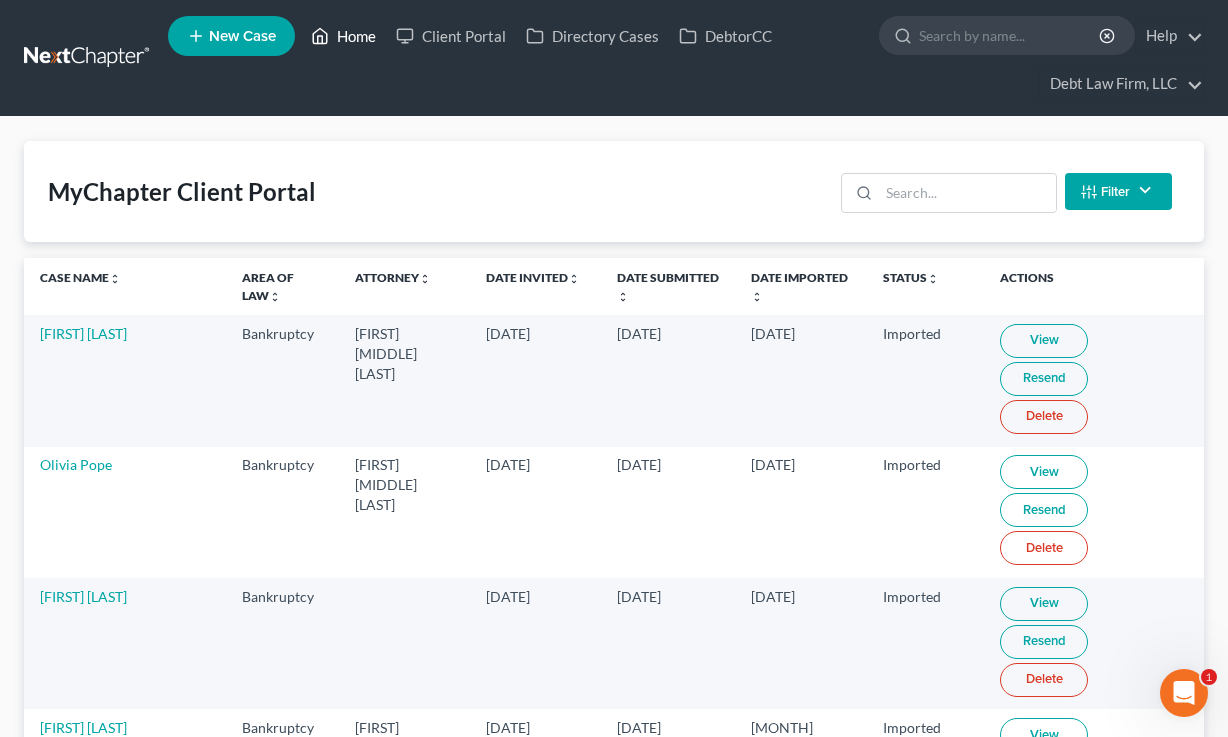click on "Home" at bounding box center (343, 36) 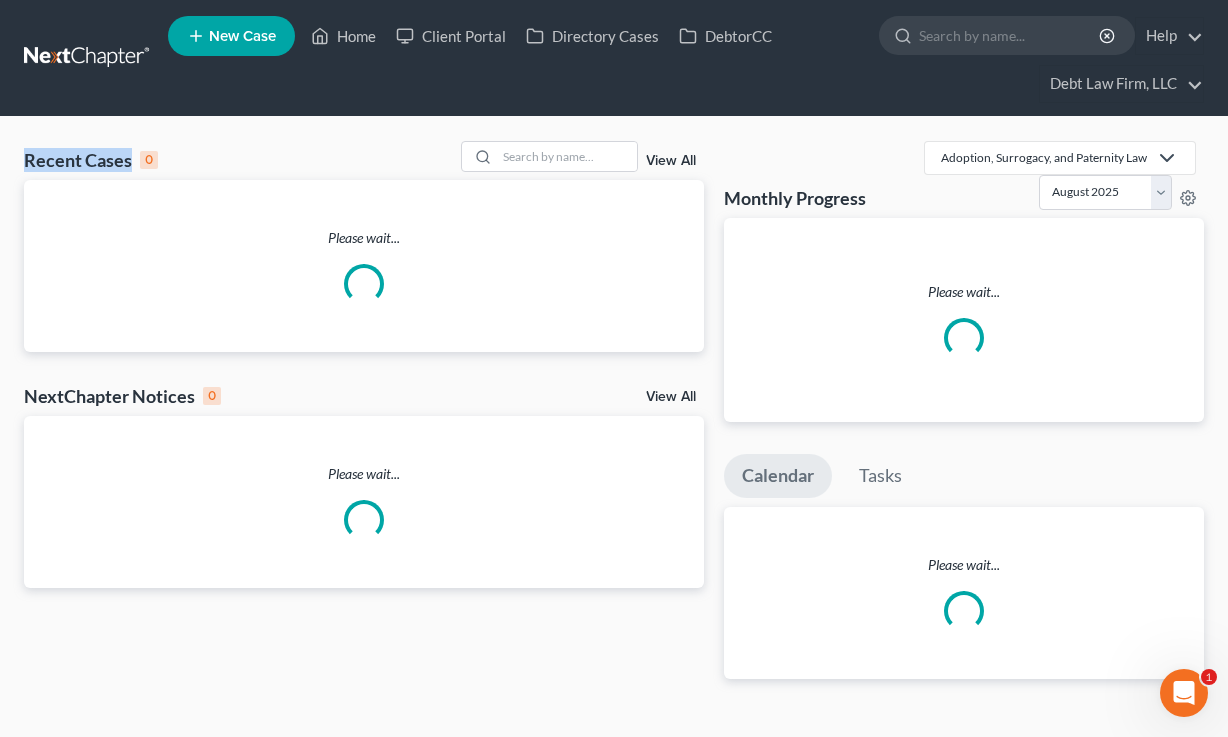 drag, startPoint x: 176, startPoint y: 161, endPoint x: 29, endPoint y: 161, distance: 147 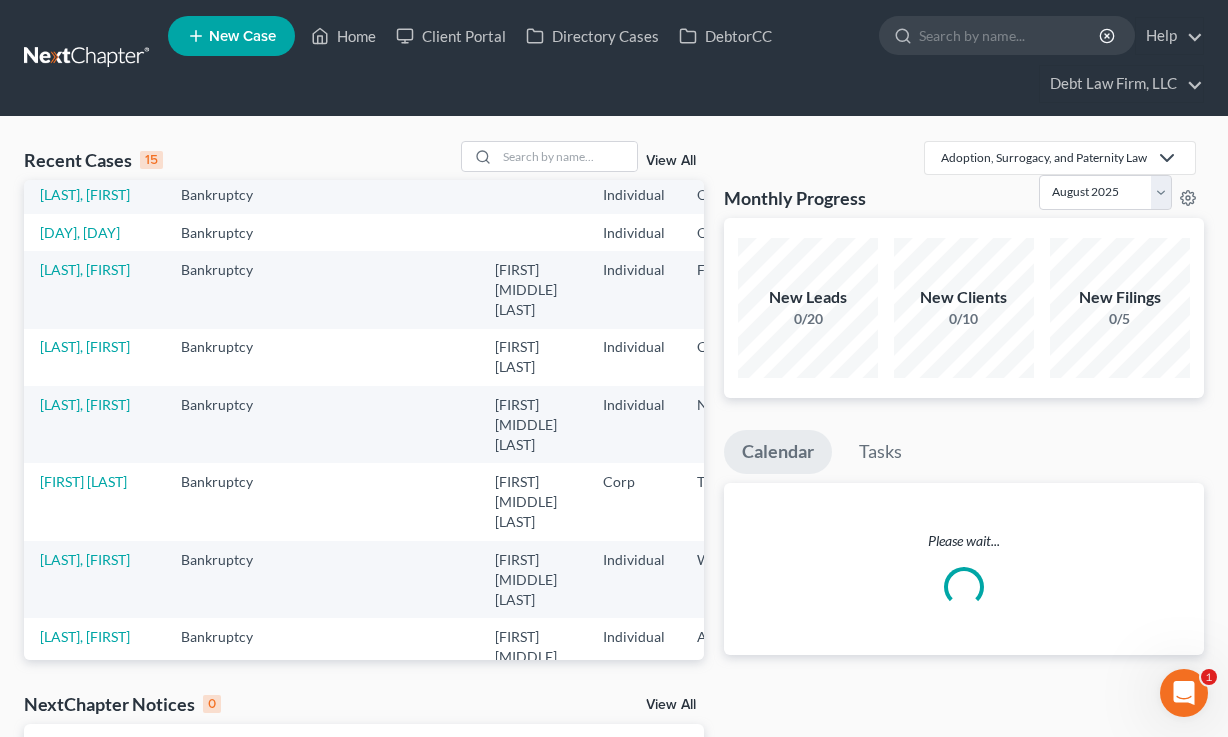 scroll, scrollTop: 53, scrollLeft: 0, axis: vertical 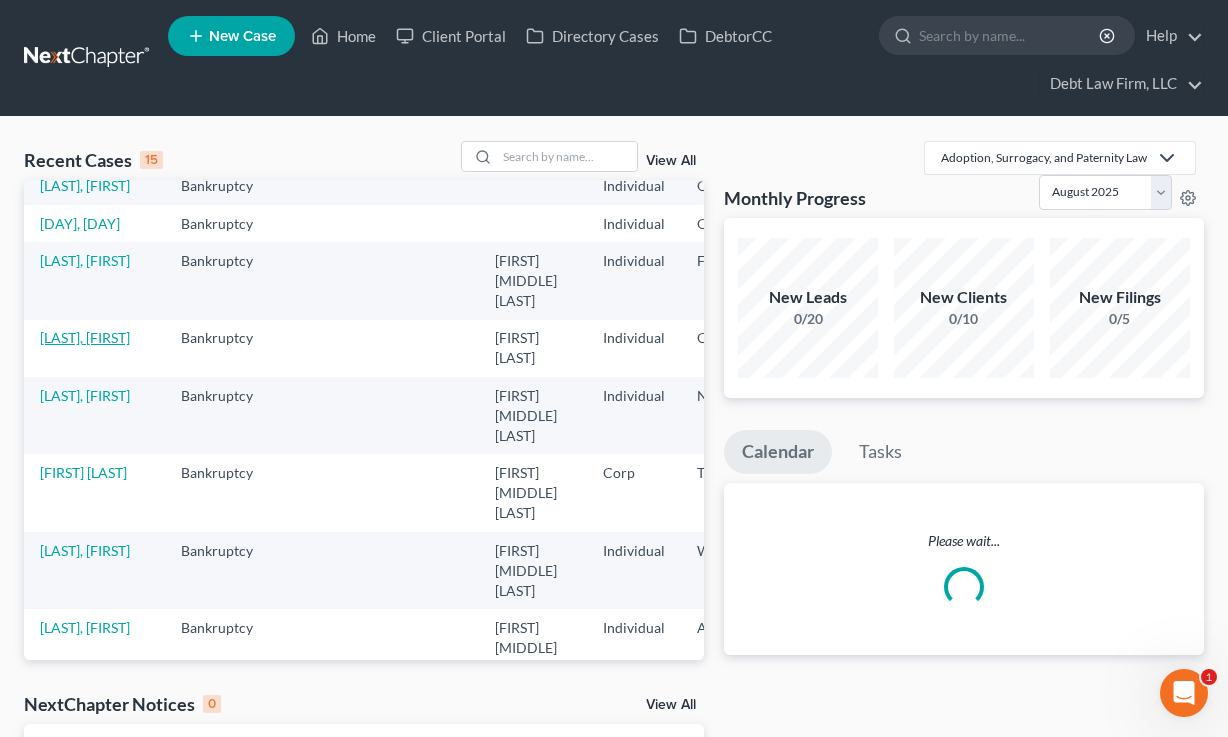 click on "[LAST], [FIRST]" at bounding box center [85, 337] 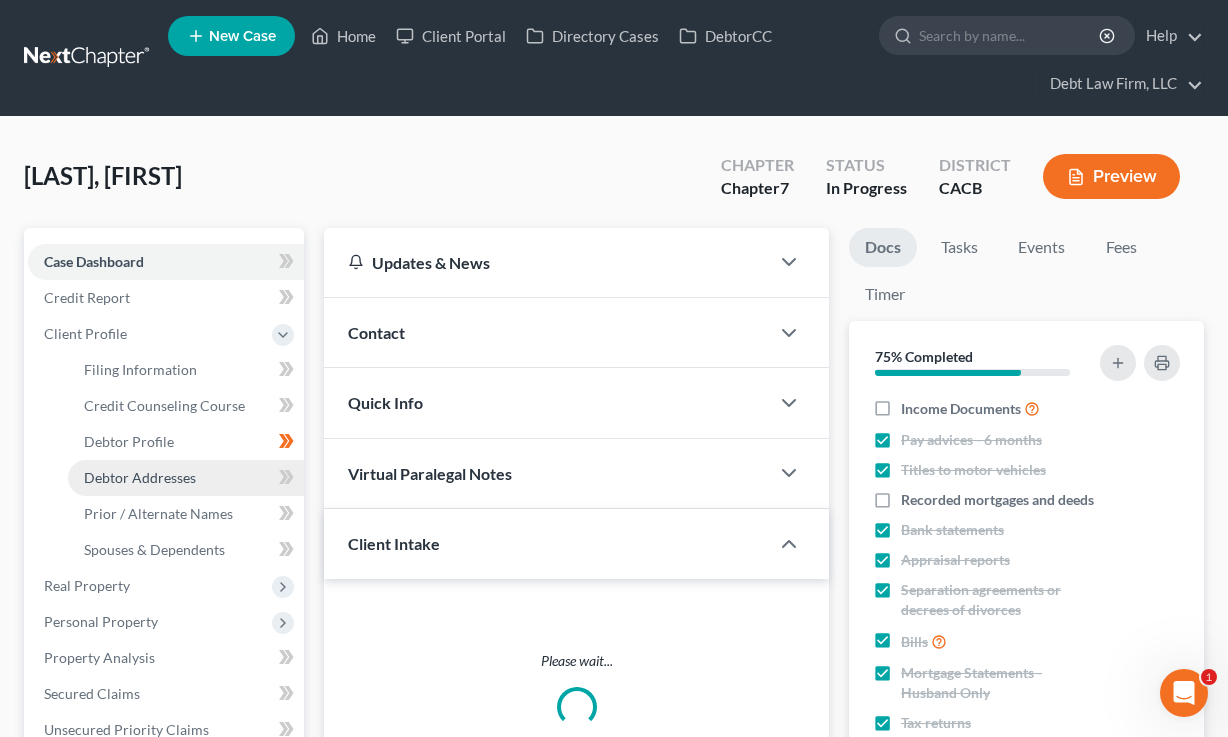 click on "Debtor Addresses" at bounding box center (140, 477) 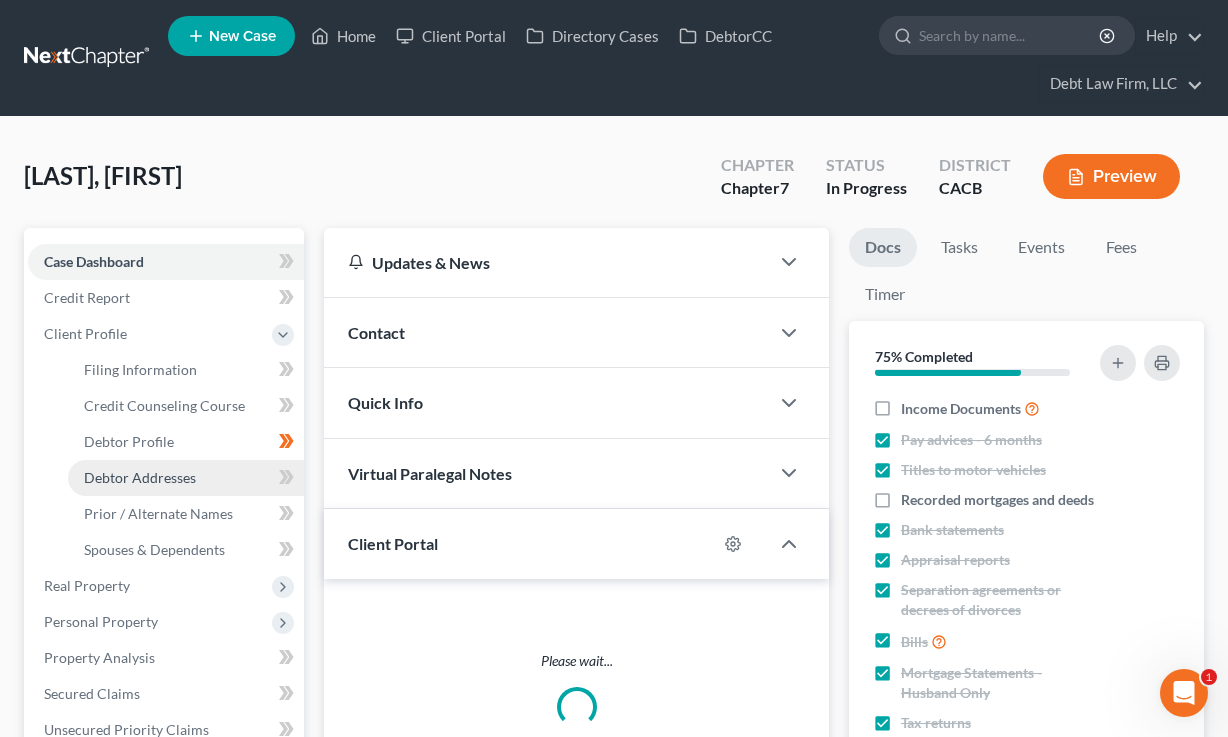 click on "Debtor Addresses" at bounding box center (140, 477) 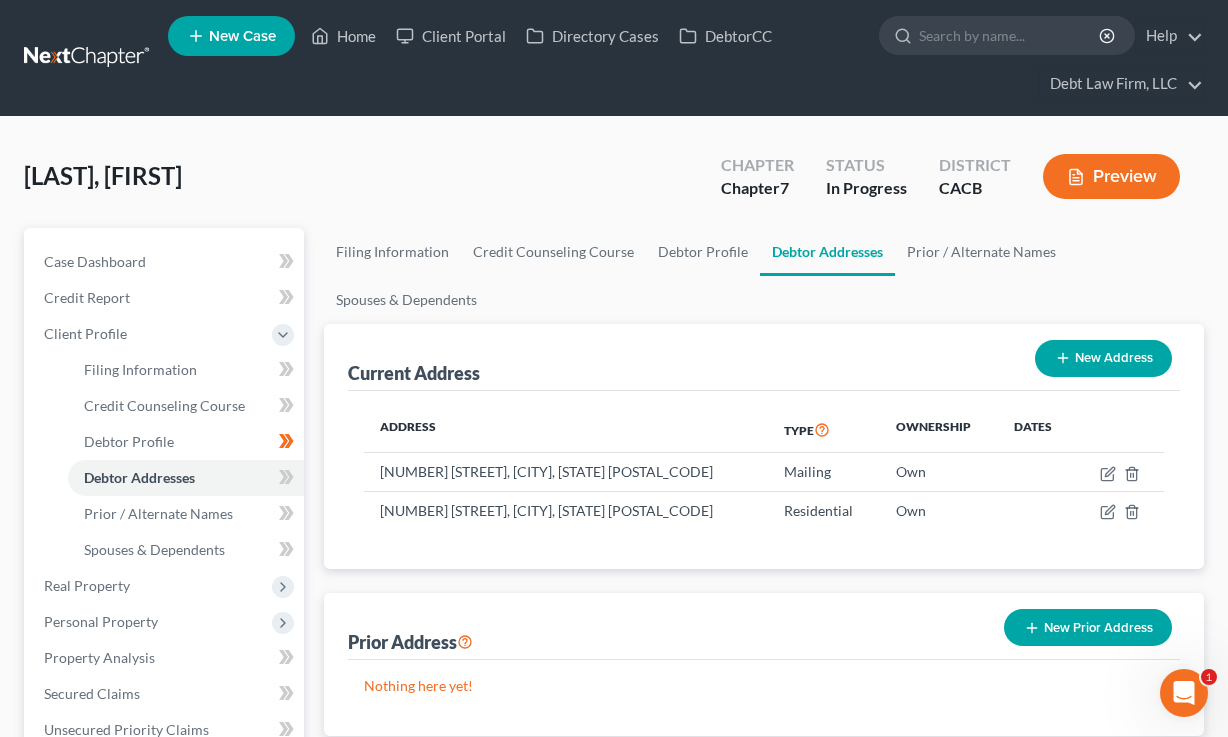 scroll, scrollTop: 201, scrollLeft: 0, axis: vertical 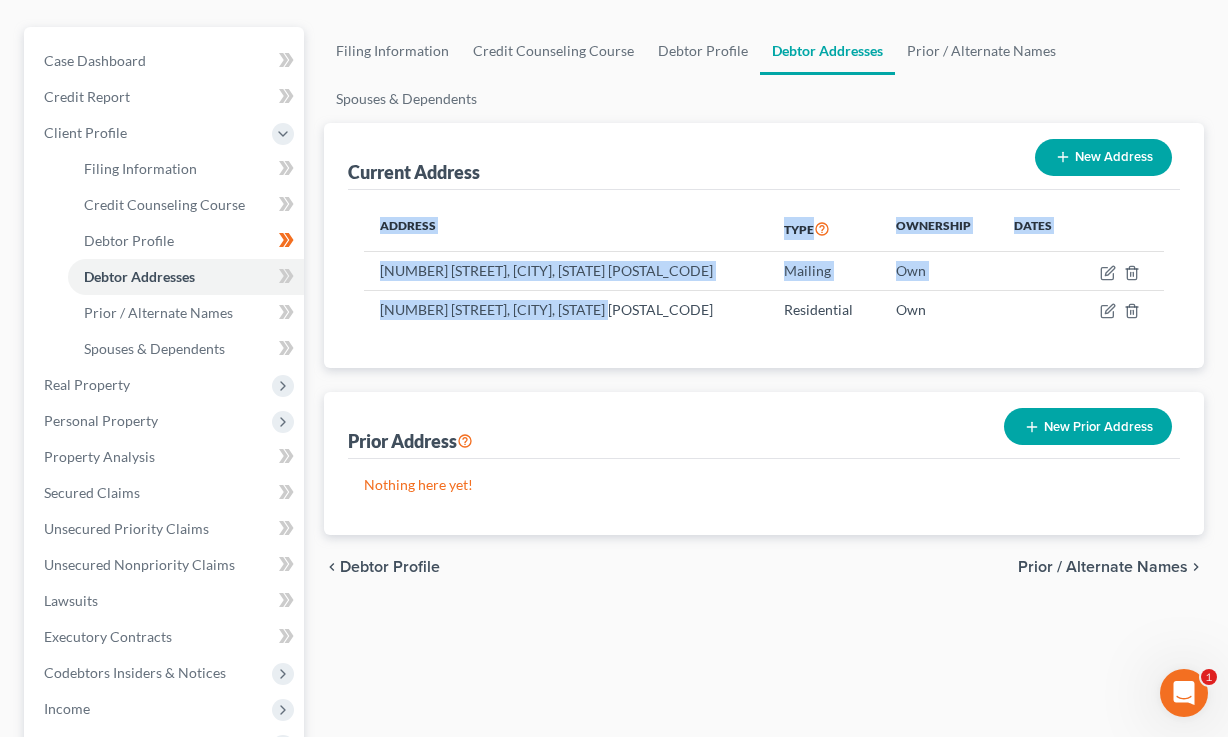 drag, startPoint x: 649, startPoint y: 320, endPoint x: 344, endPoint y: 257, distance: 311.4386 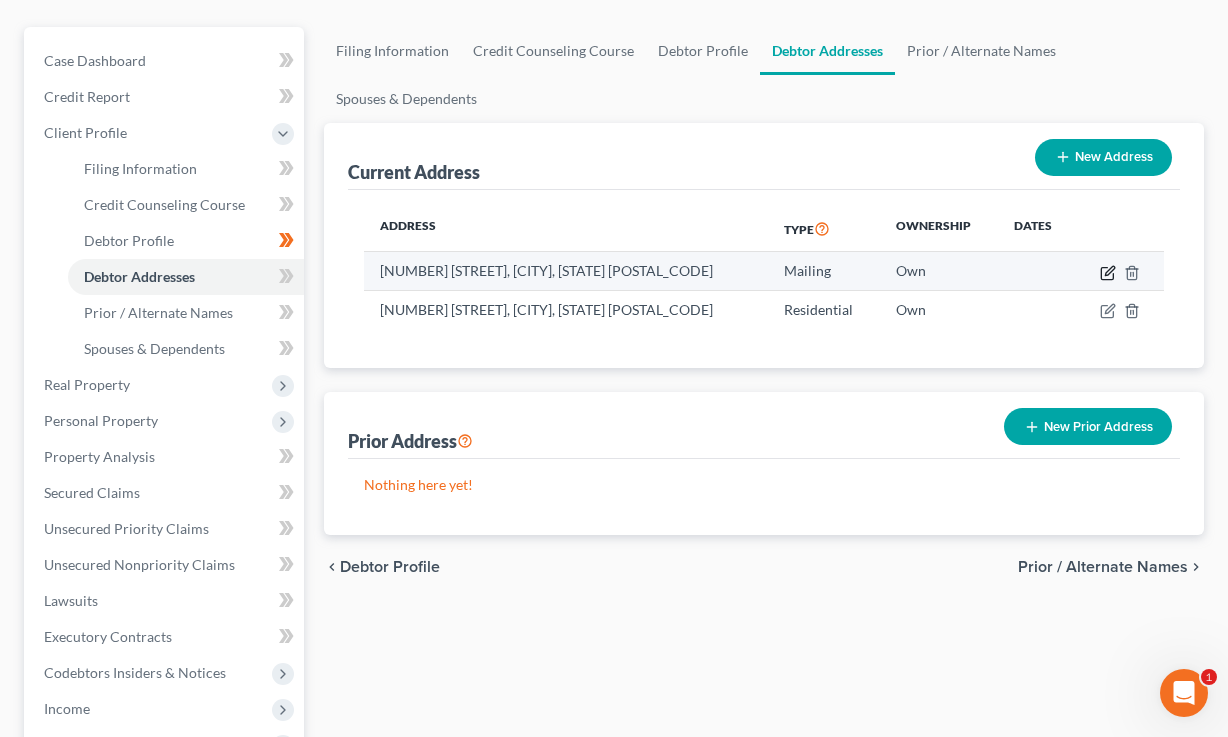 click 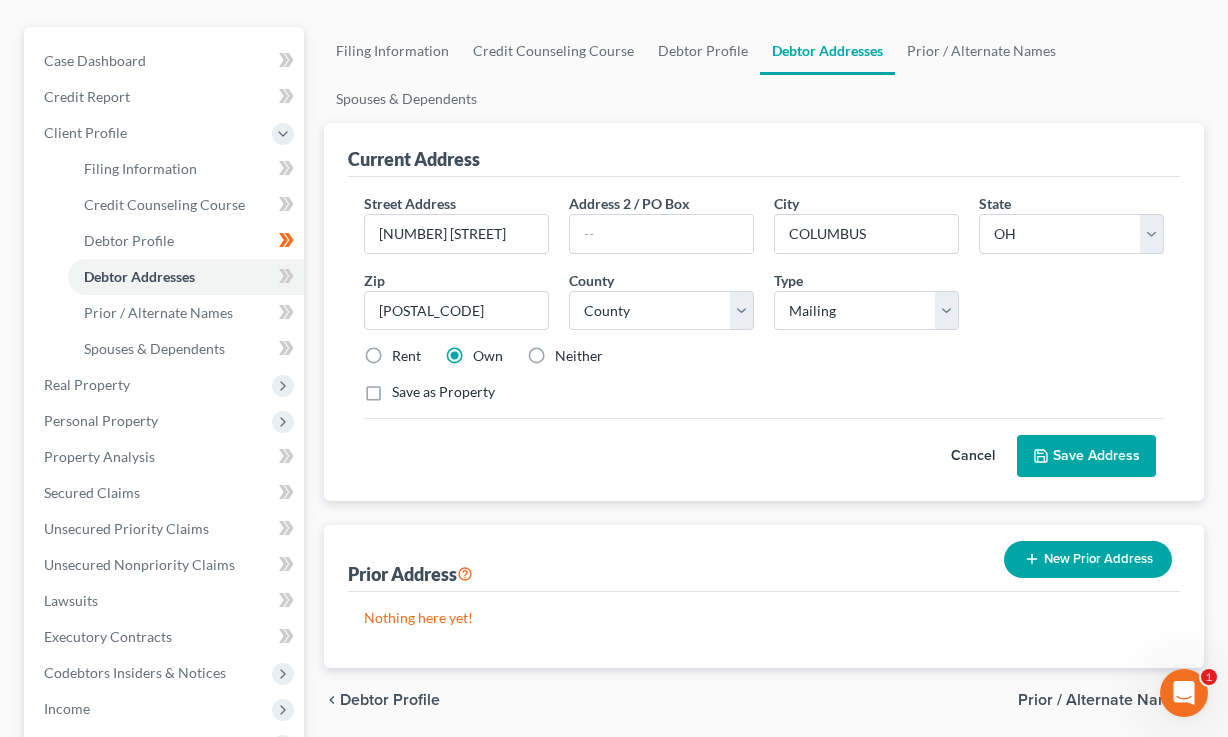 click on "Cancel" at bounding box center (973, 456) 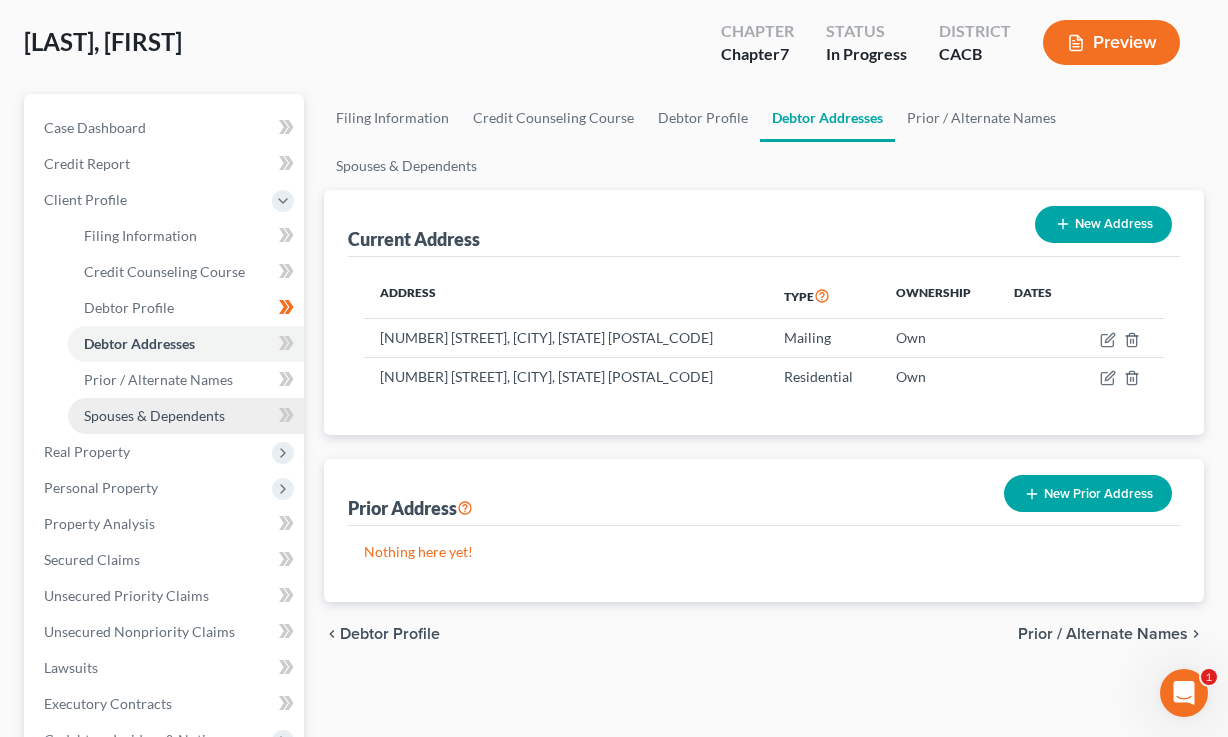 scroll, scrollTop: 0, scrollLeft: 0, axis: both 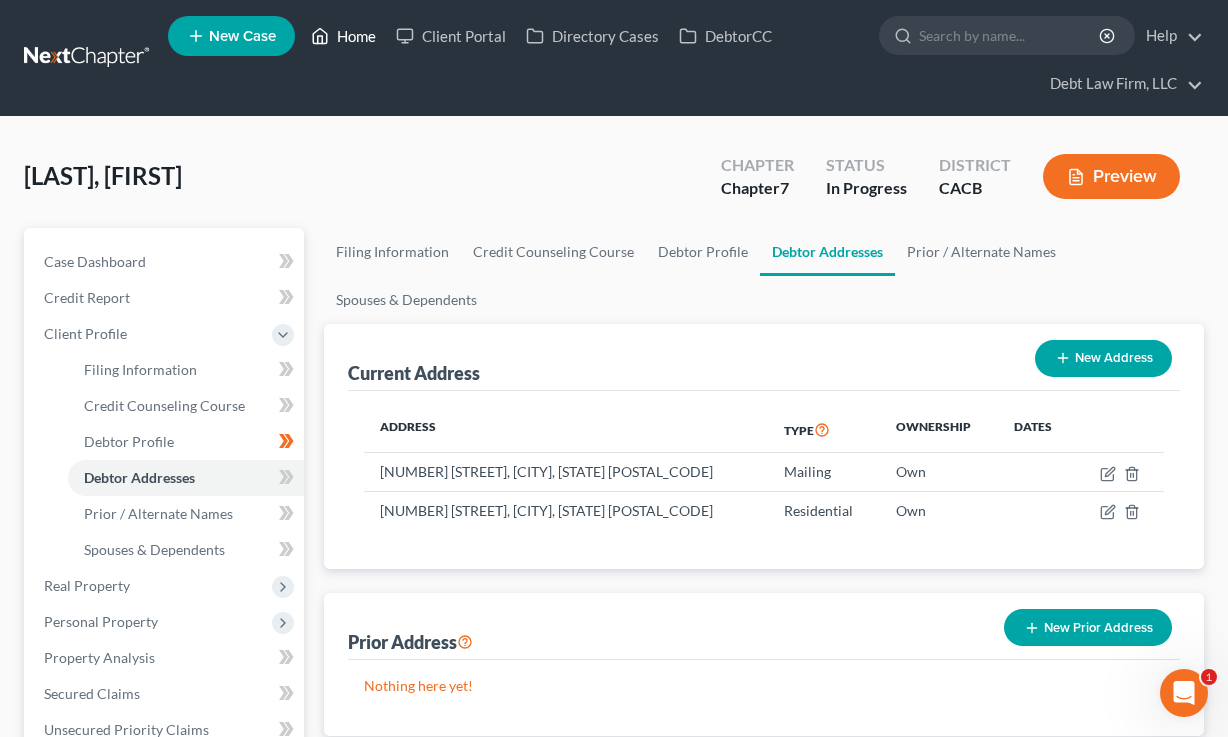 click on "Home" at bounding box center [343, 36] 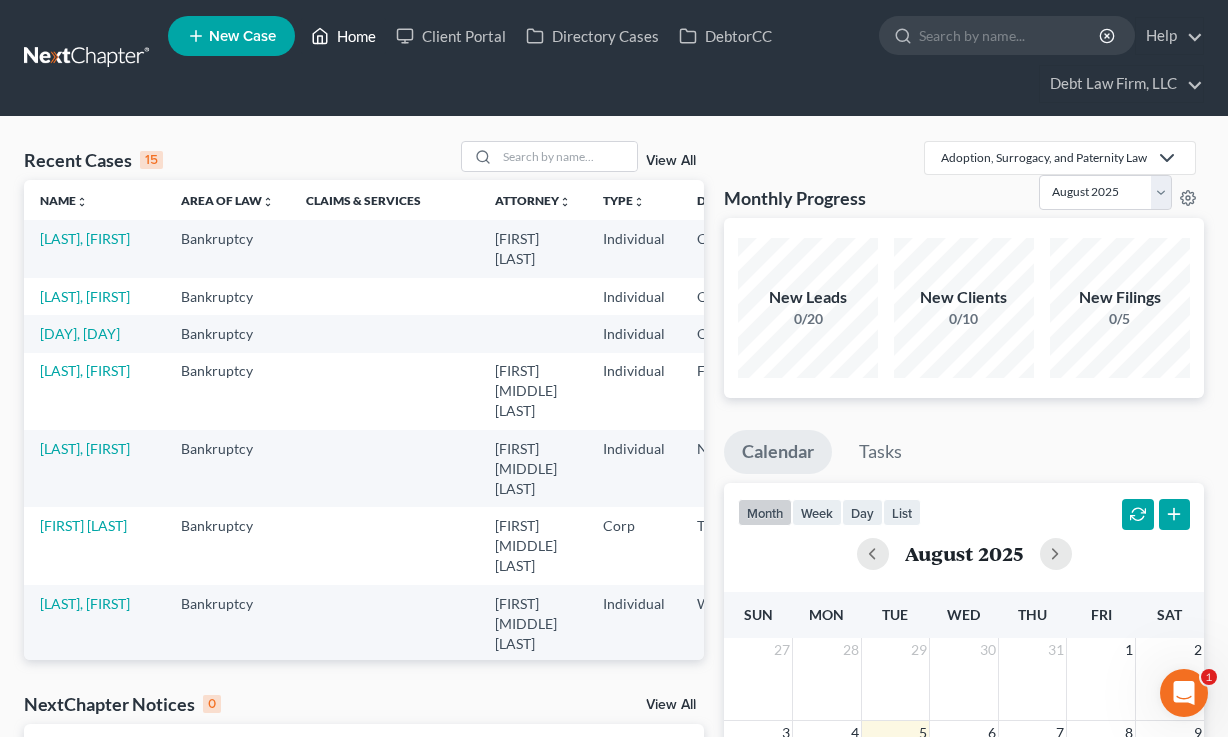 scroll, scrollTop: 265, scrollLeft: 0, axis: vertical 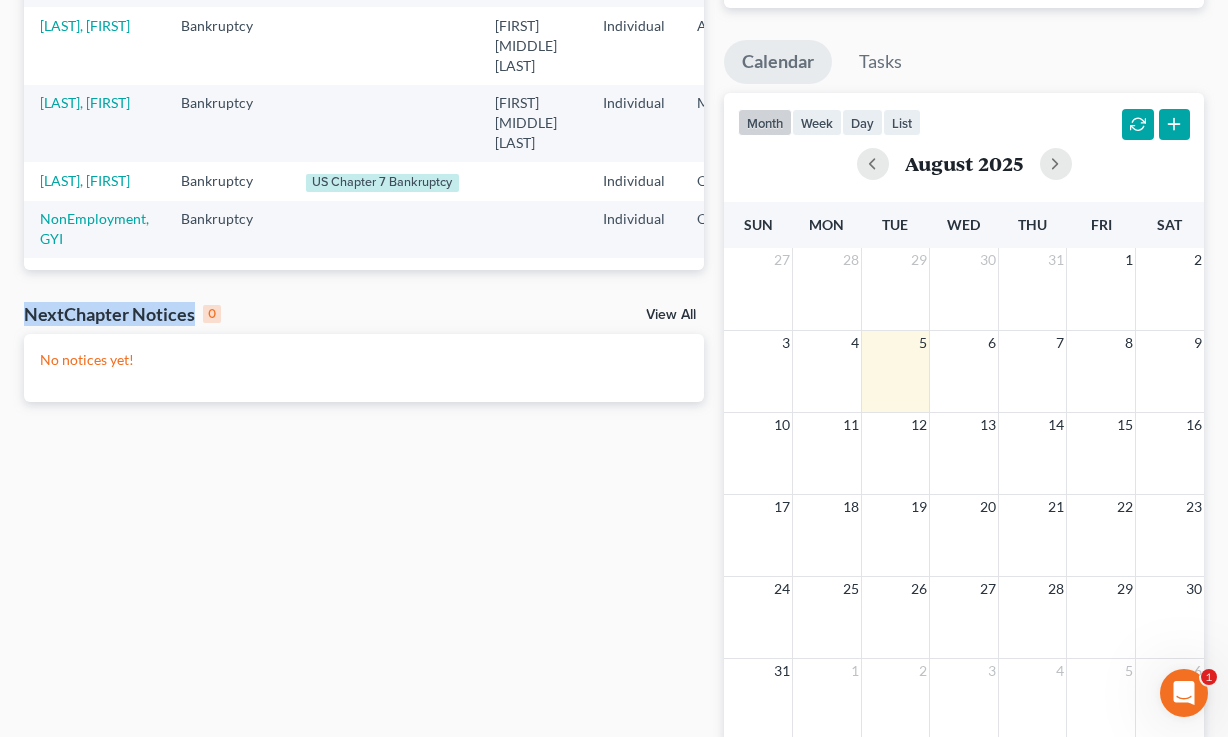 drag, startPoint x: 241, startPoint y: 315, endPoint x: 9, endPoint y: 312, distance: 232.0194 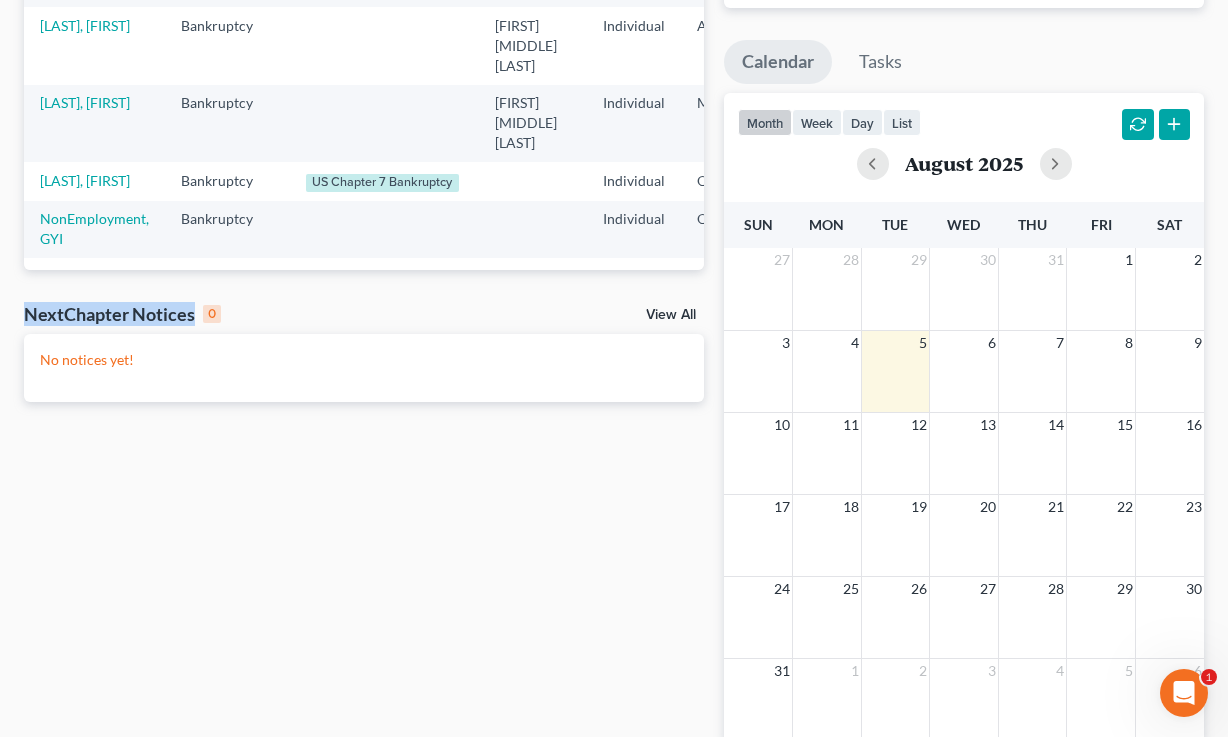 click on "NextChapter Notices 0 View All" at bounding box center [364, 318] 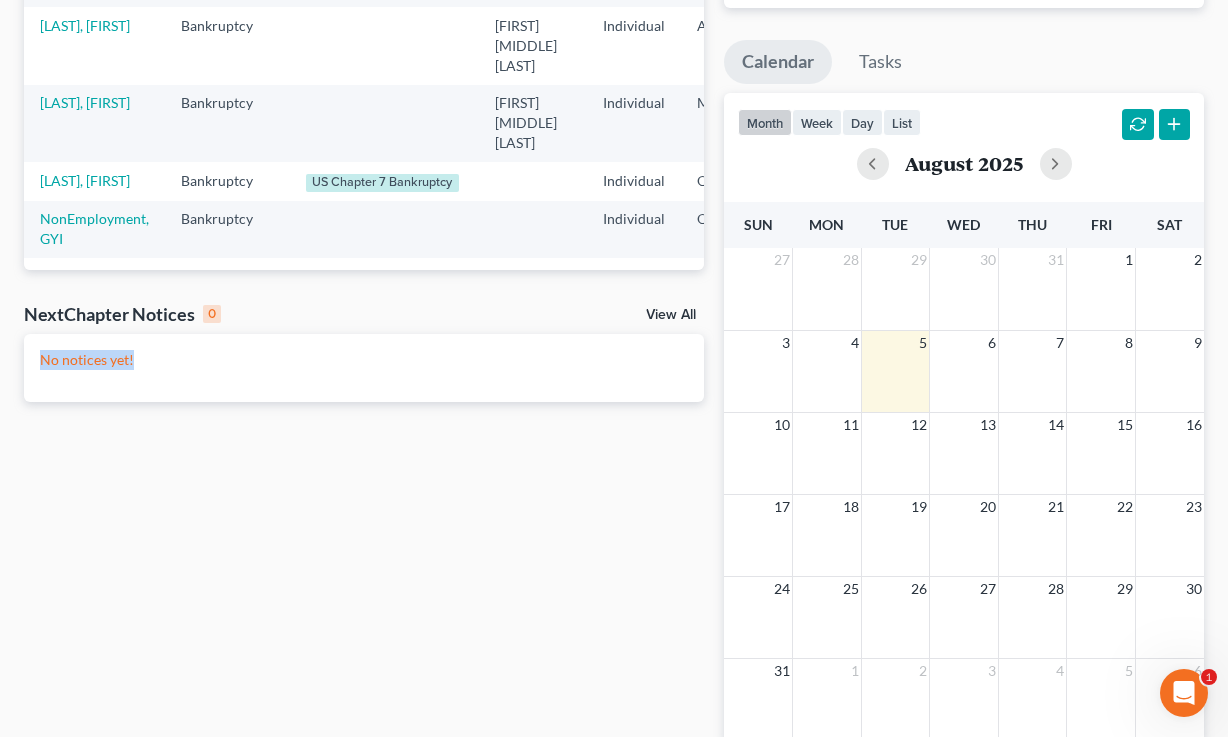drag, startPoint x: 147, startPoint y: 363, endPoint x: 26, endPoint y: 360, distance: 121.037186 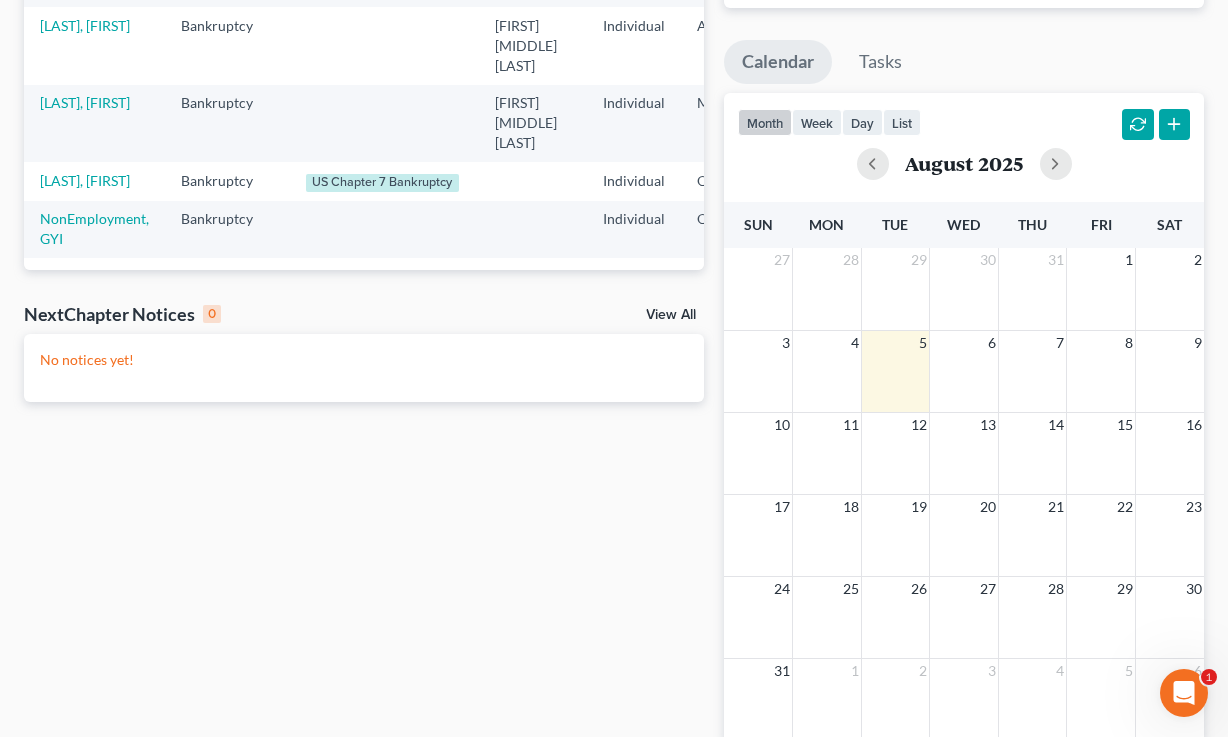 click at bounding box center [384, 391] 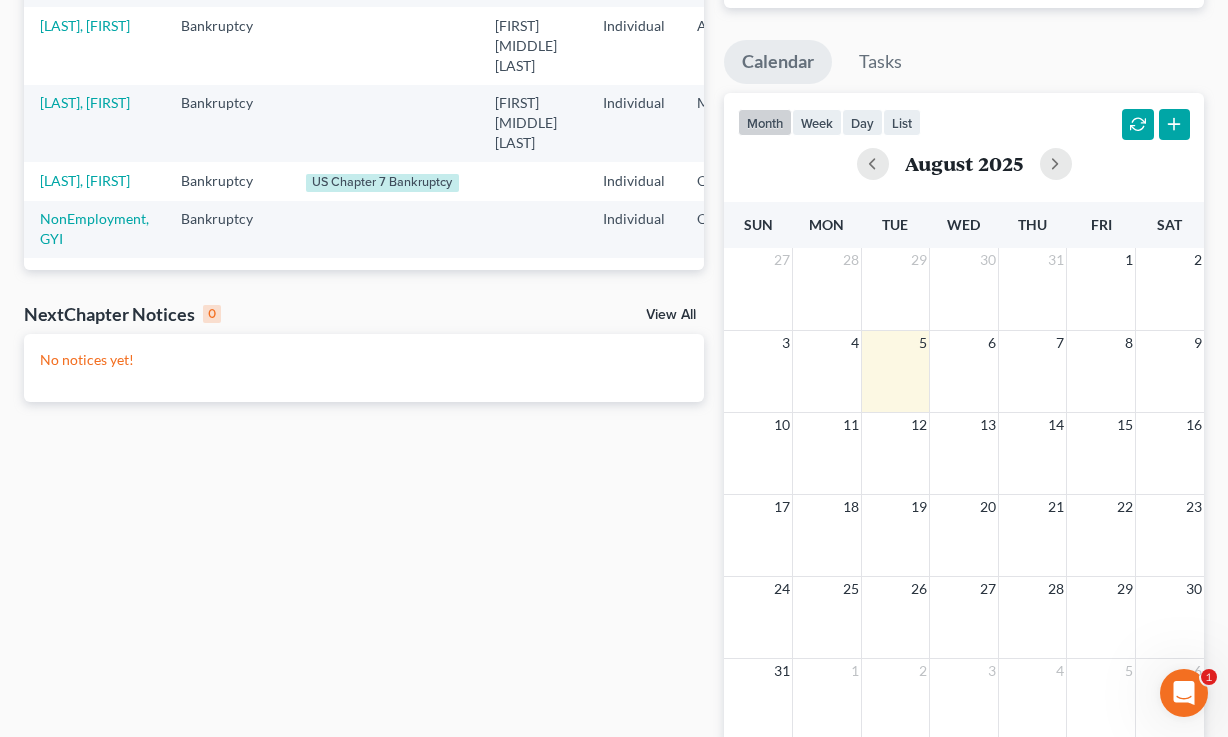 click on "View All" at bounding box center (671, 315) 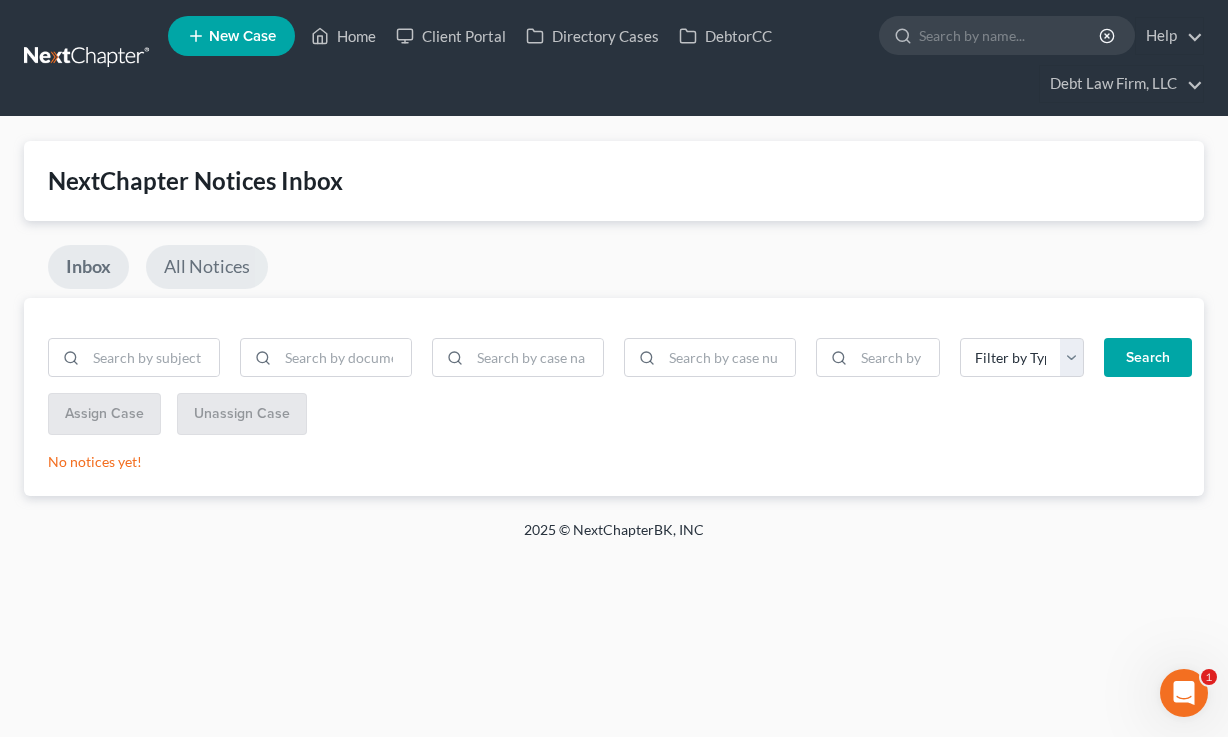 click on "All Notices" at bounding box center [207, 267] 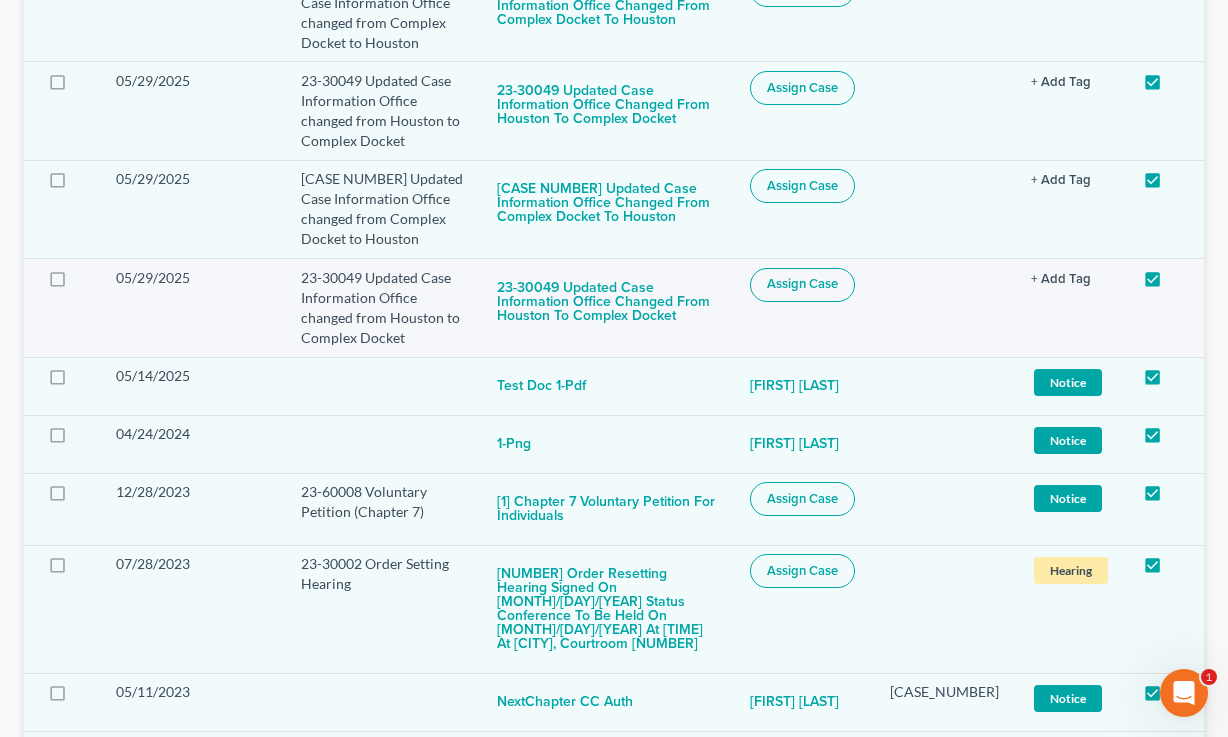 scroll, scrollTop: 634, scrollLeft: 0, axis: vertical 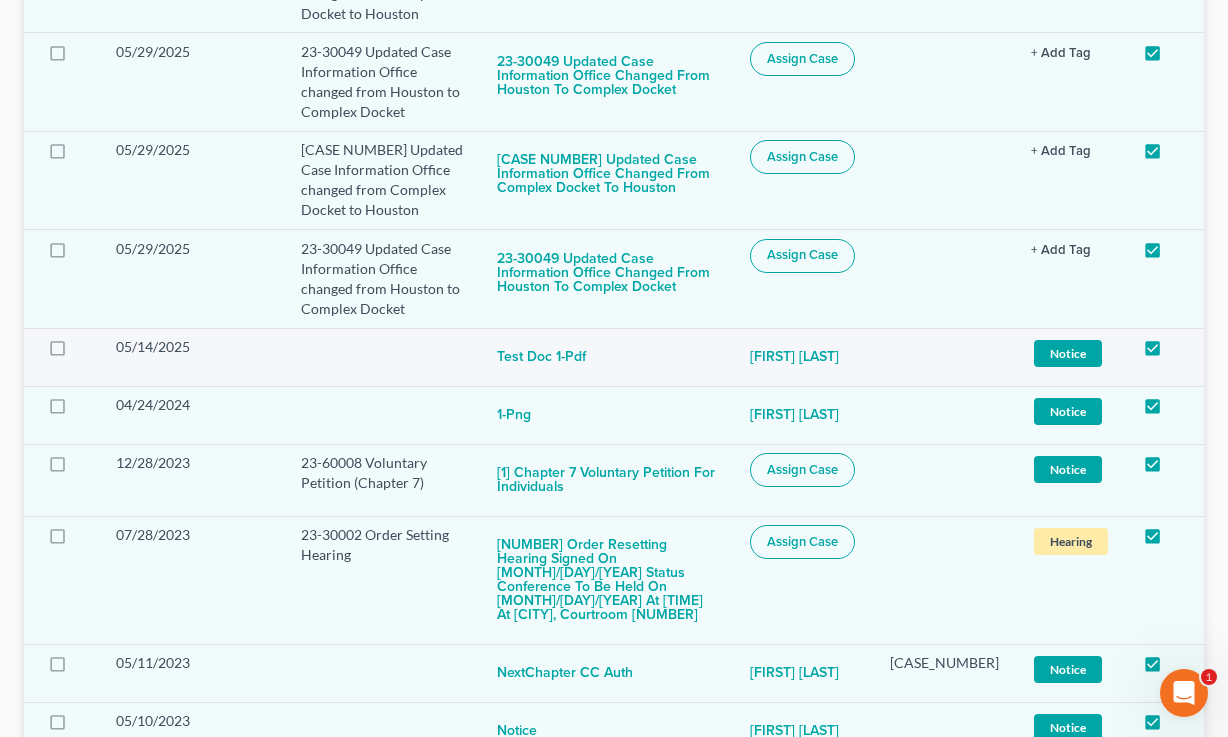 drag, startPoint x: 859, startPoint y: 346, endPoint x: 743, endPoint y: 344, distance: 116.01724 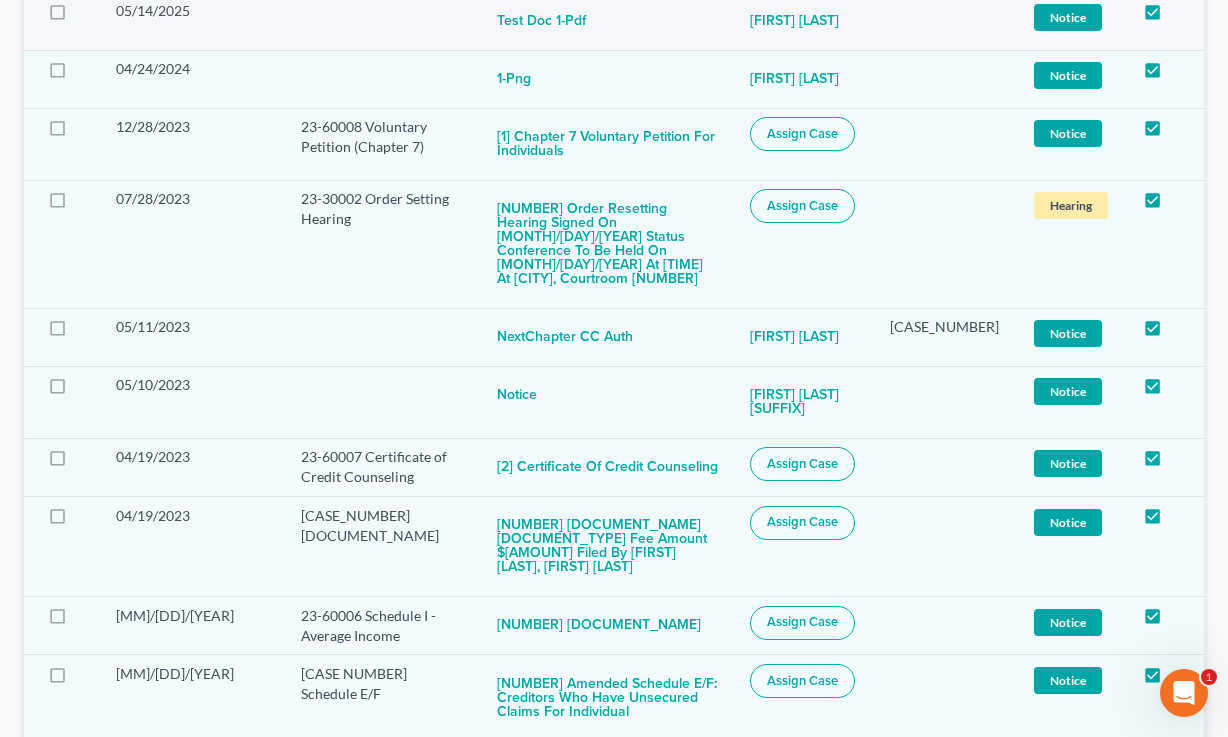 scroll, scrollTop: 1012, scrollLeft: 0, axis: vertical 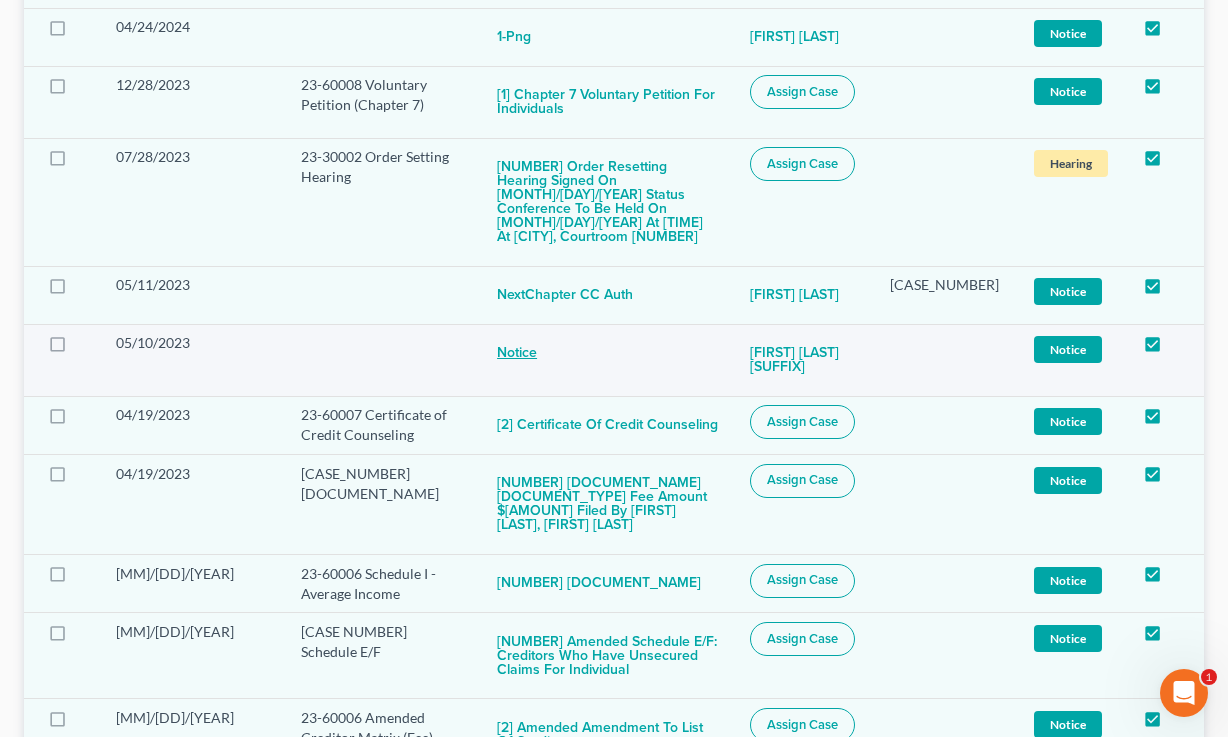 click on "Notice" at bounding box center [541, 353] 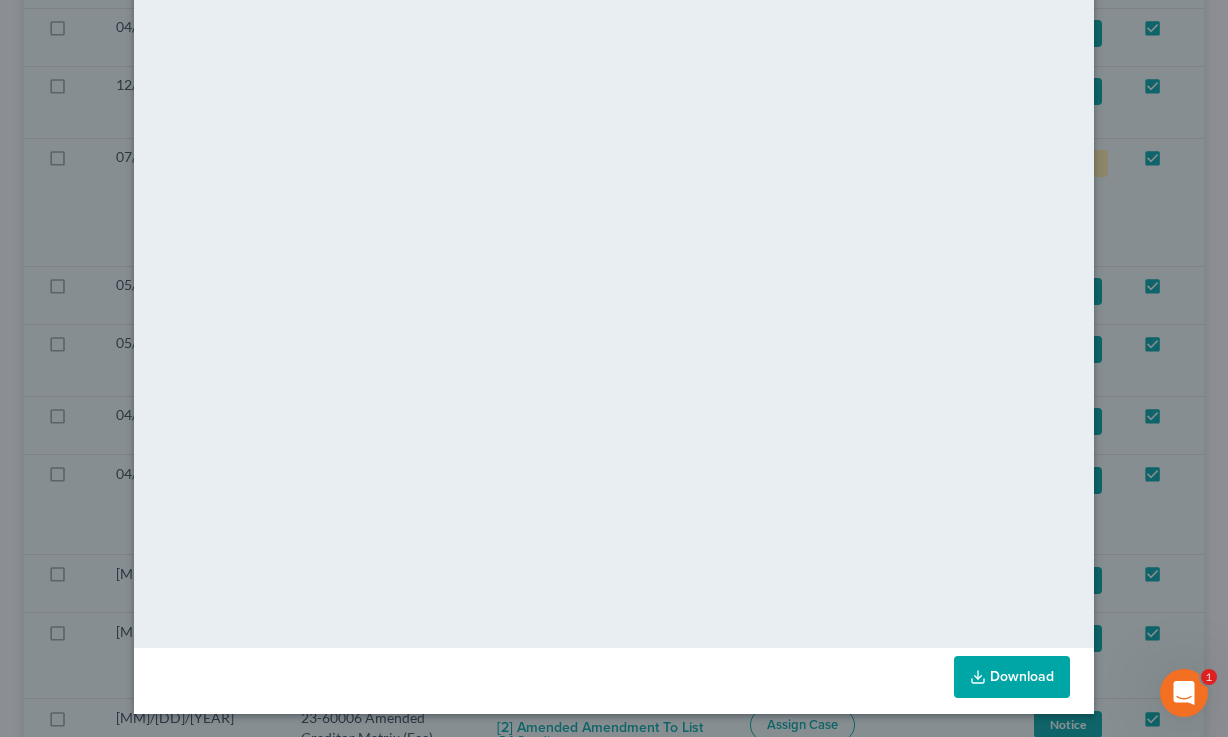 scroll, scrollTop: 0, scrollLeft: 0, axis: both 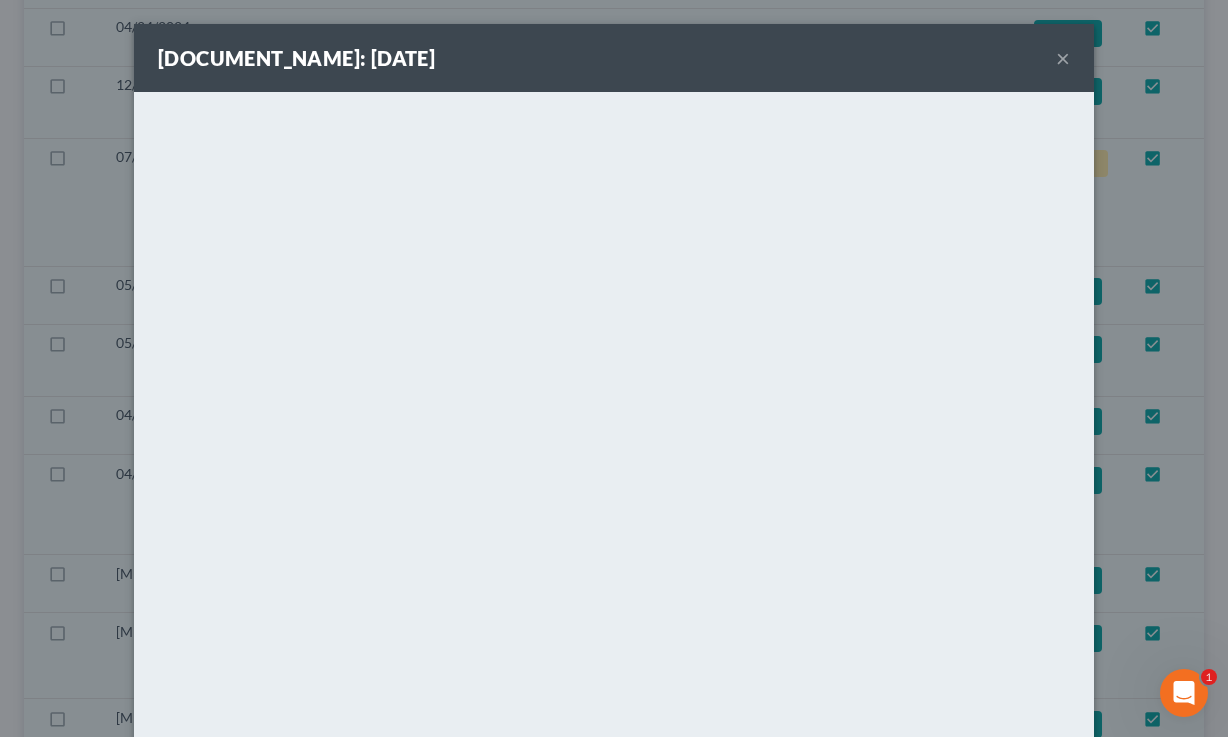 click on "×" at bounding box center [1063, 58] 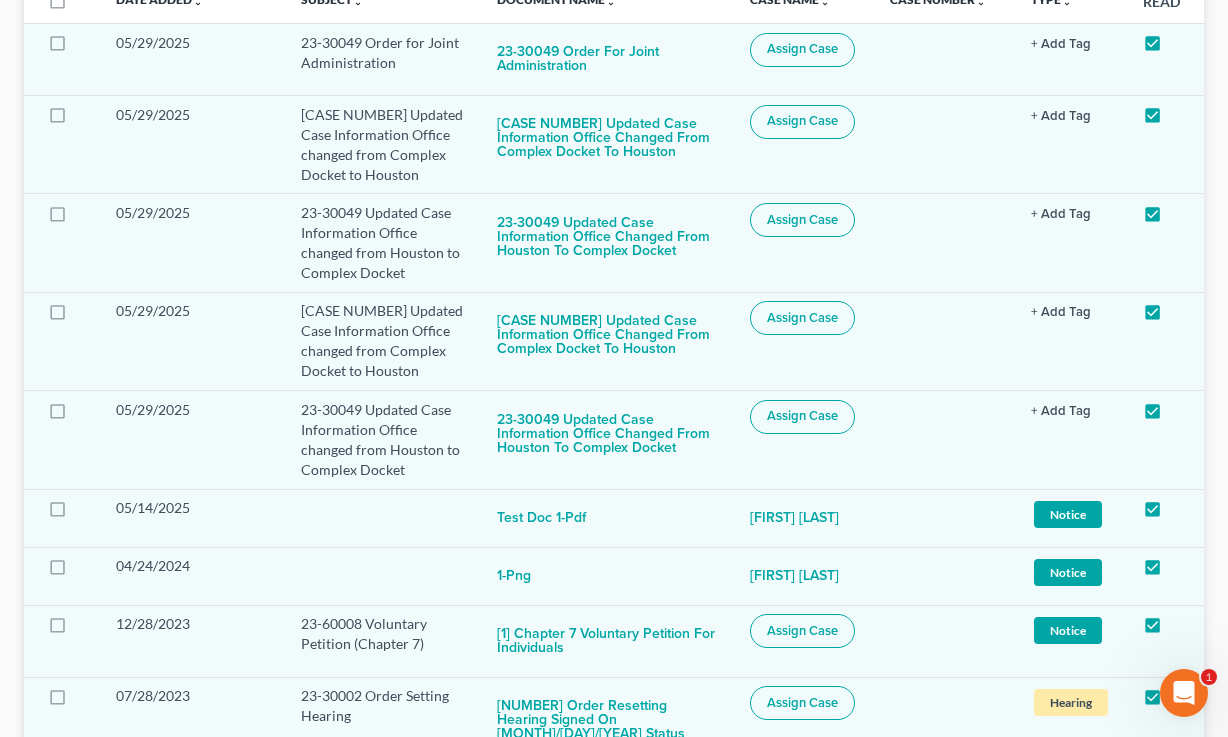 scroll, scrollTop: 130, scrollLeft: 0, axis: vertical 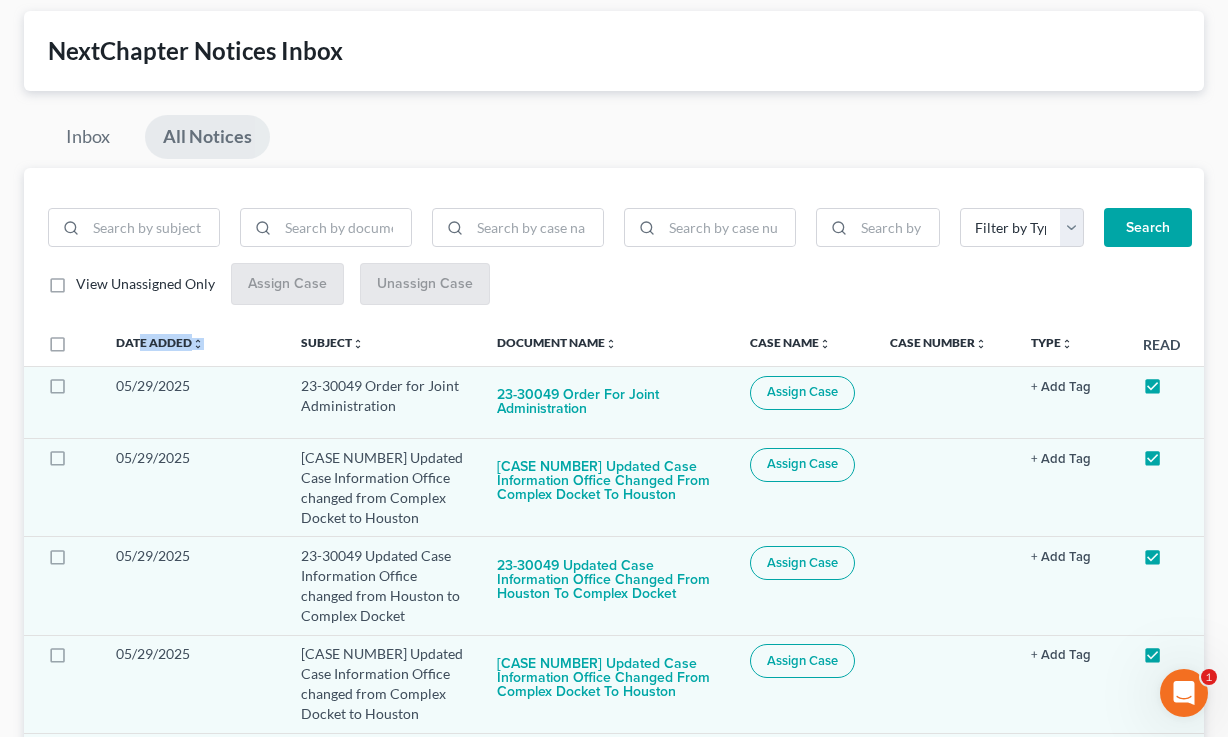 drag, startPoint x: 214, startPoint y: 346, endPoint x: 105, endPoint y: 339, distance: 109.22454 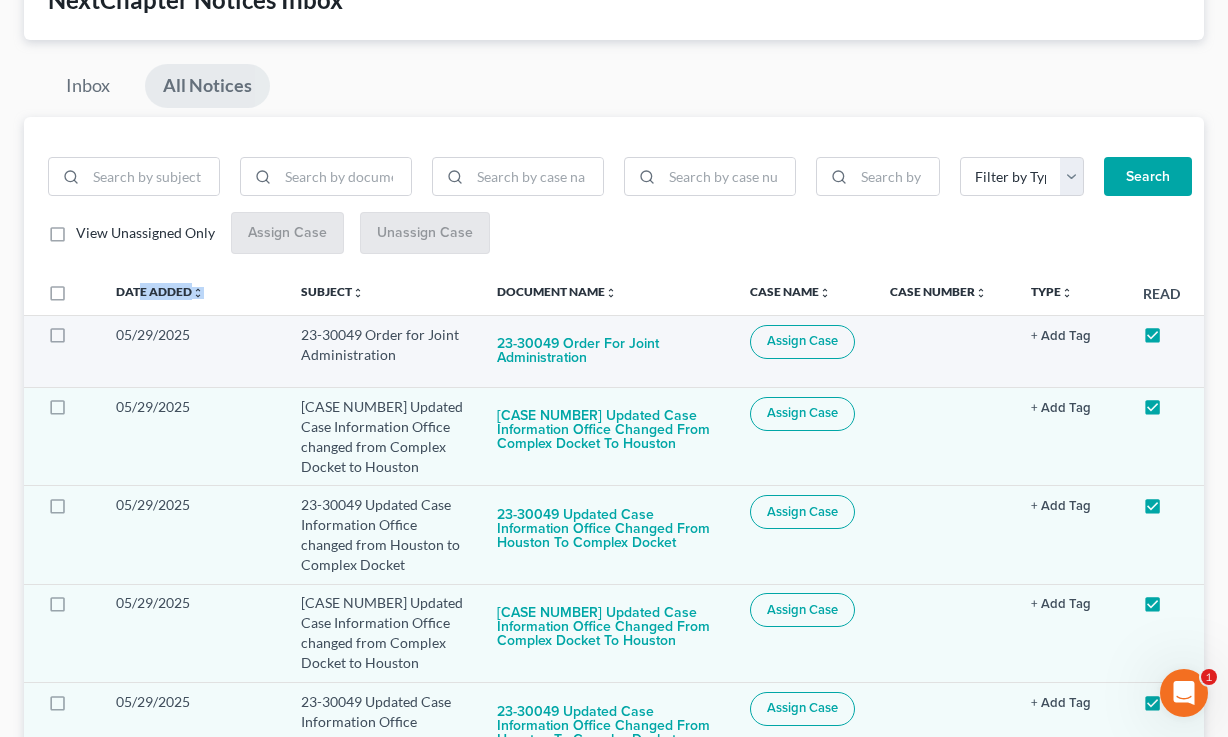 scroll, scrollTop: 185, scrollLeft: 0, axis: vertical 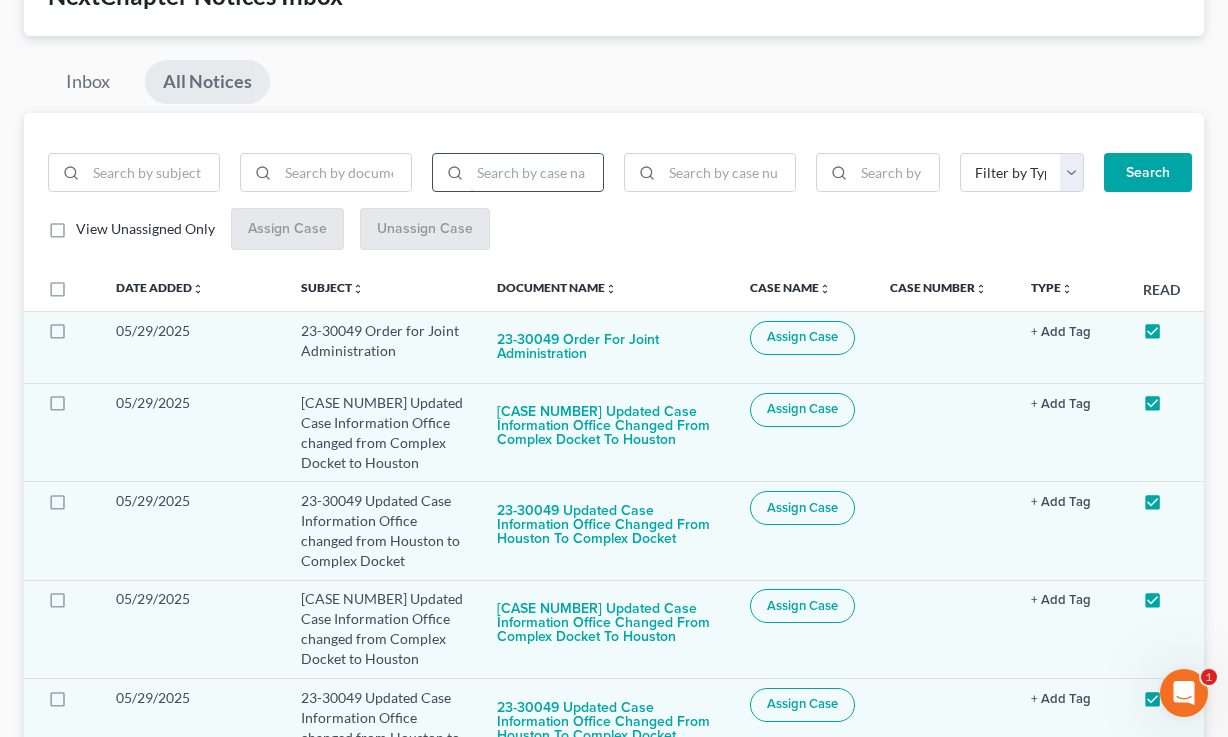 click at bounding box center [536, 173] 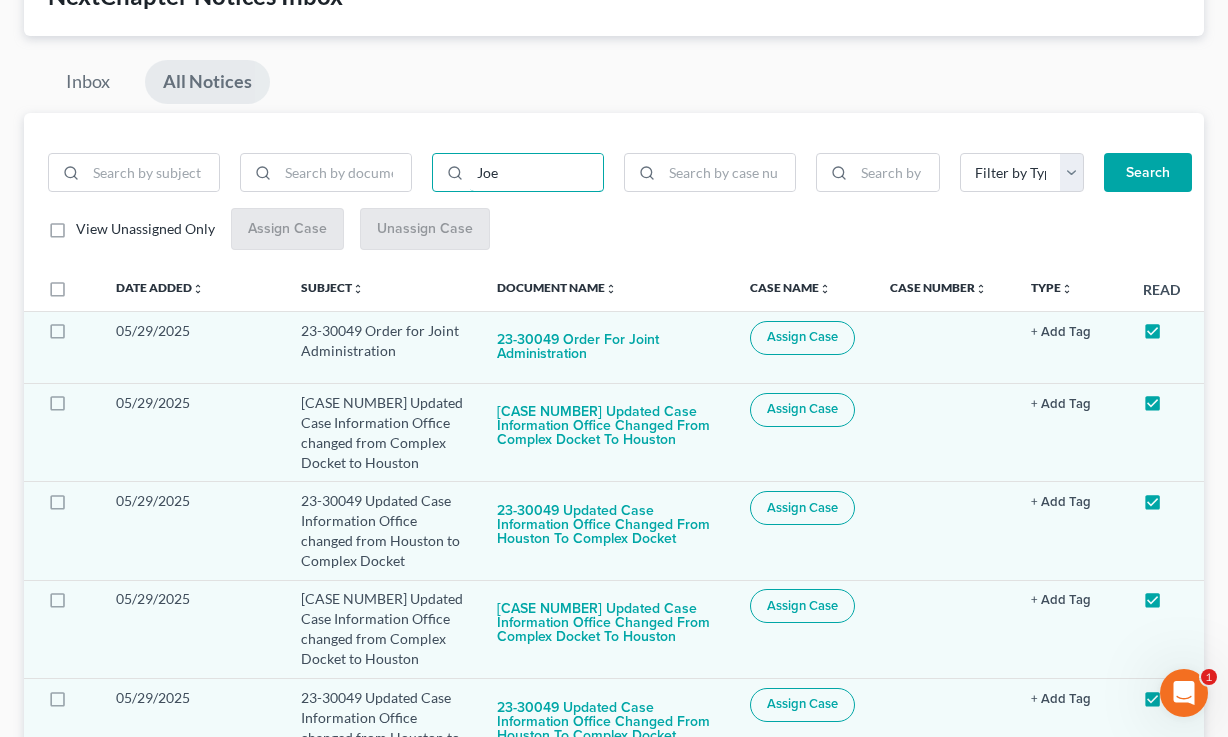 type on "Joe" 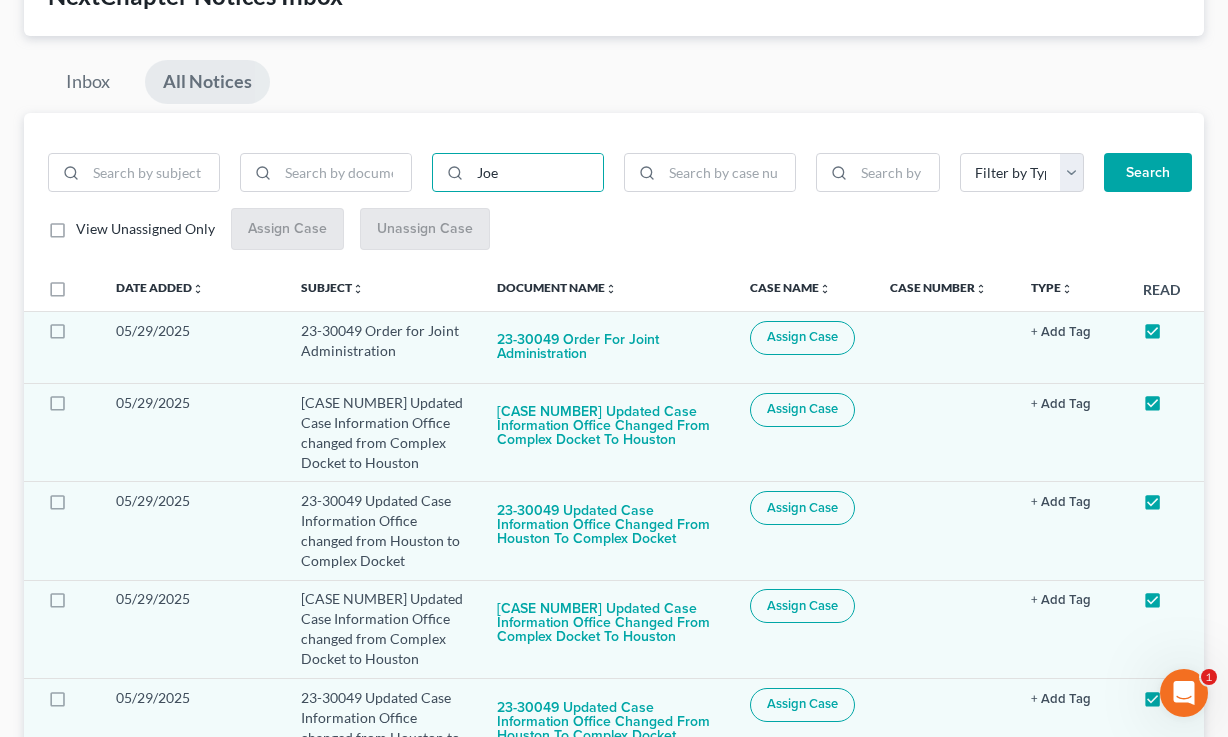 click on "View Unassigned Only Assign Case Unassign Case" at bounding box center [614, 229] 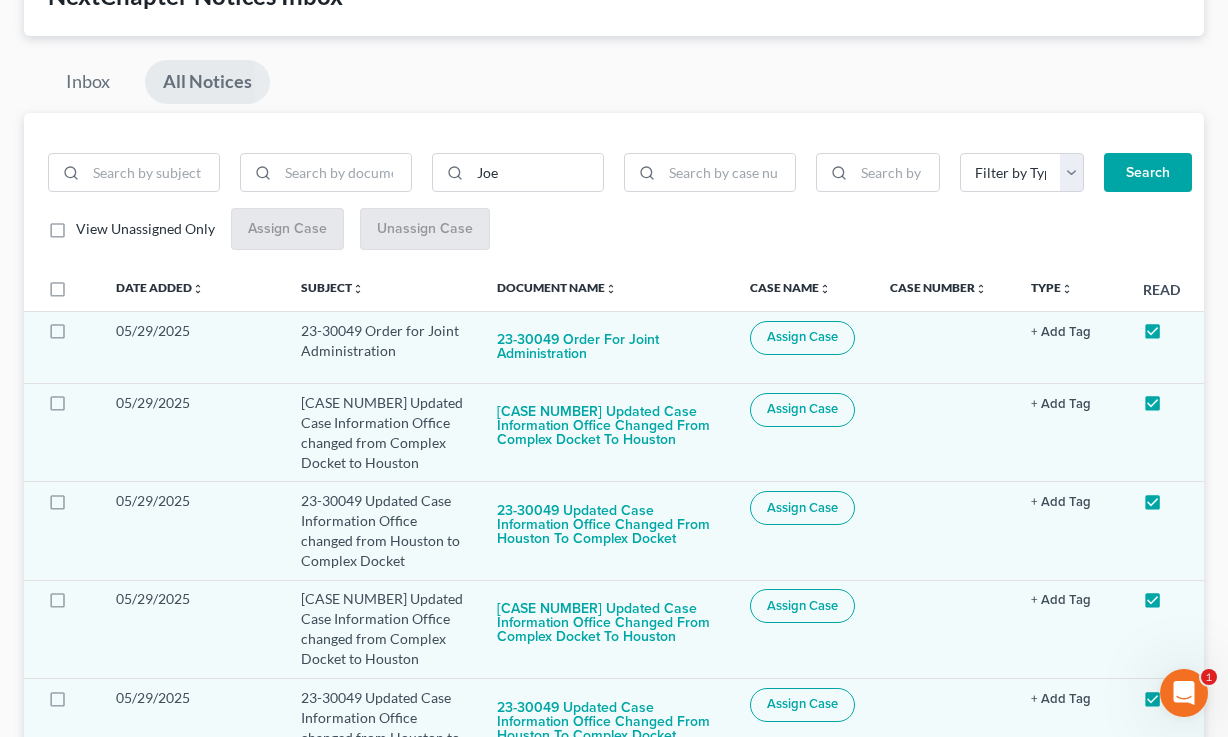 click on "Search" at bounding box center [1148, 173] 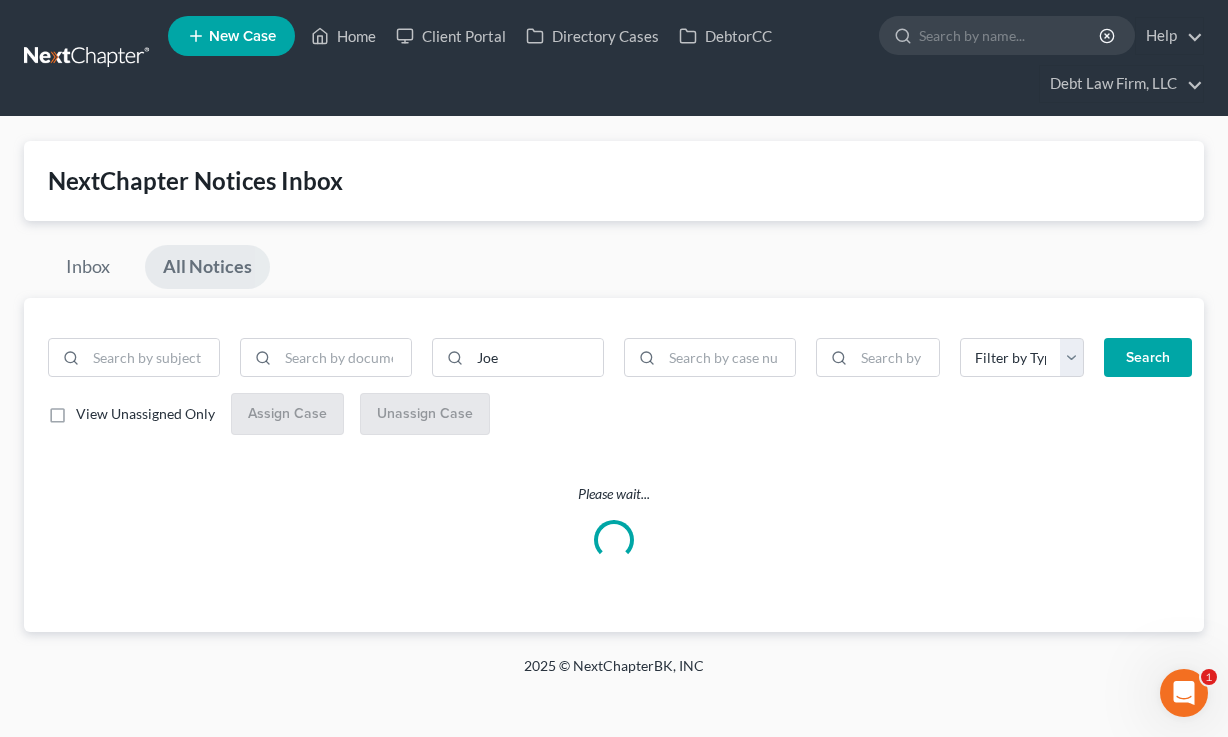 scroll, scrollTop: 0, scrollLeft: 0, axis: both 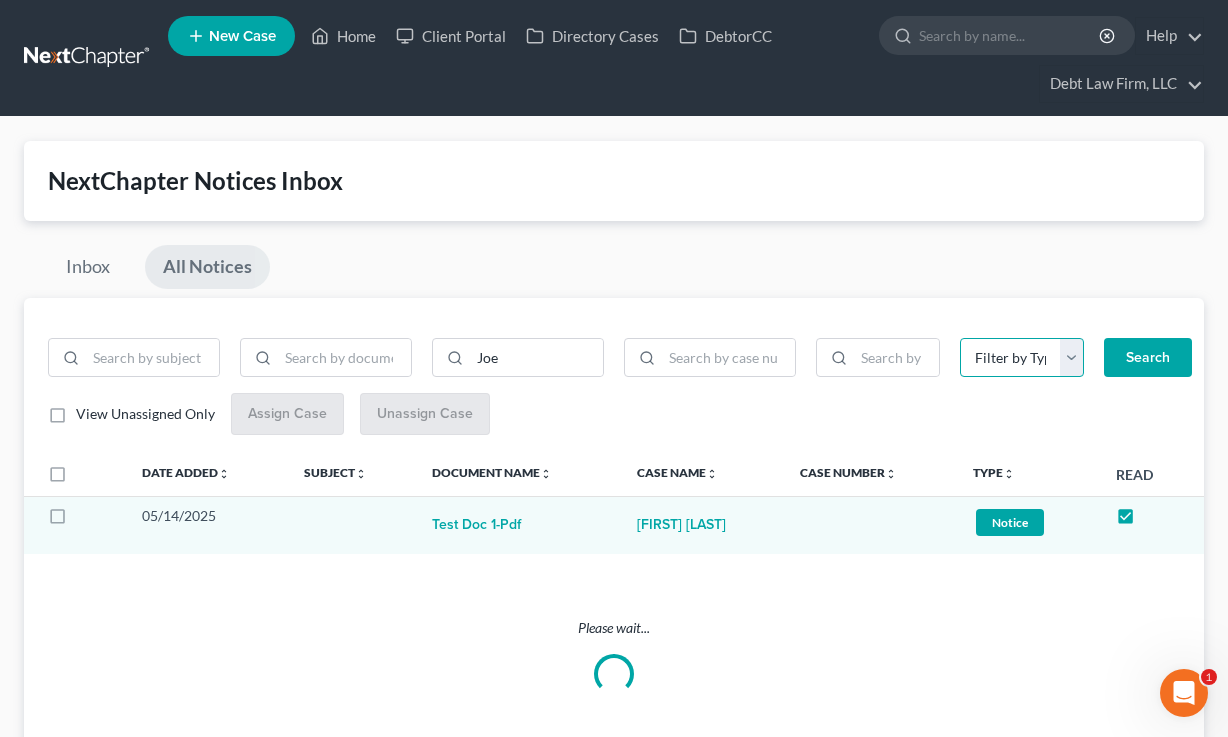 click on "Filter by Type 341 Hearing Agreement Certificates Client Credit Counseling Course Debtor Docs Exported from Doc Creator Finances Hearing https://app.nextchapterbk.com/app Husband Joint Debtor New tag Notice Personal Info Proof of Claim Tax Documents Tax Return To Be Filed W2 Wife" at bounding box center [1022, 358] 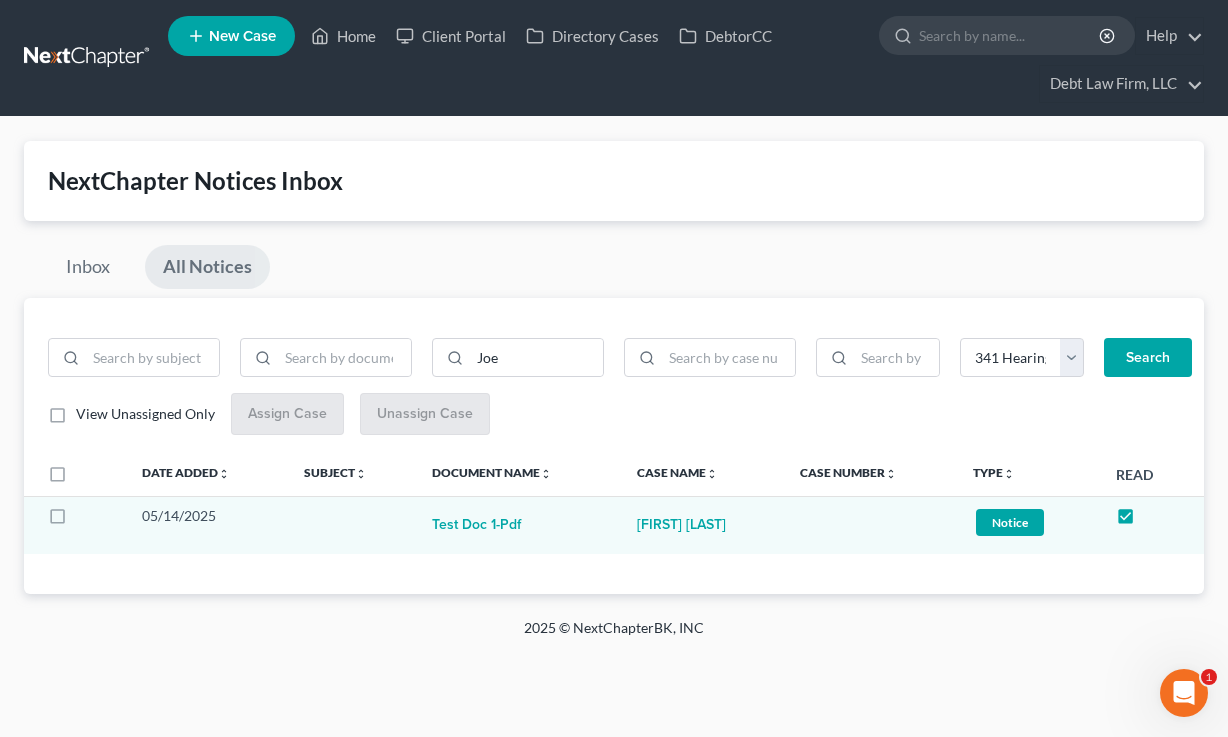 click on "Filter by Type 341 Hearing Agreement Certificates Client Credit Counseling Course Debtor Docs Exported from Doc Creator Finances Hearing https://app.nextchapterbk.com/app Husband Joint Debtor New tag Notice Personal Info Proof of Claim Tax Documents Tax Return To Be Filed W2 Wife Search" at bounding box center [902, 366] 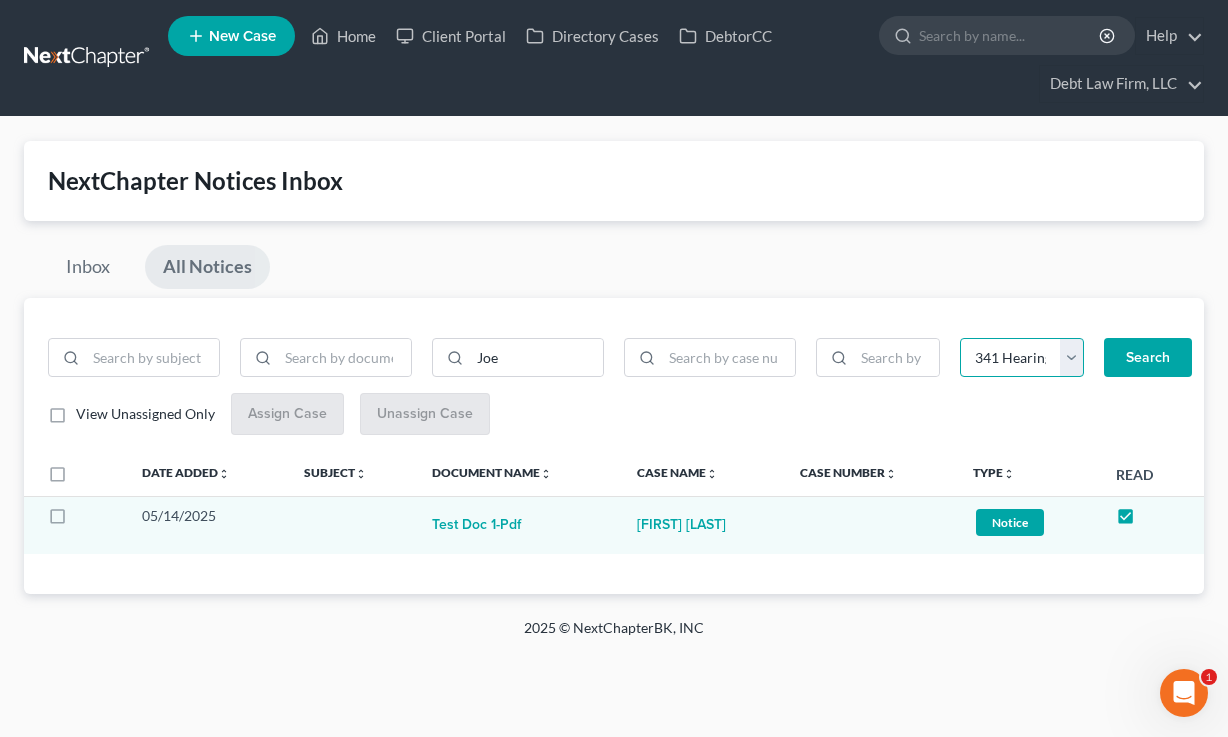 click on "Filter by Type 341 Hearing Agreement Certificates Client Credit Counseling Course Debtor Docs Exported from Doc Creator Finances Hearing https://app.nextchapterbk.com/app Husband Joint Debtor New tag Notice Personal Info Proof of Claim Tax Documents Tax Return To Be Filed W2 Wife" at bounding box center [1022, 358] 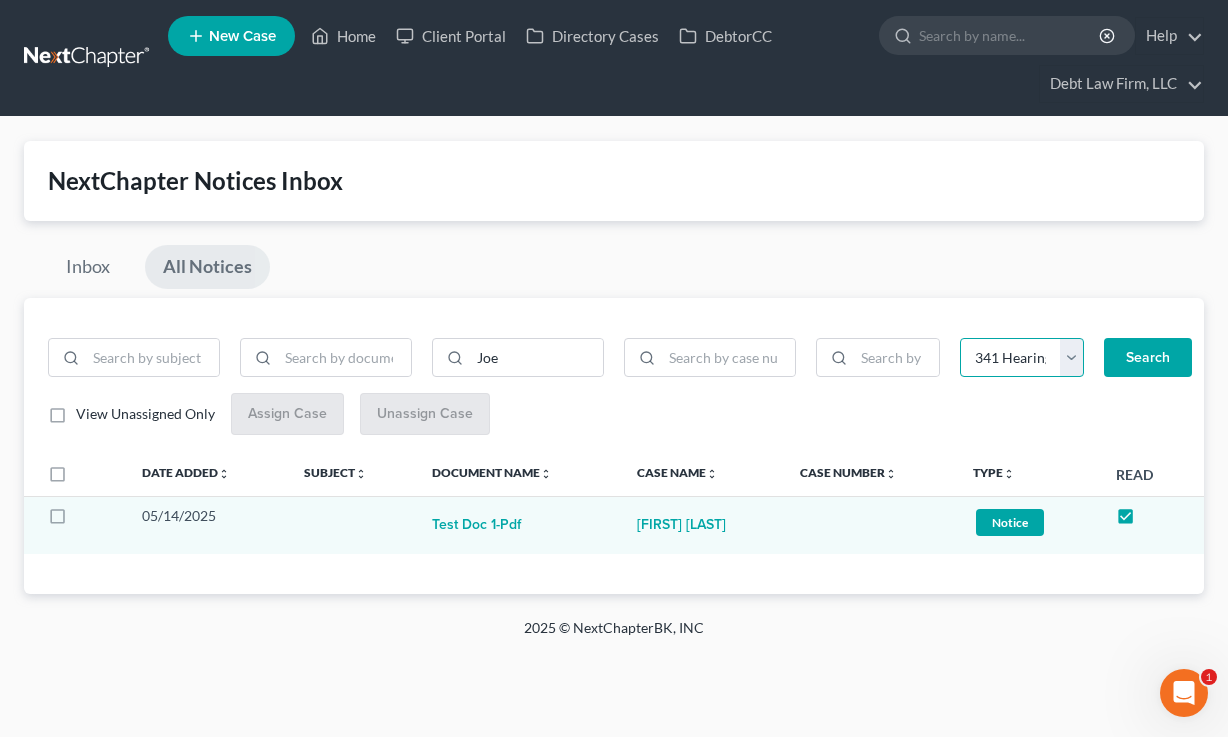 select on "15" 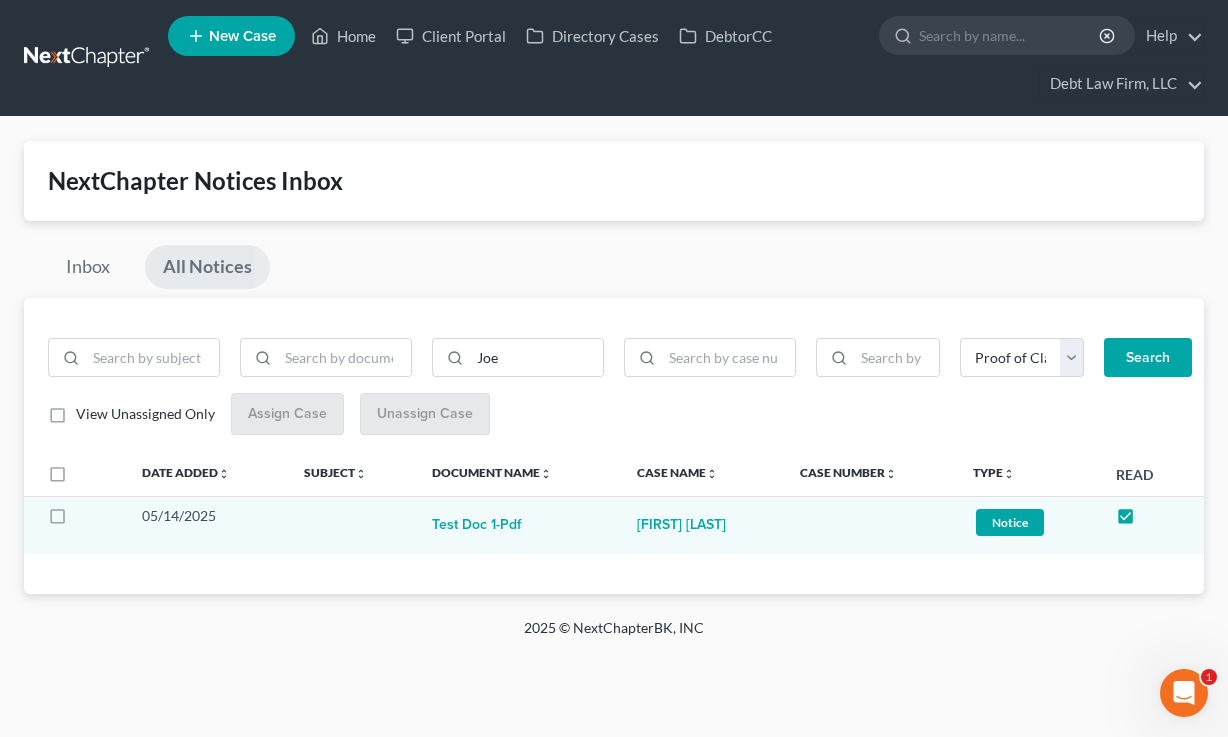 click on "Search" at bounding box center (1148, 358) 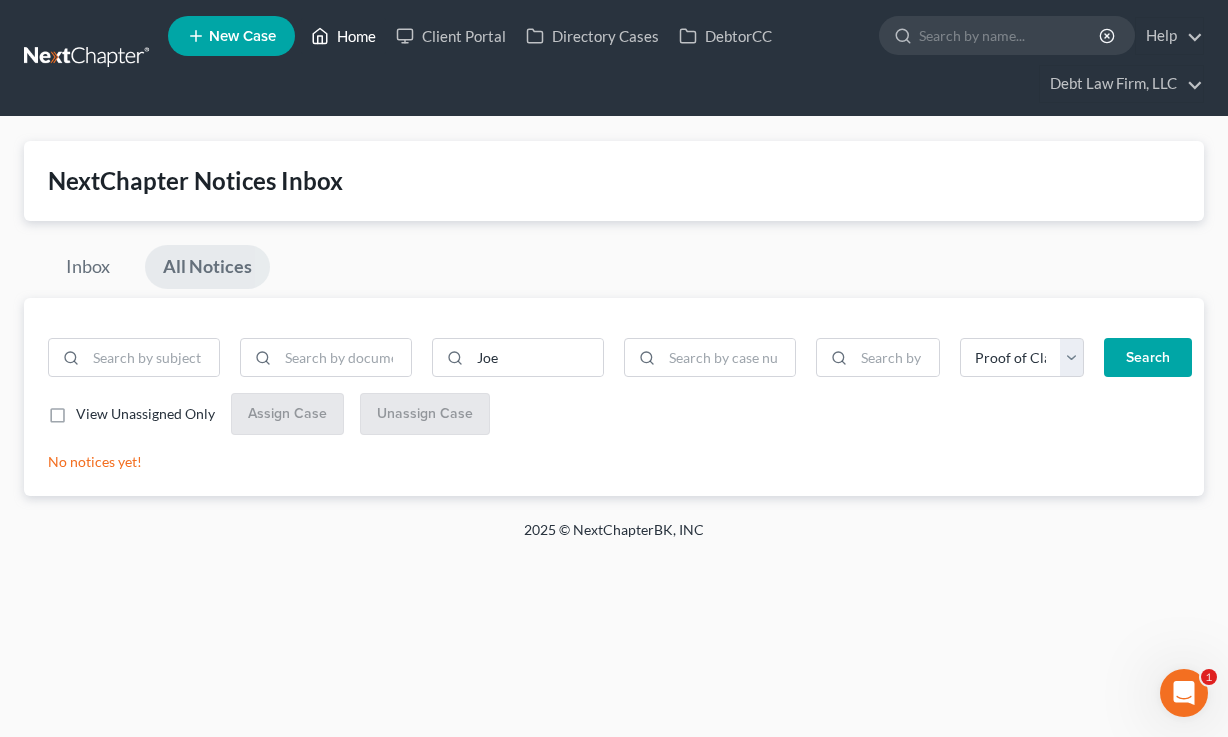 click on "Home" at bounding box center [343, 36] 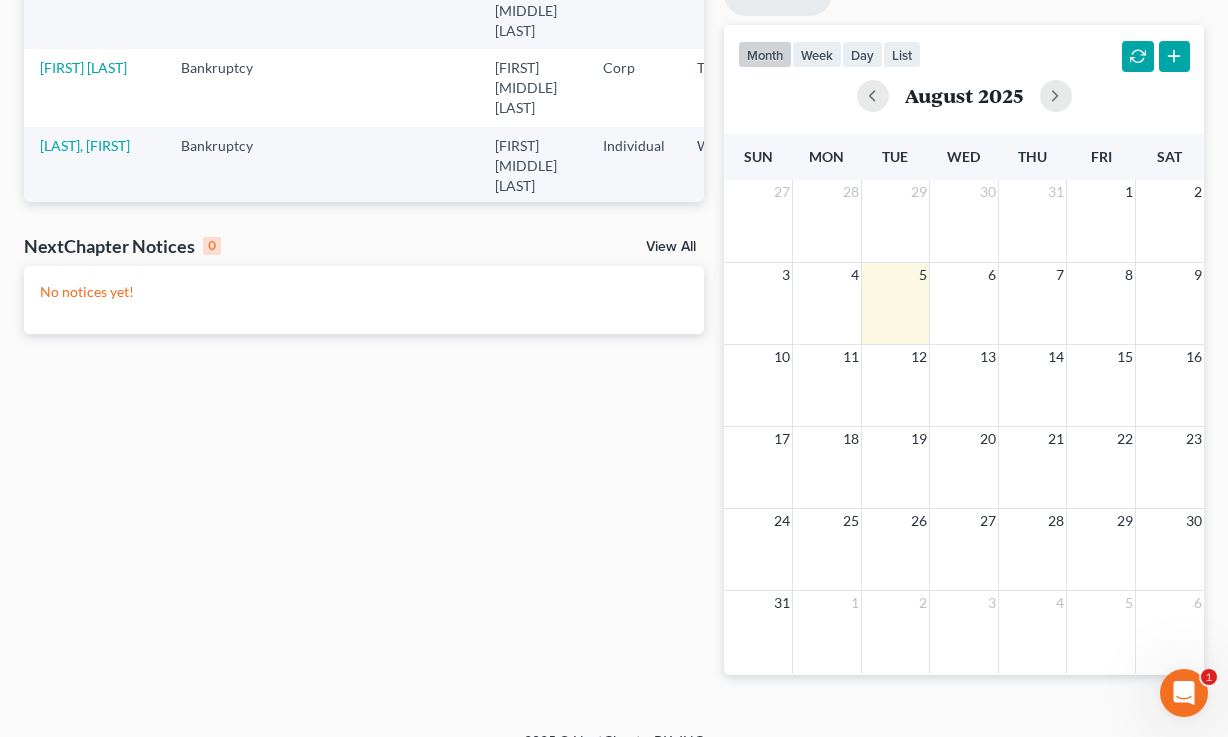 scroll, scrollTop: 487, scrollLeft: 0, axis: vertical 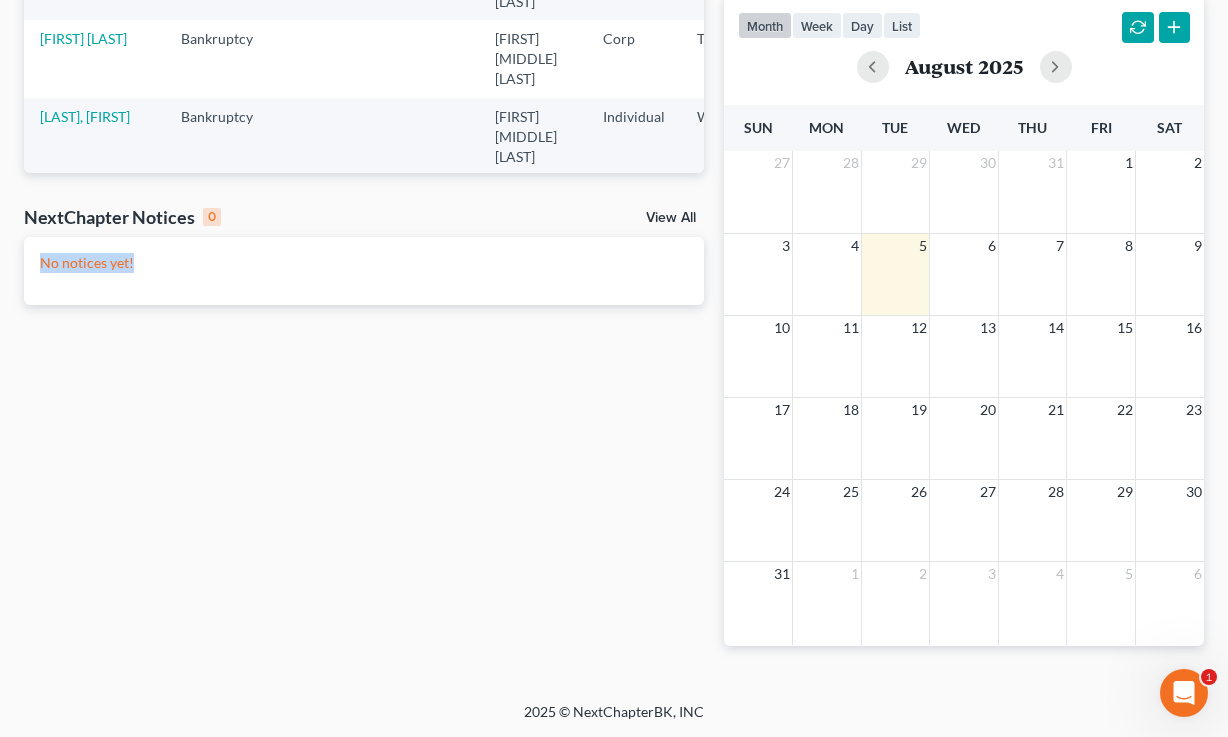 drag, startPoint x: 166, startPoint y: 265, endPoint x: 35, endPoint y: 261, distance: 131.06105 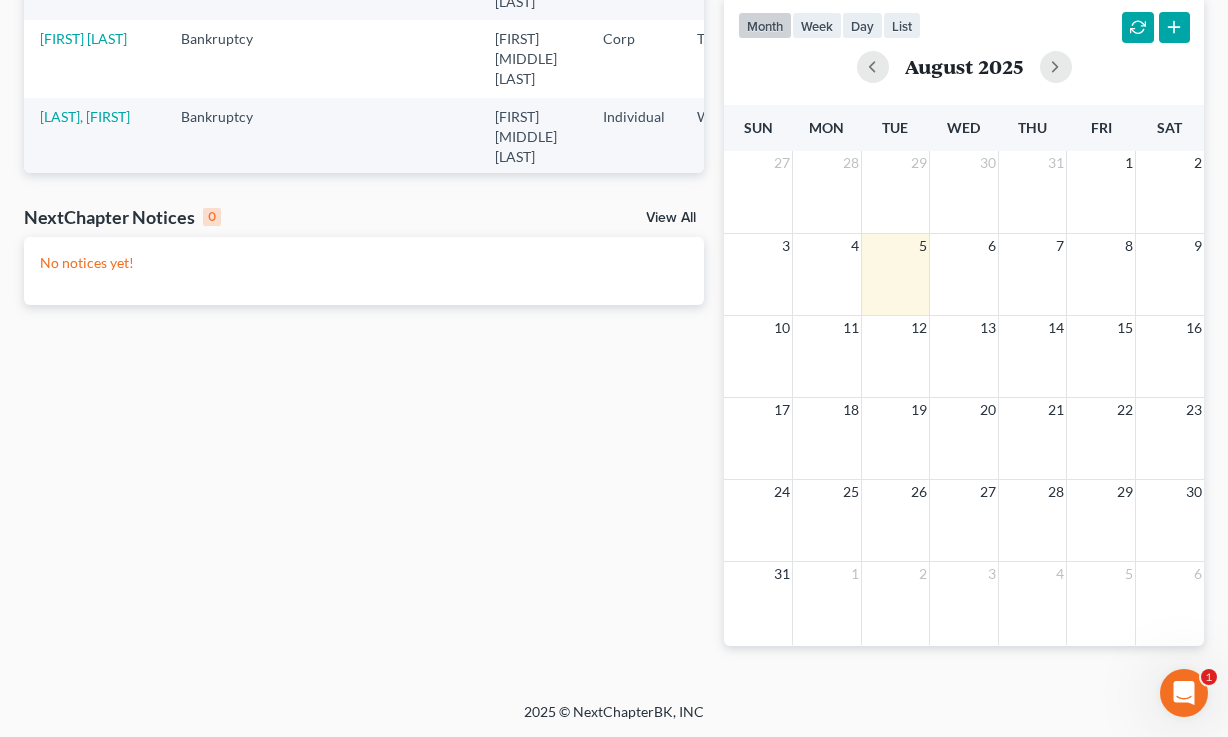 click on "NextChapter Notices 0 View All" at bounding box center [364, 221] 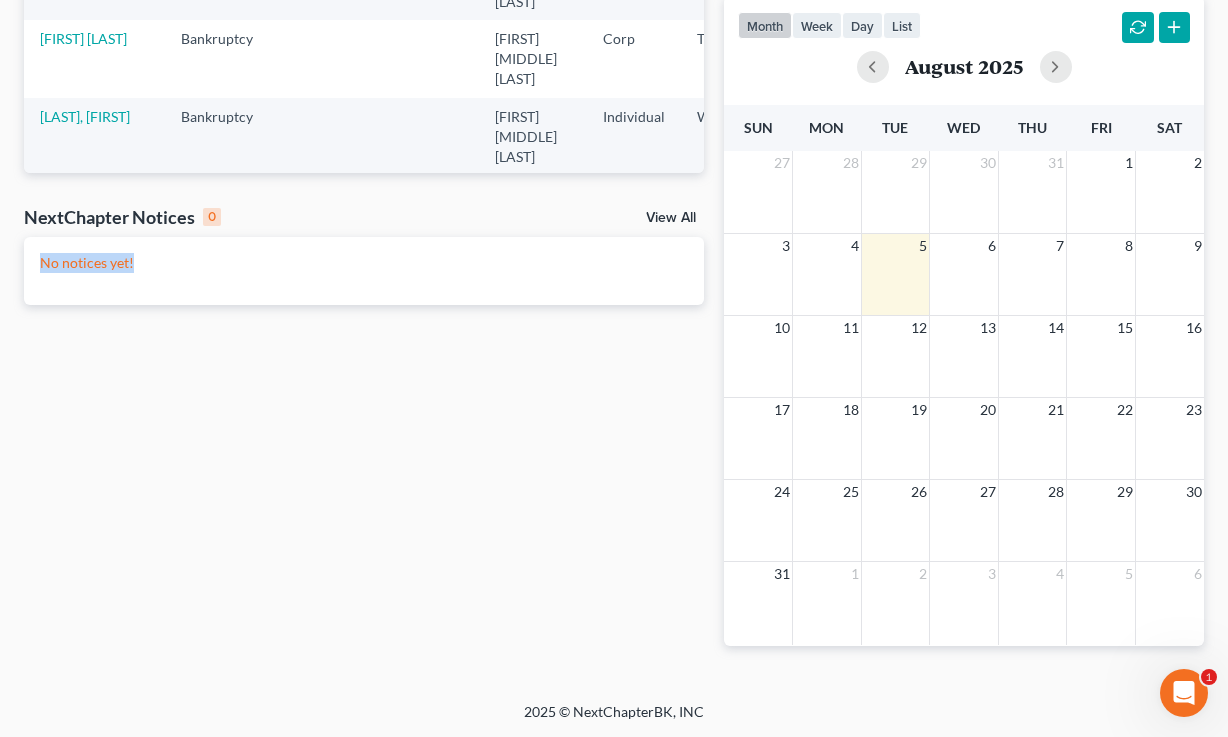 drag, startPoint x: 172, startPoint y: 263, endPoint x: 25, endPoint y: 255, distance: 147.21753 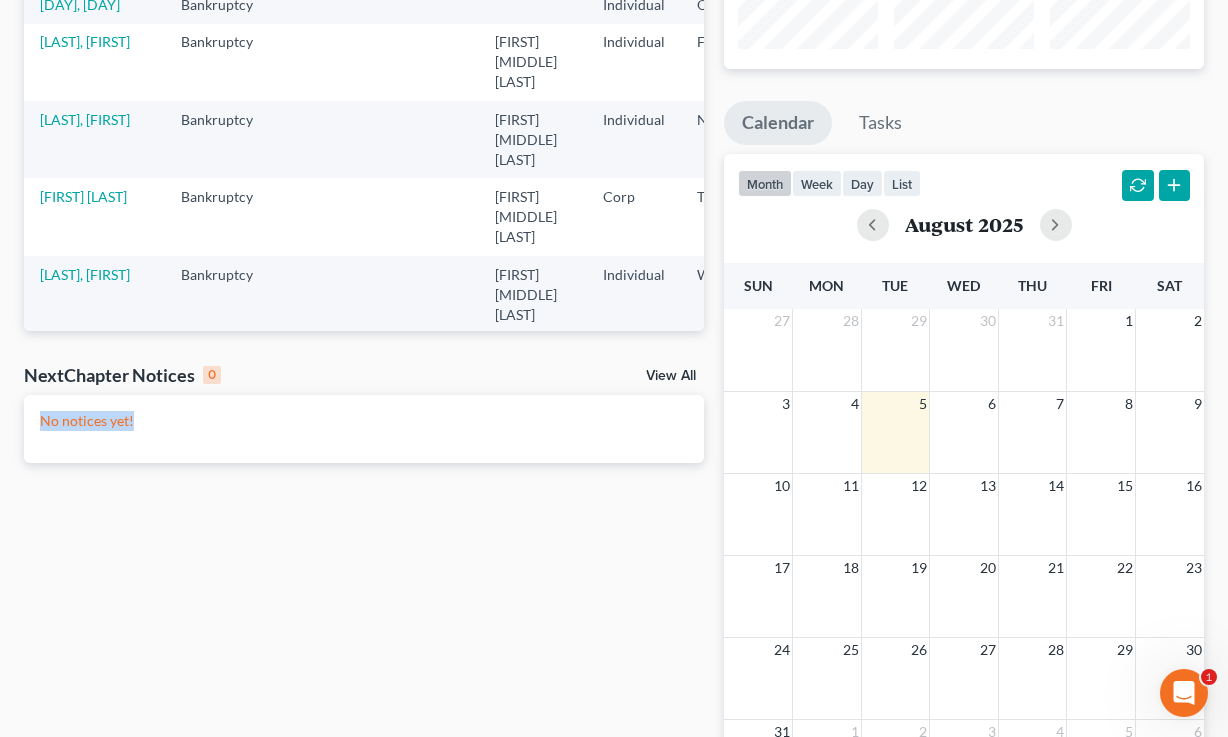scroll, scrollTop: 222, scrollLeft: 0, axis: vertical 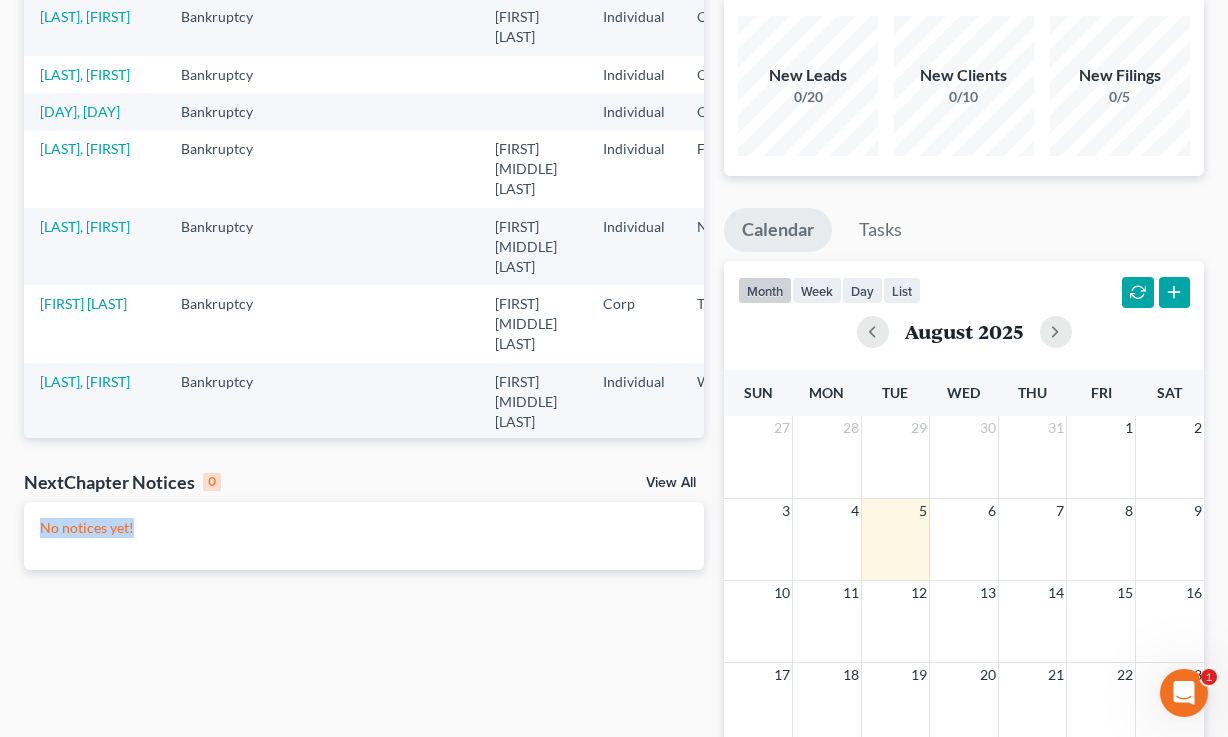click at bounding box center [1138, 293] 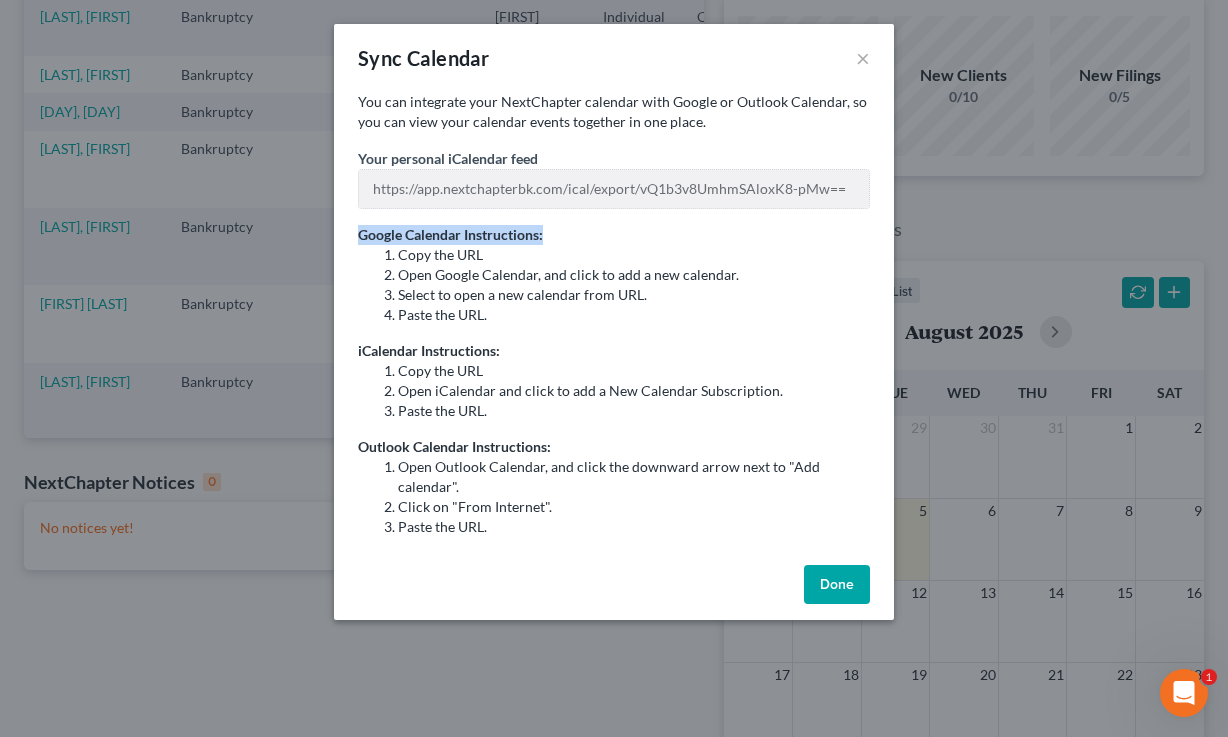 drag, startPoint x: 565, startPoint y: 234, endPoint x: 344, endPoint y: 231, distance: 221.02036 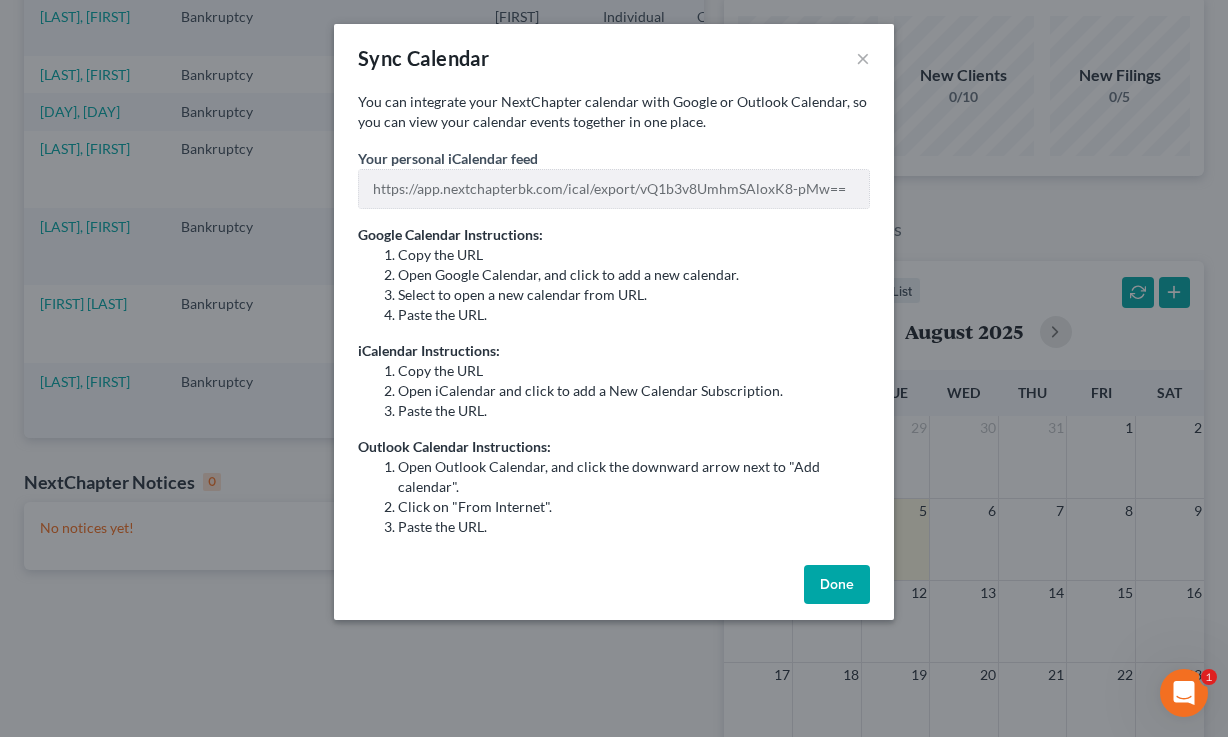 click on "Copy the URL" at bounding box center (634, 255) 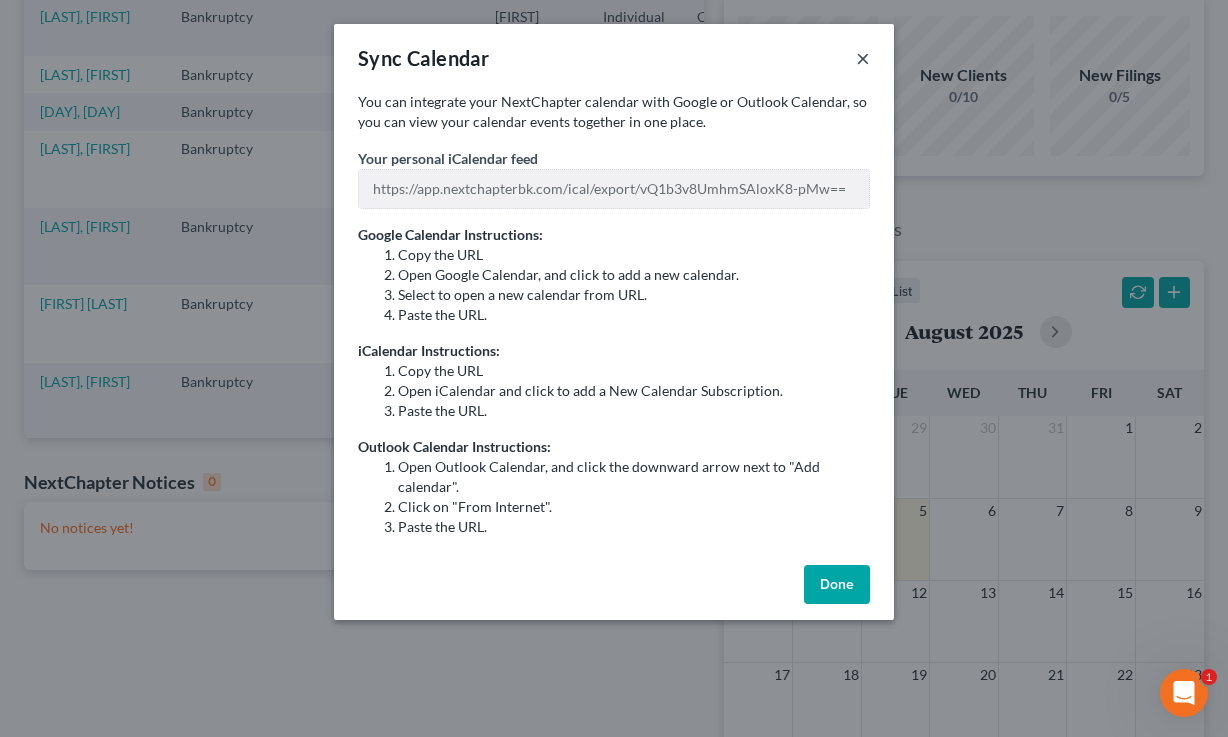 click on "×" at bounding box center (863, 58) 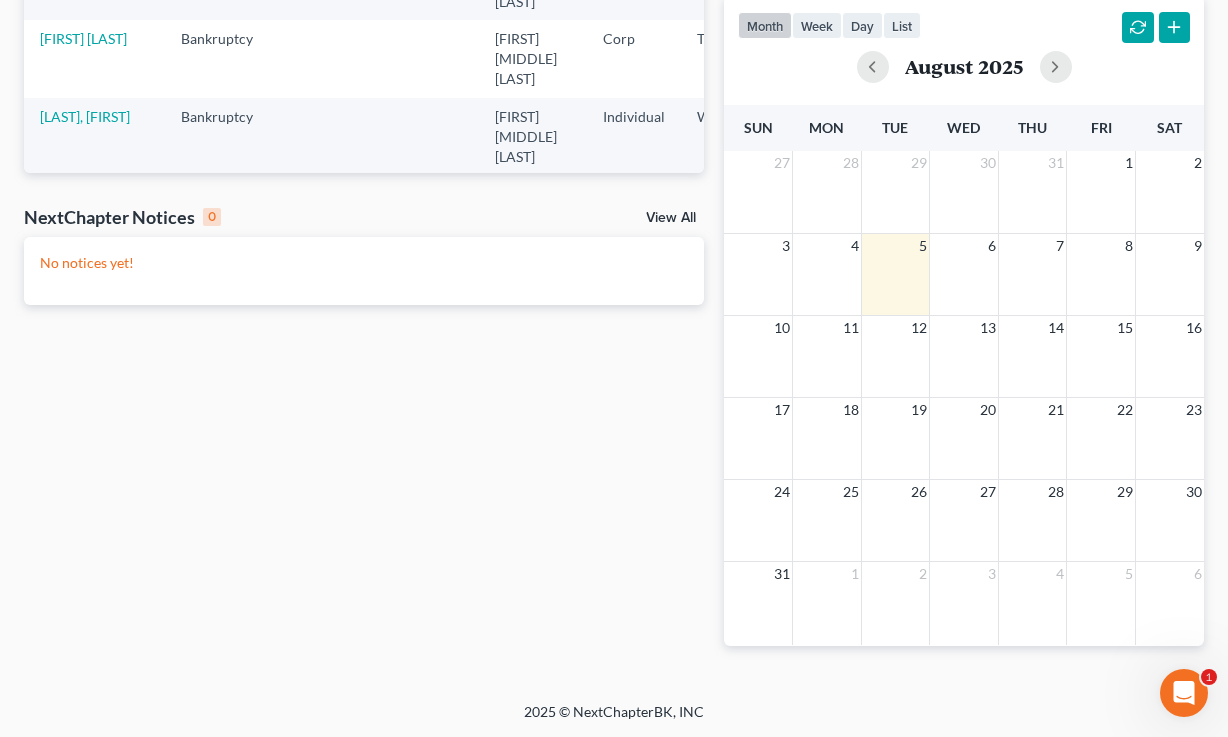 scroll, scrollTop: 0, scrollLeft: 0, axis: both 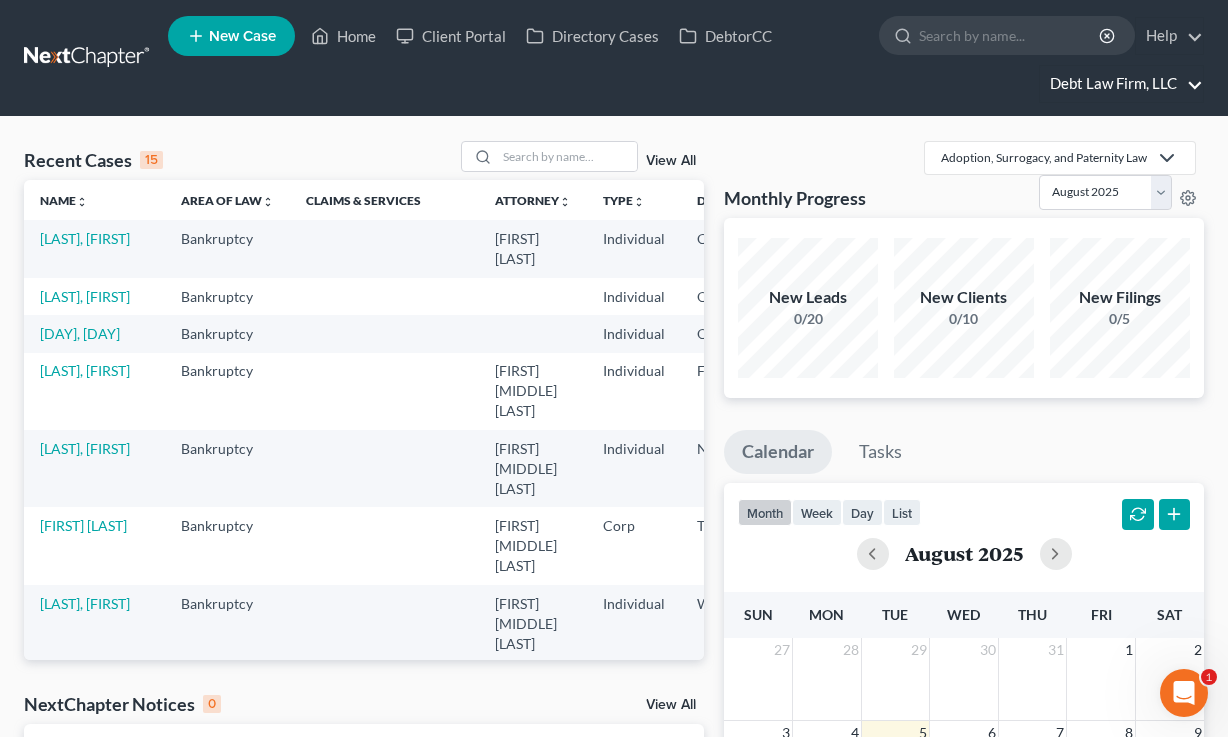 click on "Debt Law Firm, LLC" at bounding box center (1121, 84) 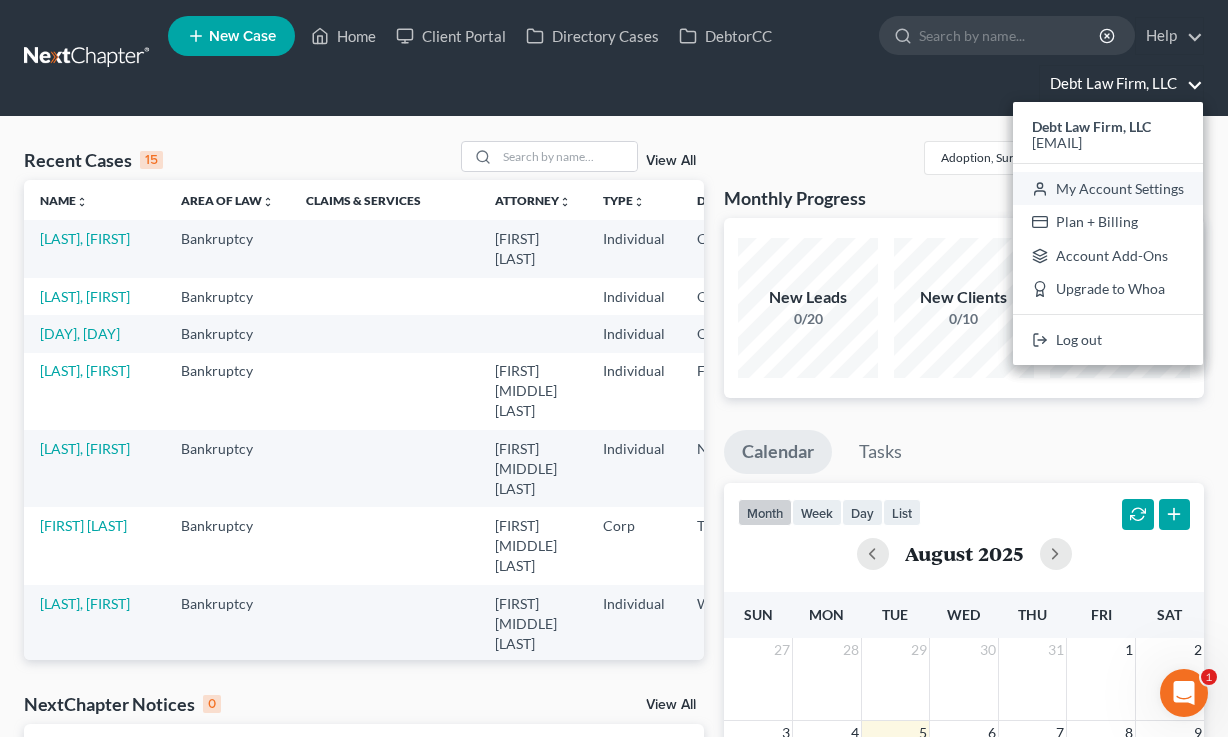 click on "My Account Settings" at bounding box center (1108, 189) 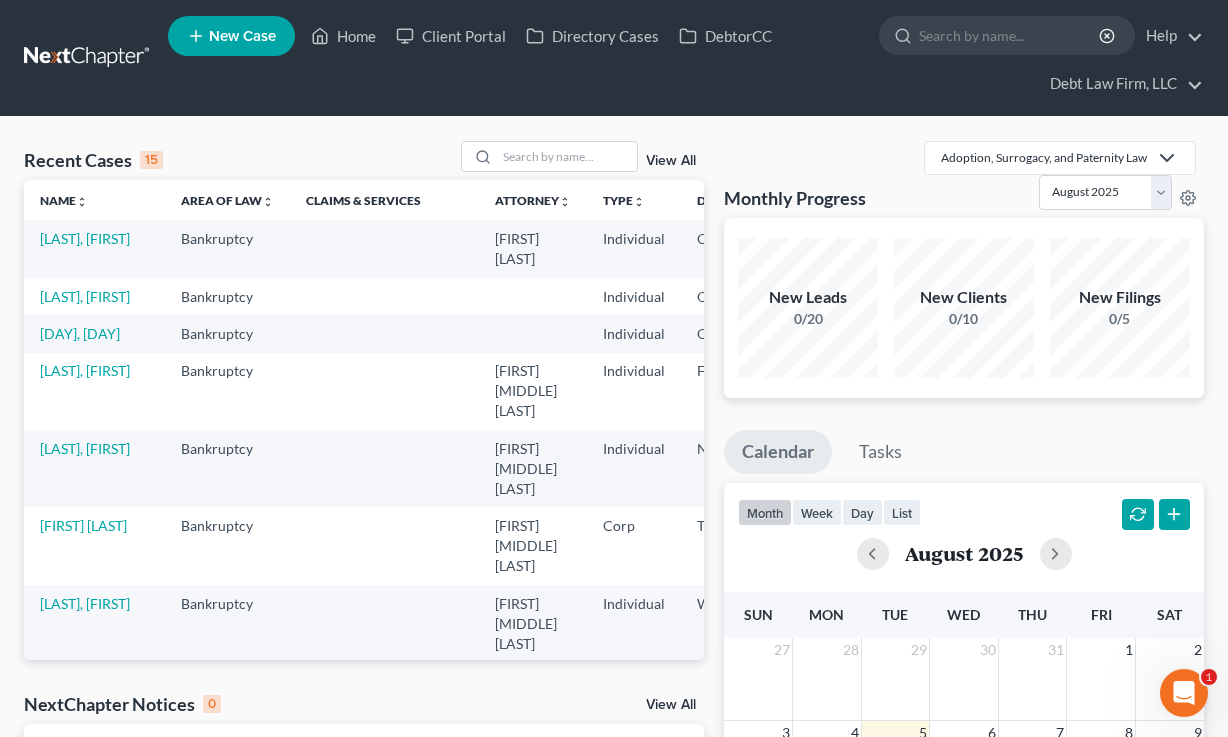 select on "61" 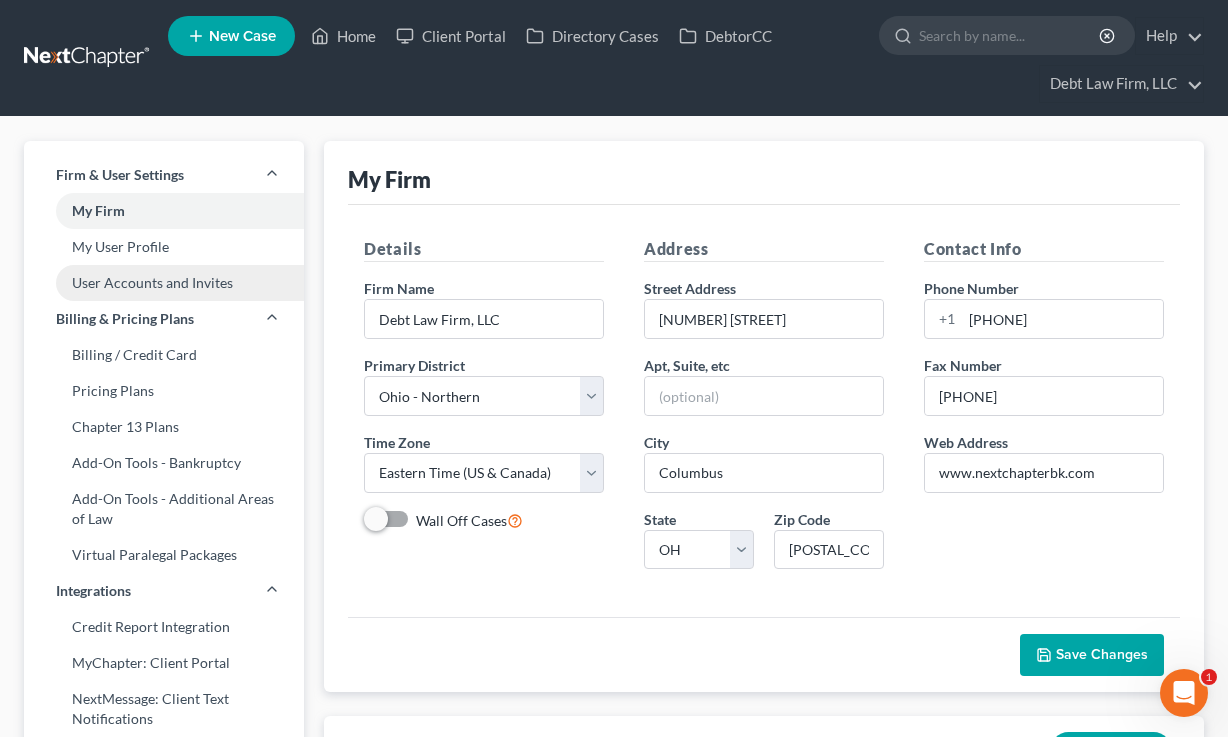 scroll, scrollTop: 169, scrollLeft: 0, axis: vertical 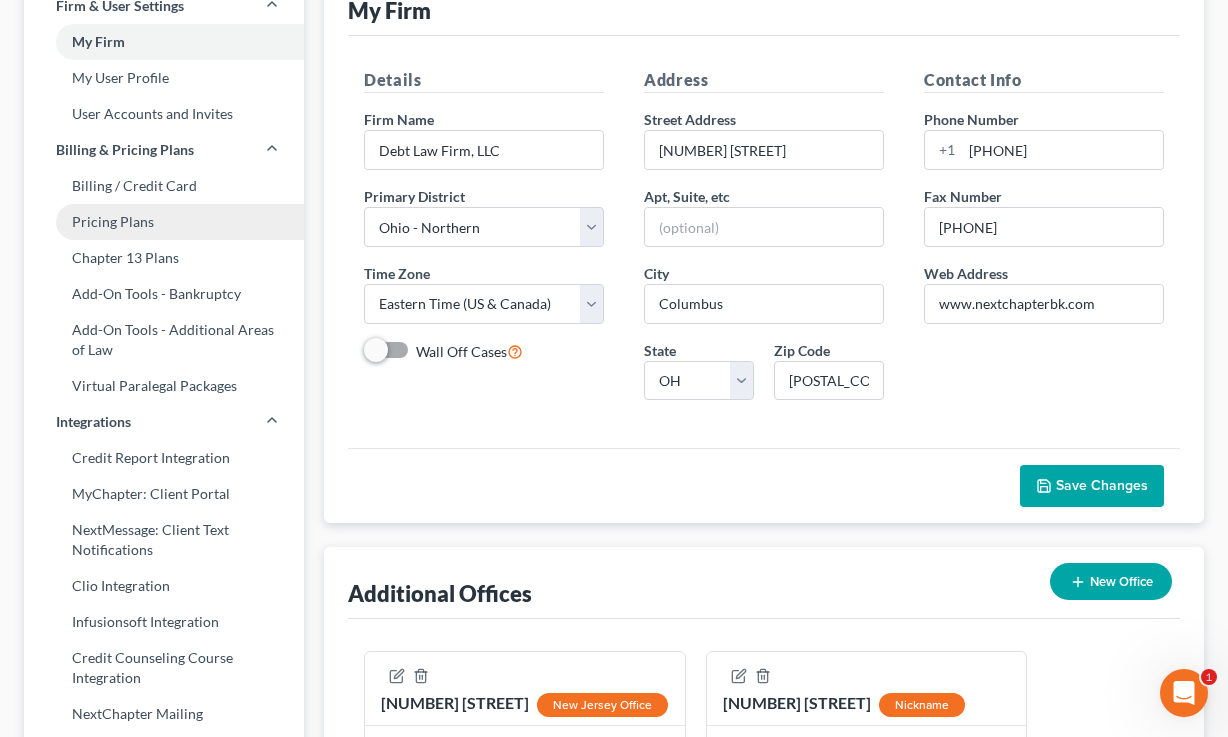 click on "Pricing Plans" at bounding box center [164, 222] 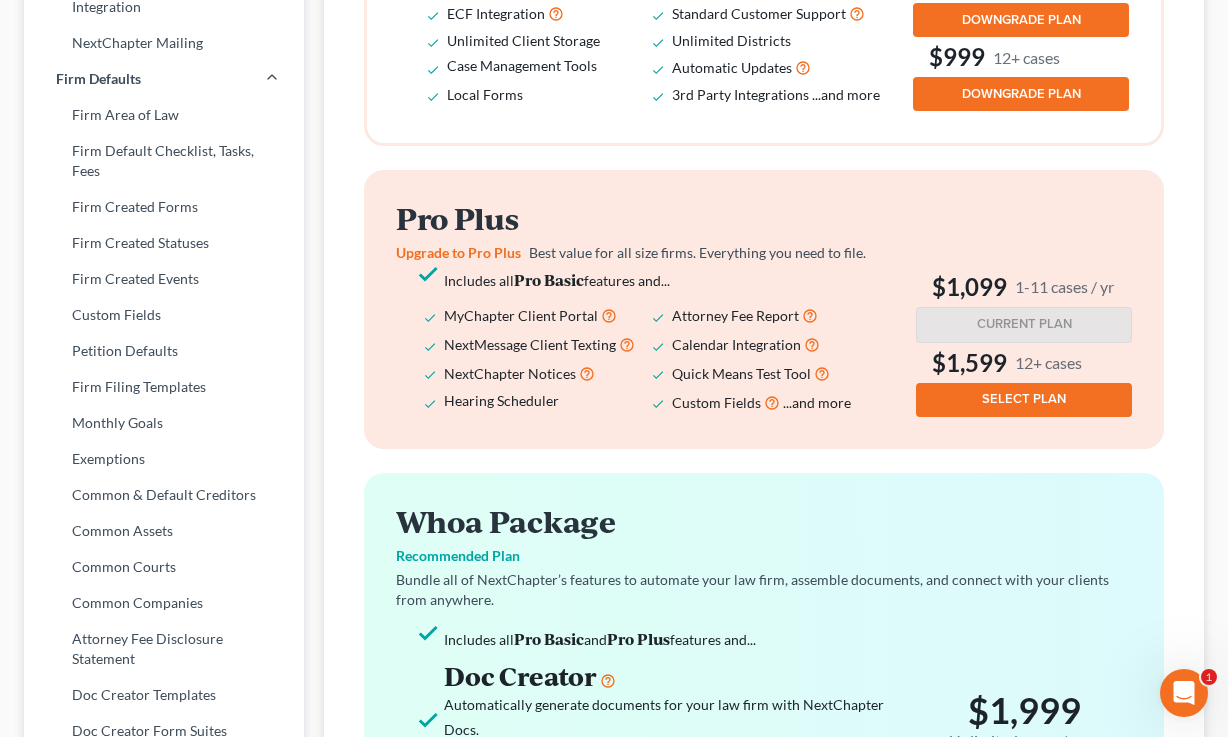scroll, scrollTop: 836, scrollLeft: 0, axis: vertical 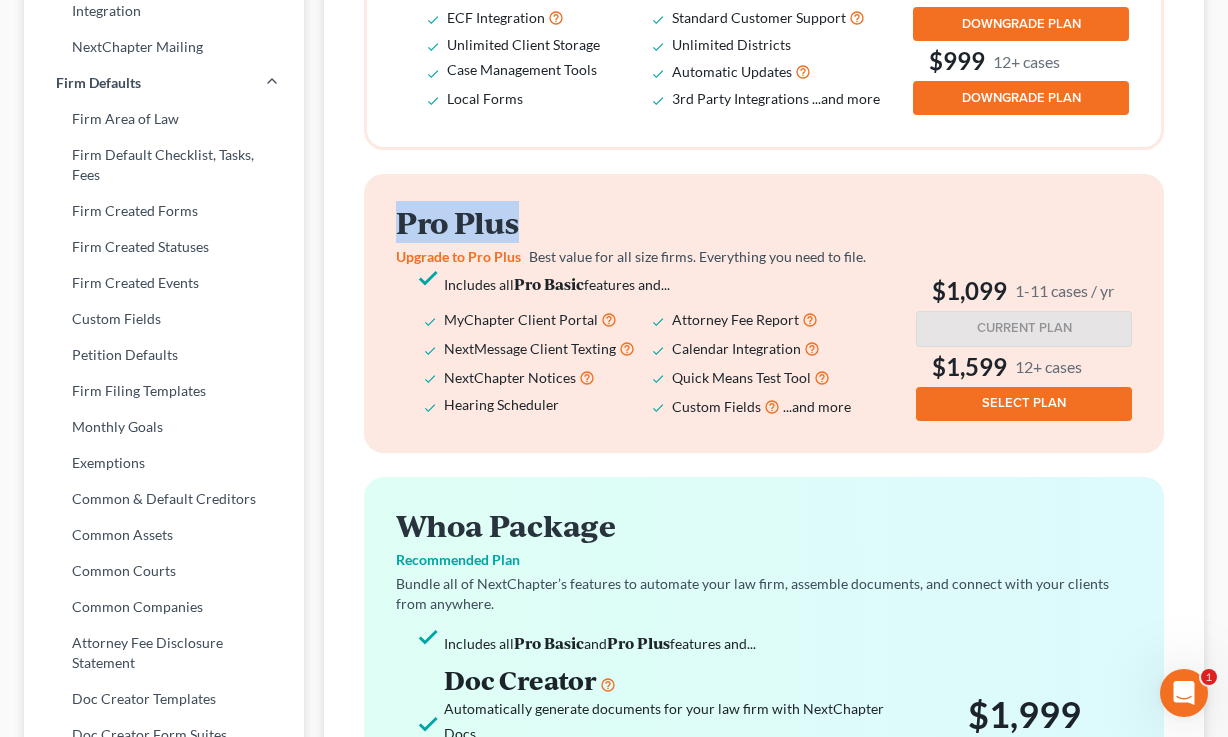 drag, startPoint x: 553, startPoint y: 234, endPoint x: 400, endPoint y: 230, distance: 153.05228 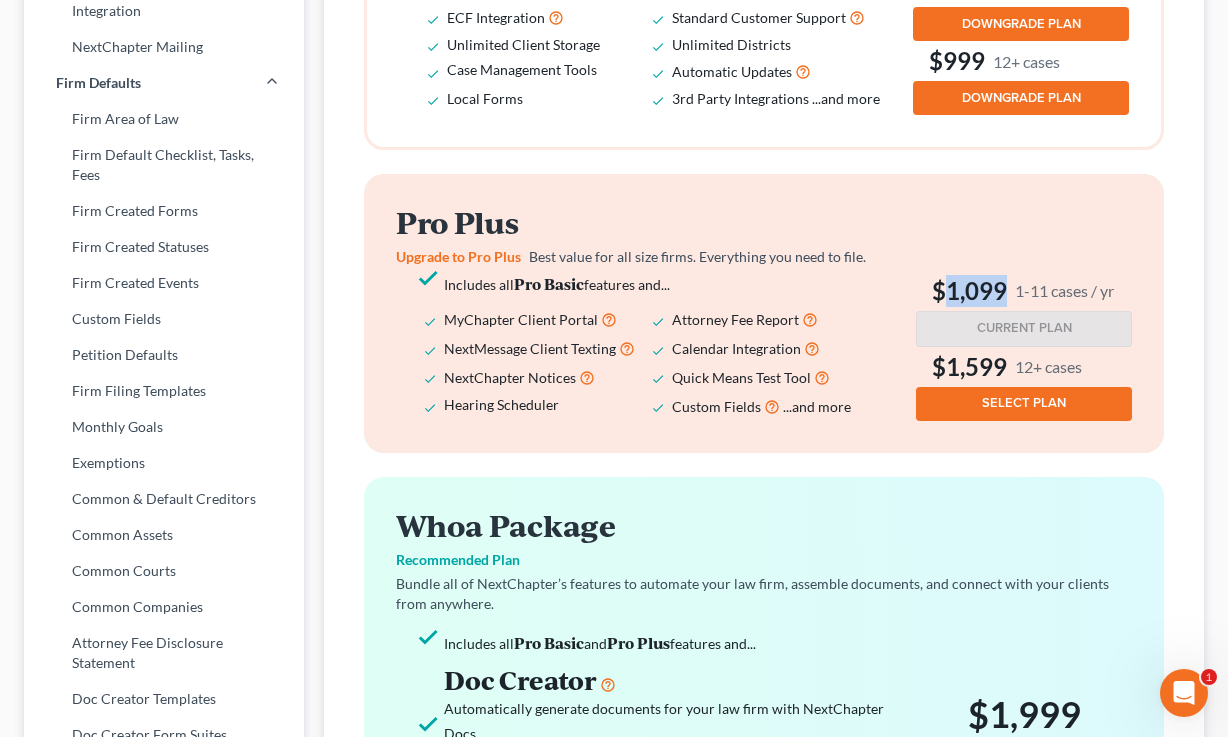 drag, startPoint x: 1131, startPoint y: 285, endPoint x: 940, endPoint y: 284, distance: 191.00262 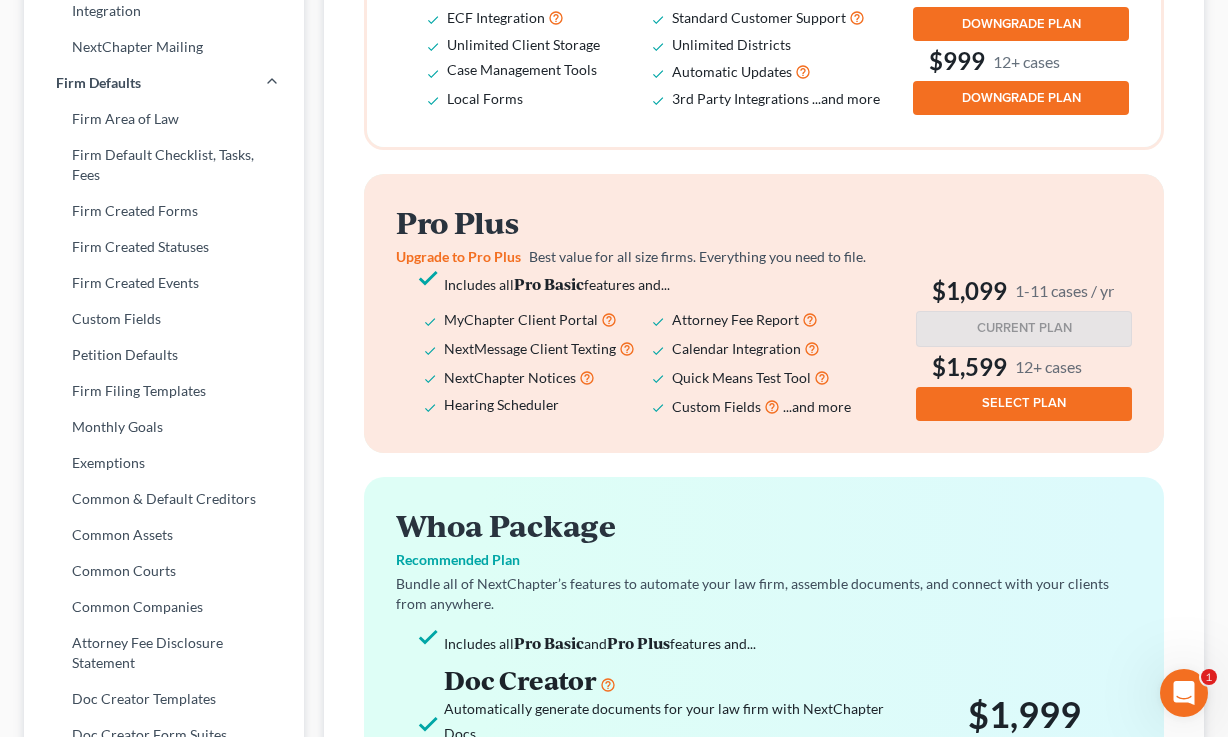 click on "1-11 cases / yr" at bounding box center [1064, 290] 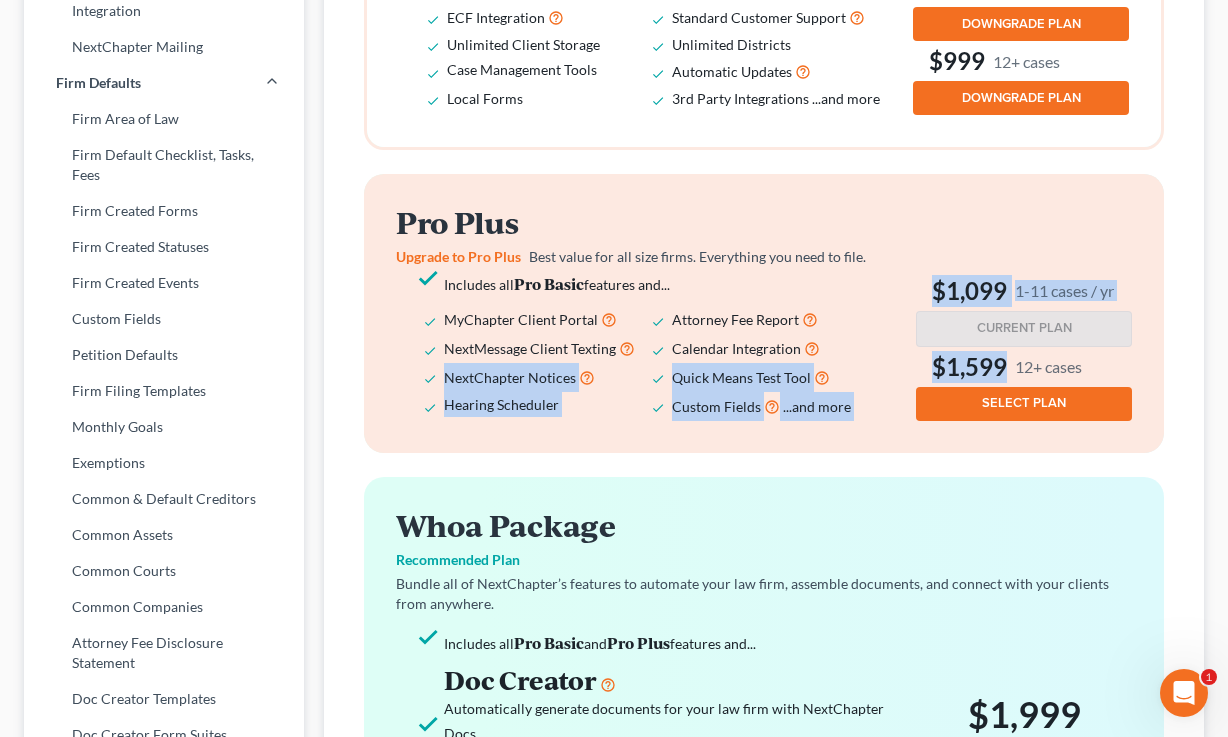 drag, startPoint x: 1105, startPoint y: 367, endPoint x: 909, endPoint y: 356, distance: 196.30843 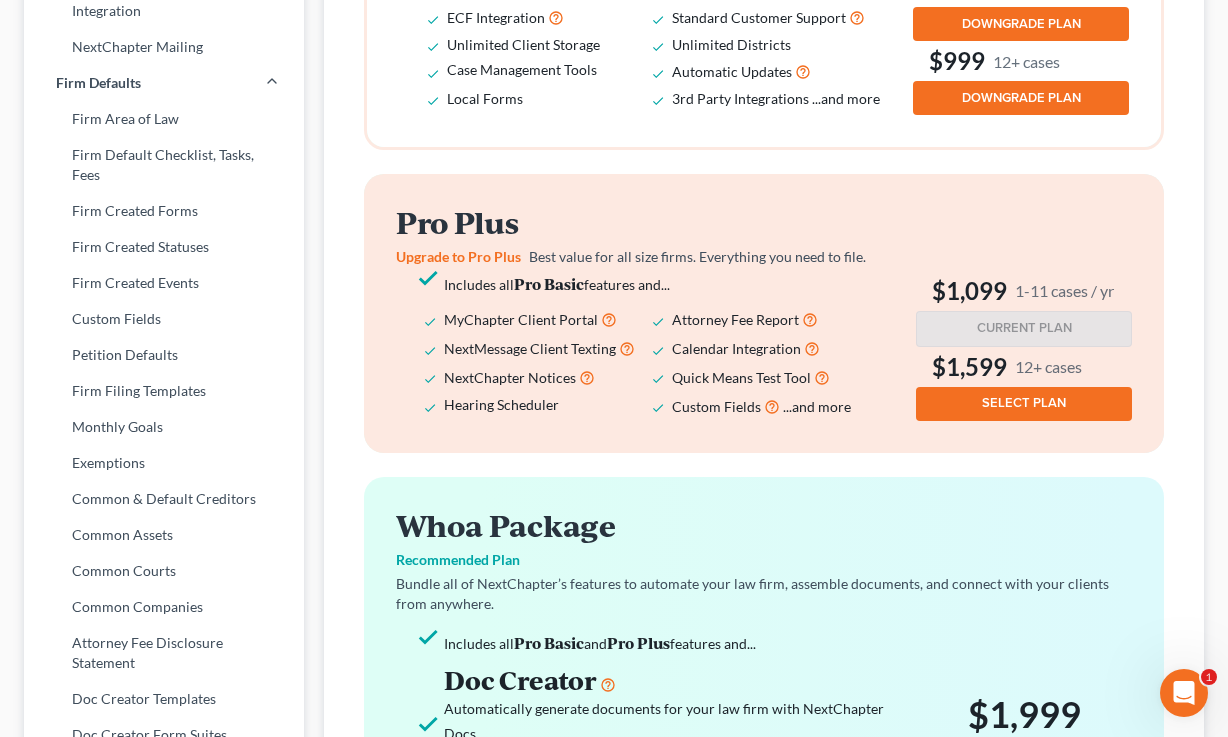 click on "$[PRICE]  1-[NUMBER] cases / yr CURRENT PLAN $[PRICE]  [NUMBER]+ cases SELECT PLAN" at bounding box center [1024, 346] 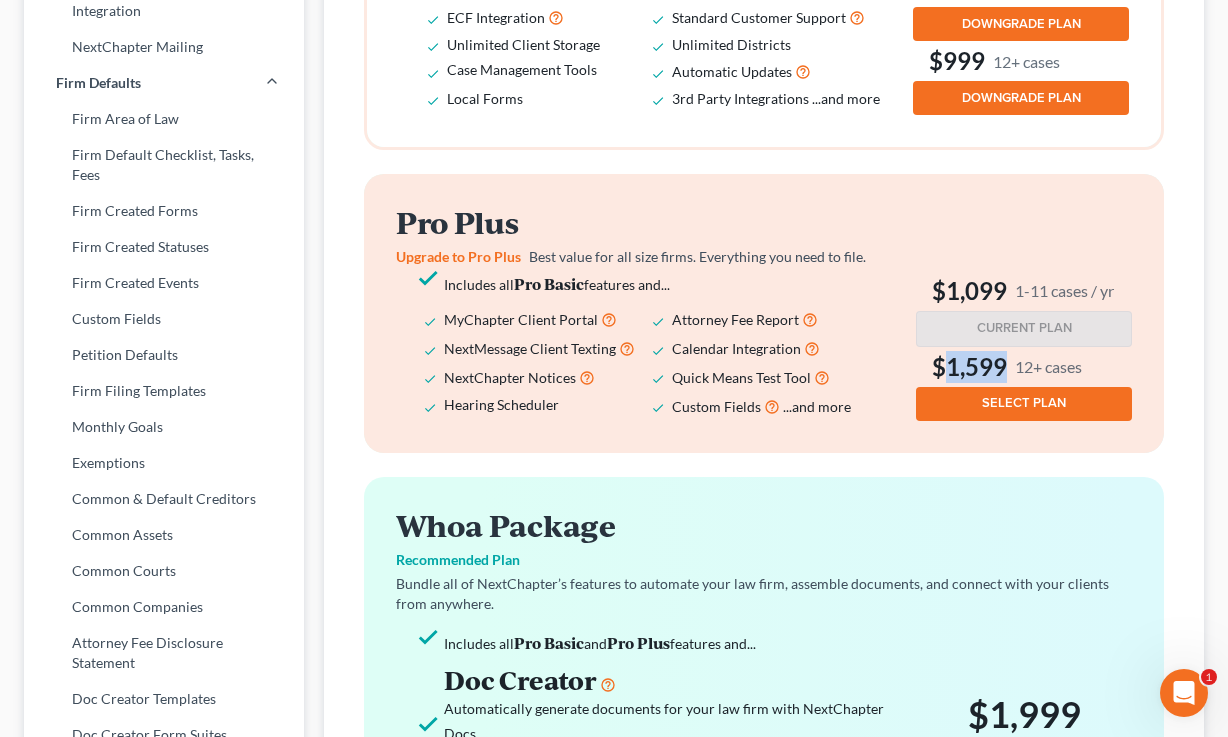 drag, startPoint x: 1109, startPoint y: 373, endPoint x: 935, endPoint y: 364, distance: 174.2326 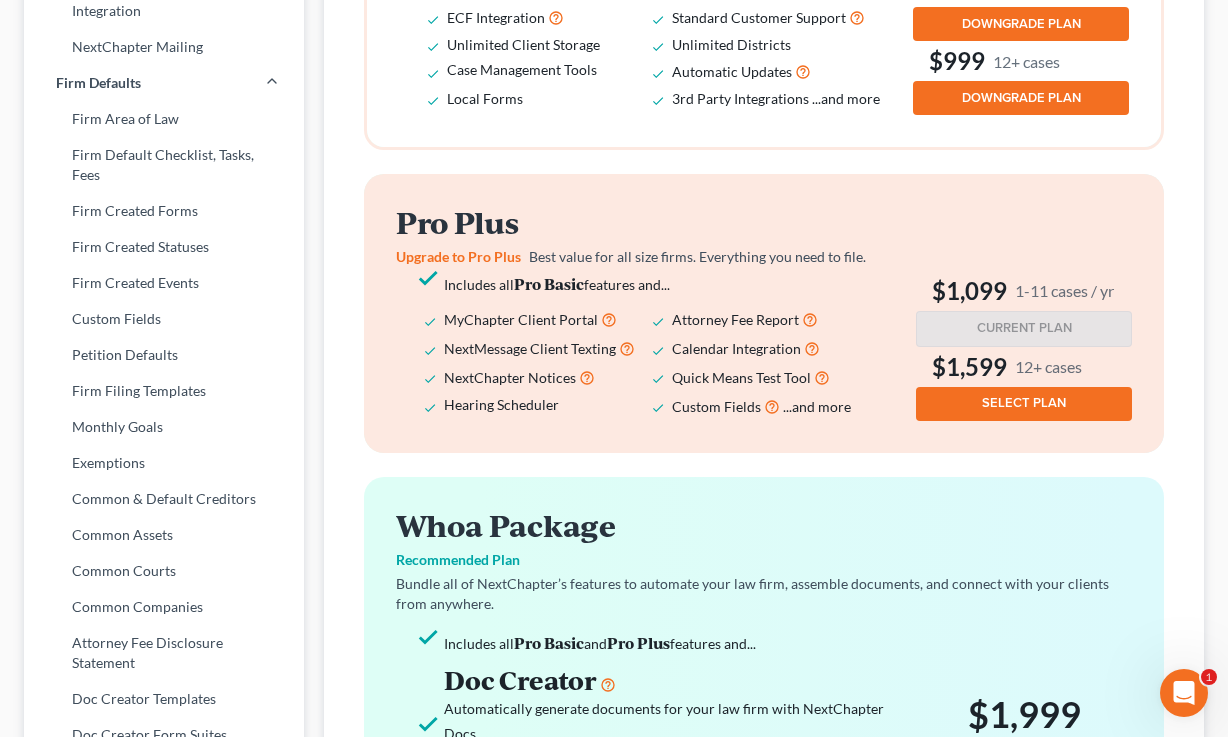 click on "Includes all  Pro Basic  features and...
MyChapter Client Portal
Attorney Fee Report
NextMessage Client Texting
Calendar Integration
NextChapter Notices
Quick Means Test Tool
Hearing Scheduler
Custom Fields
...and more" at bounding box center [652, 345] 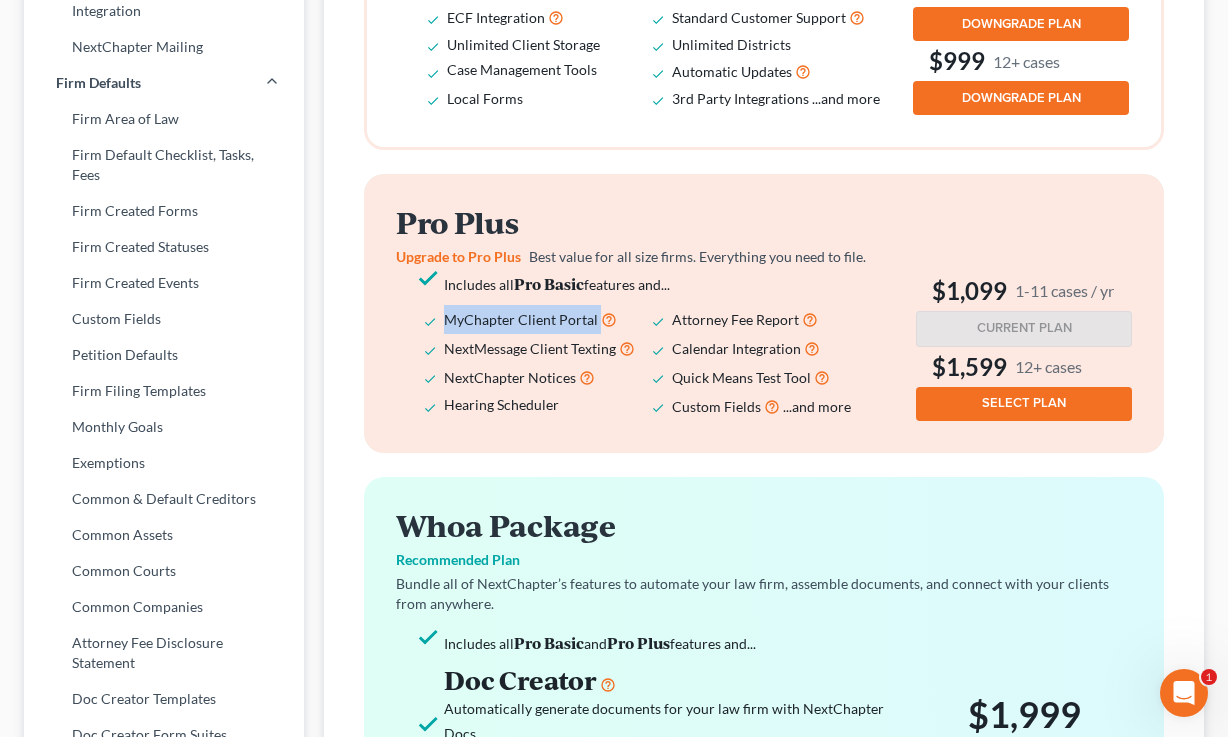 drag, startPoint x: 621, startPoint y: 314, endPoint x: 401, endPoint y: 318, distance: 220.03636 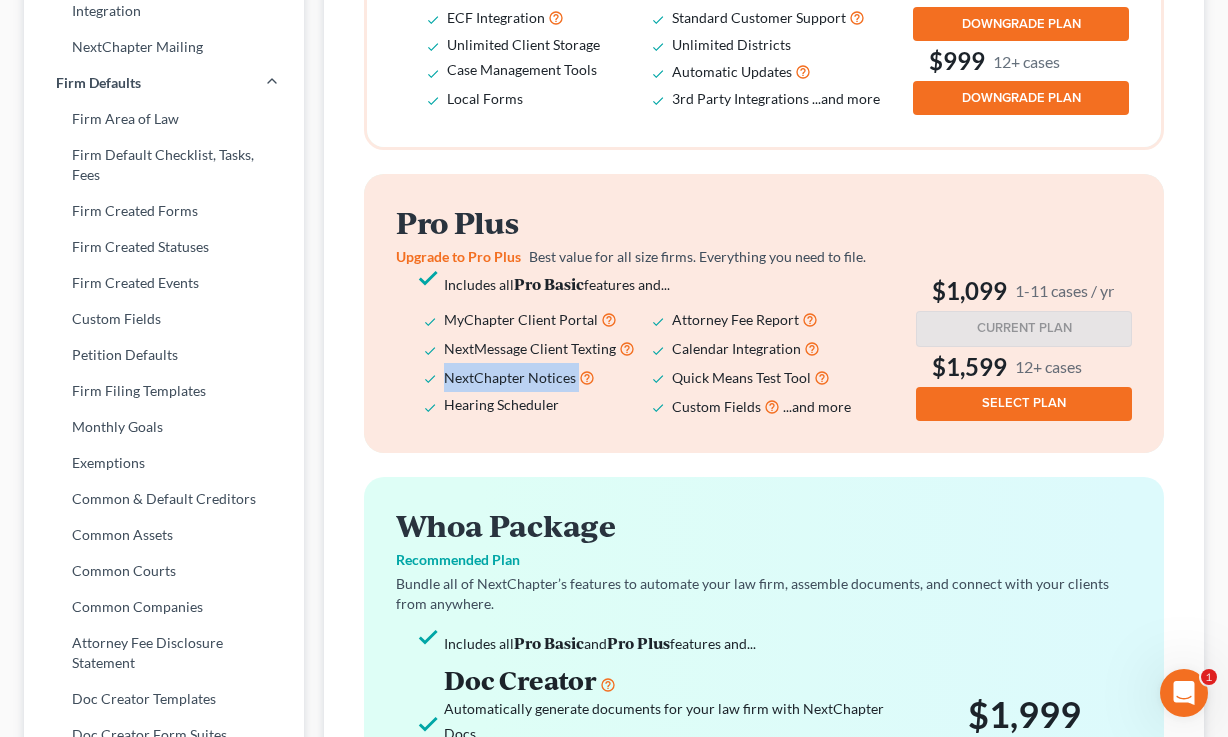 drag, startPoint x: 621, startPoint y: 377, endPoint x: 423, endPoint y: 377, distance: 198 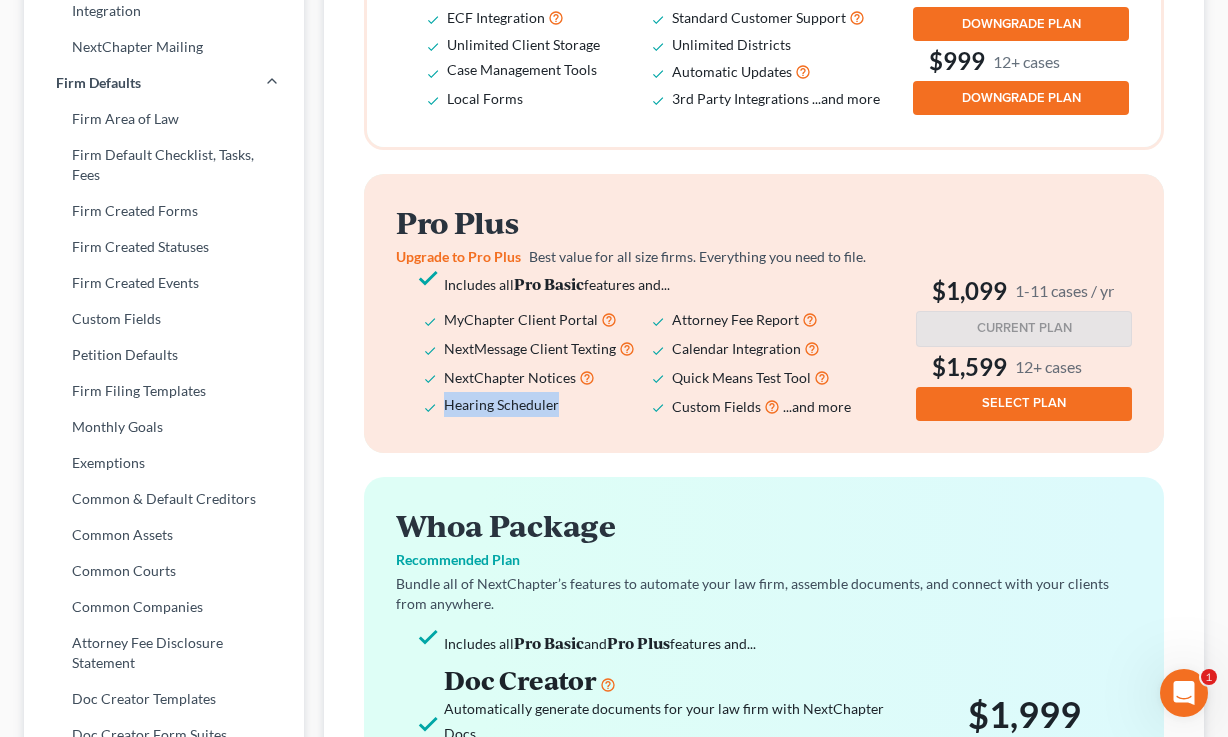 drag, startPoint x: 575, startPoint y: 404, endPoint x: 436, endPoint y: 403, distance: 139.0036 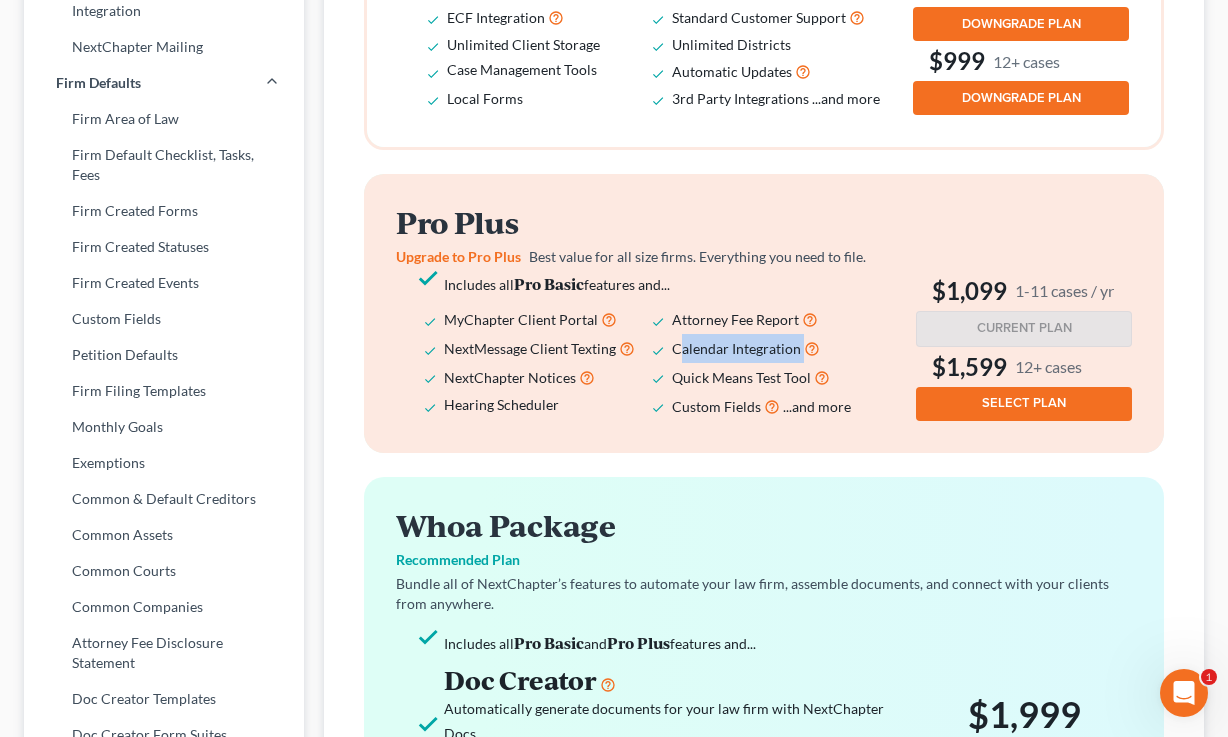 drag, startPoint x: 836, startPoint y: 346, endPoint x: 675, endPoint y: 347, distance: 161.00311 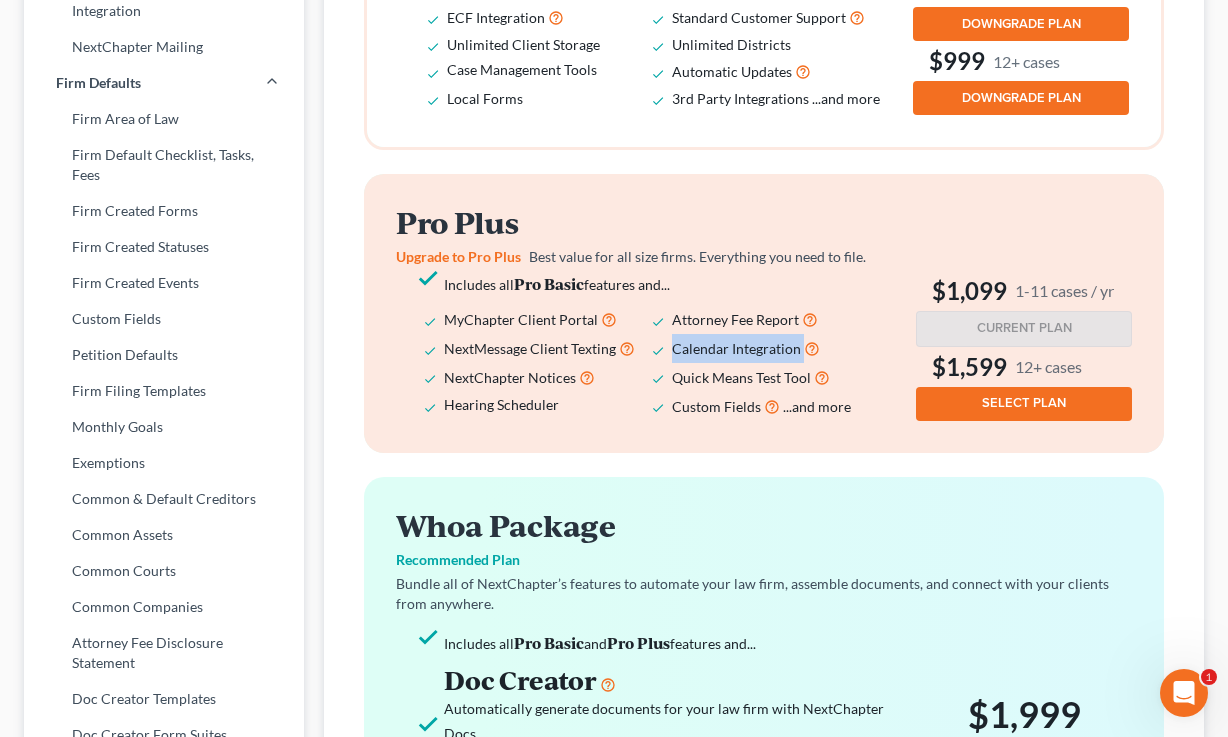 click on "Calendar Integration" at bounding box center (736, 348) 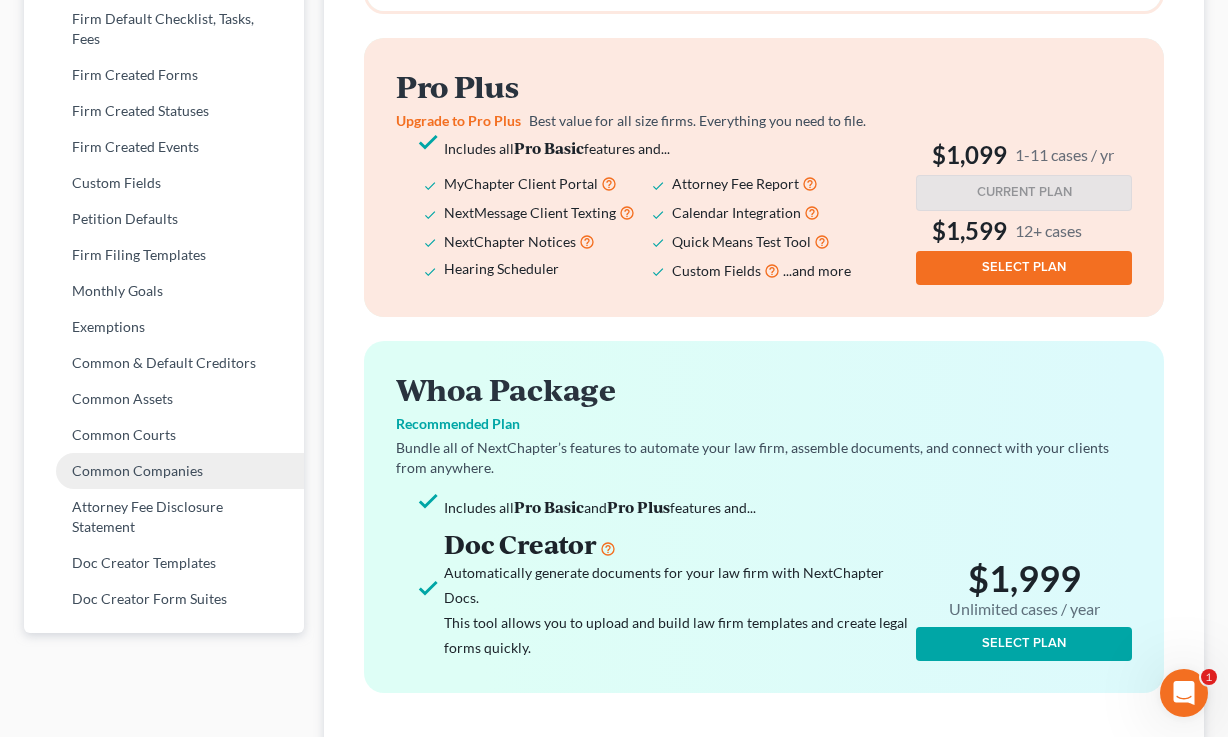 scroll, scrollTop: 1143, scrollLeft: 0, axis: vertical 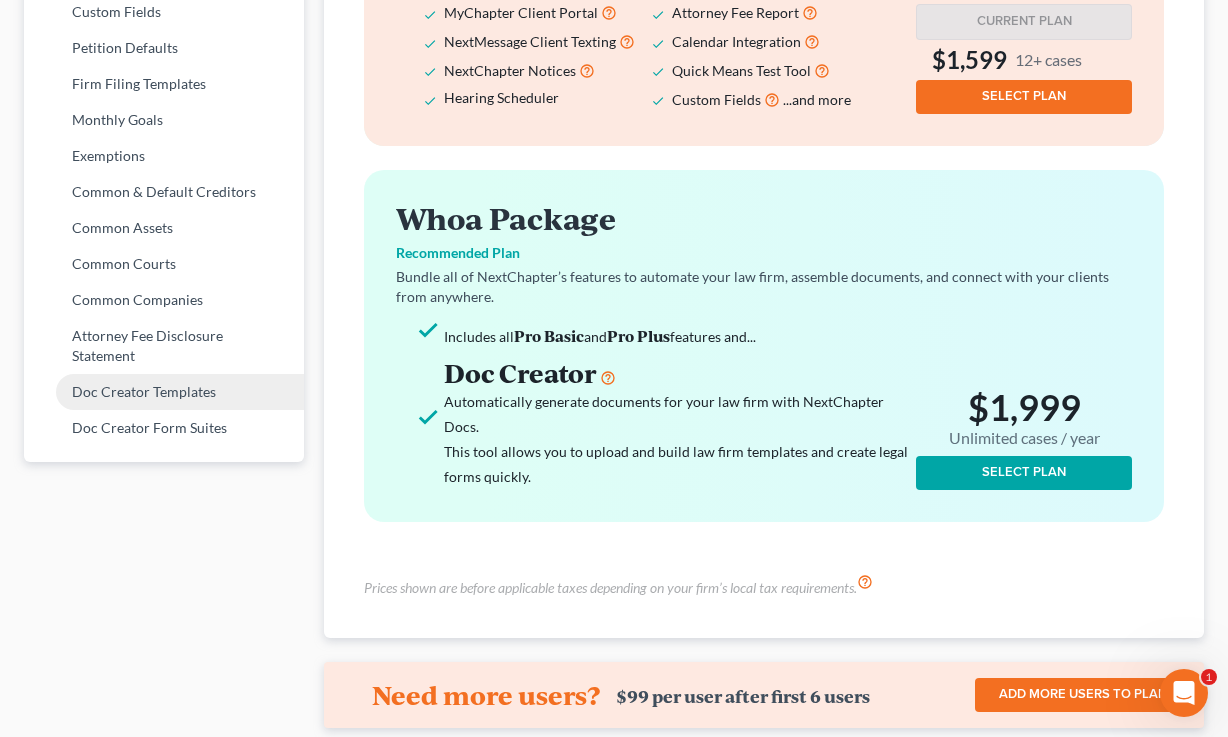 click on "Doc Creator Templates" at bounding box center (164, 392) 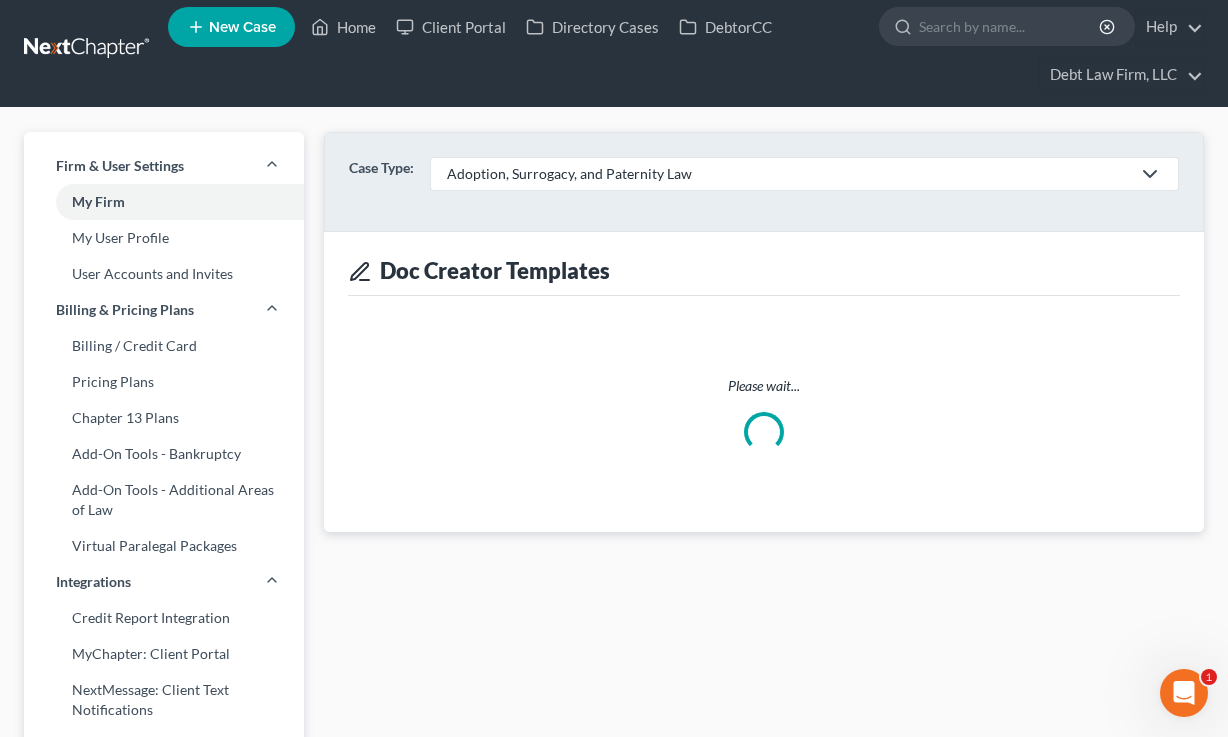 scroll, scrollTop: 0, scrollLeft: 0, axis: both 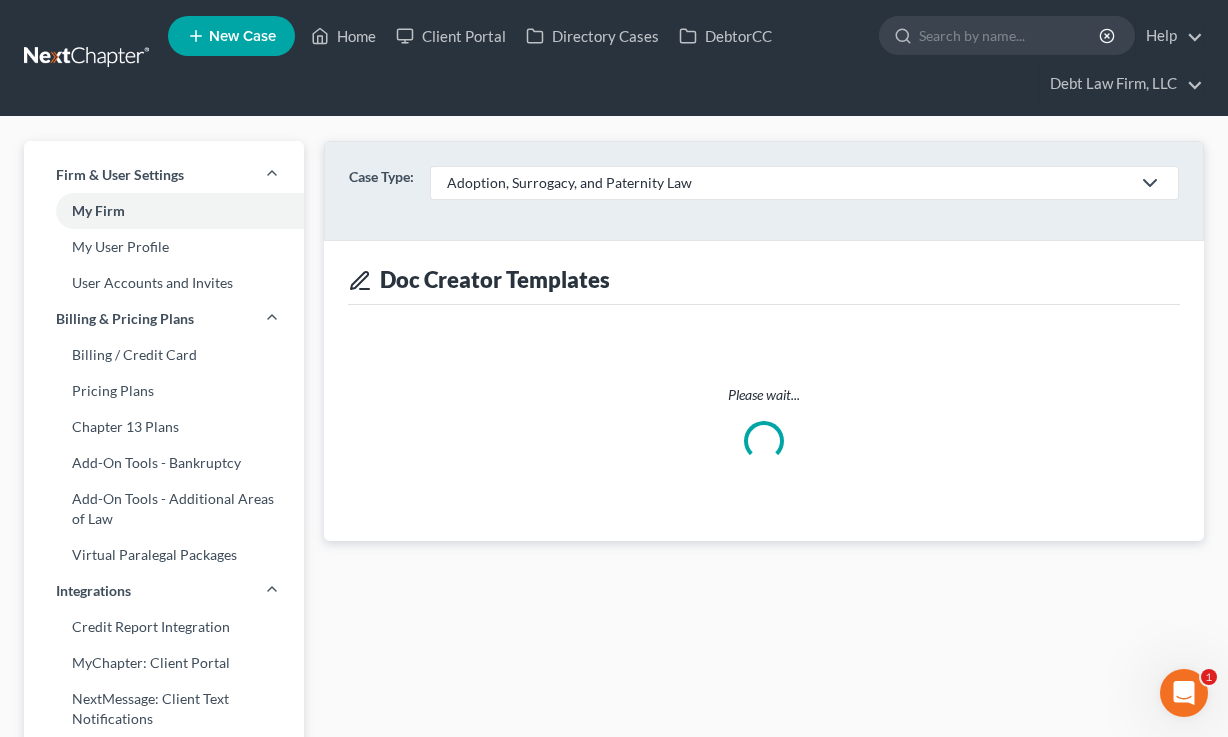 click on "Adoption, Surrogacy, and Paternity Law" at bounding box center [804, 183] 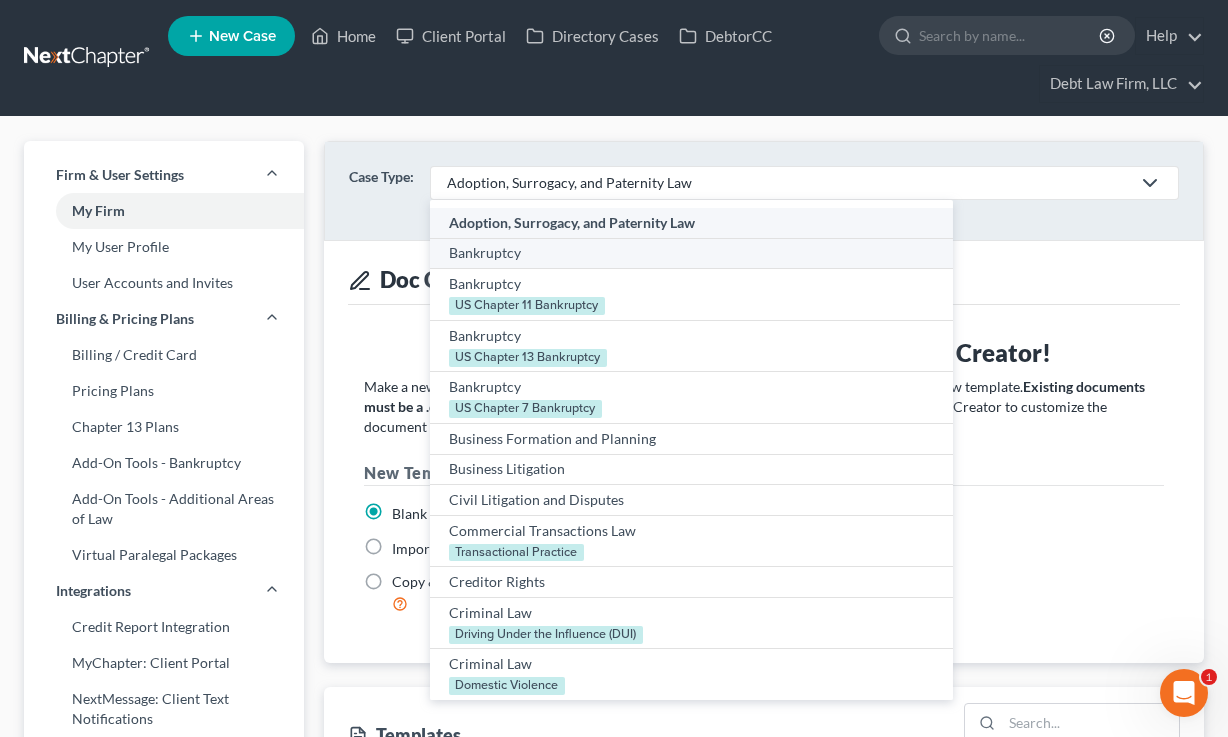 click on "Bankruptcy" at bounding box center (691, 253) 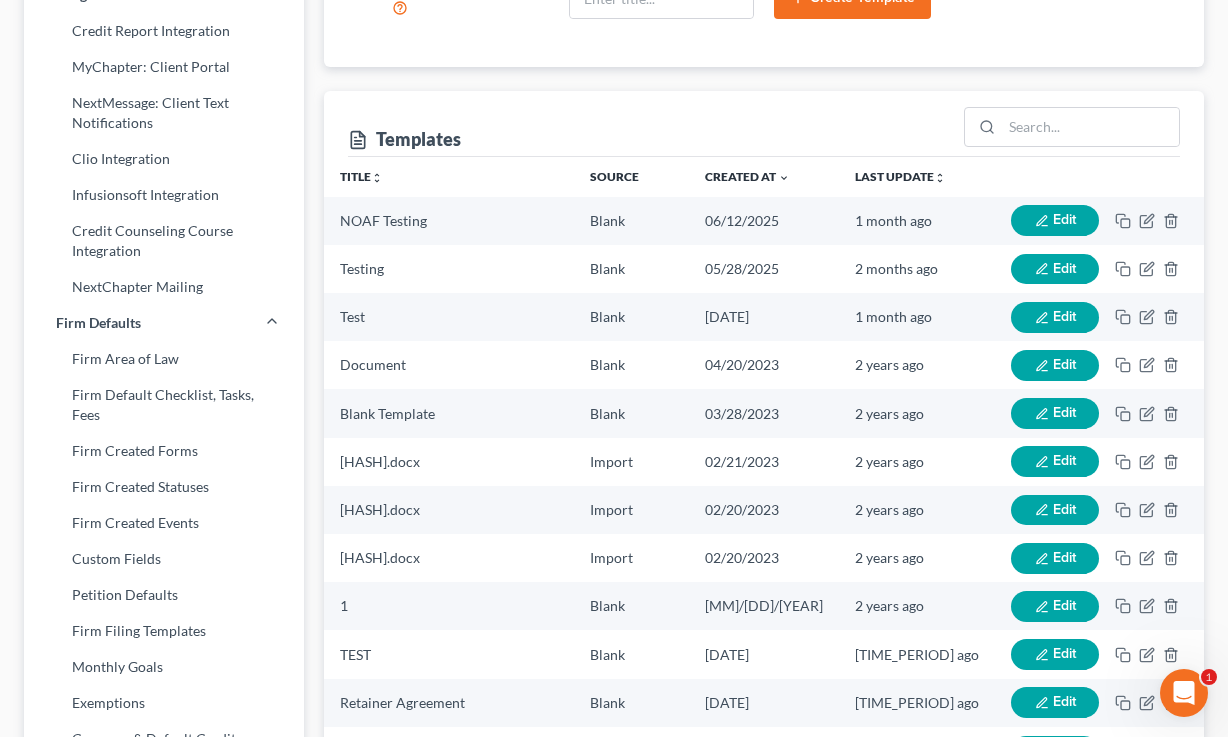 scroll, scrollTop: 313, scrollLeft: 0, axis: vertical 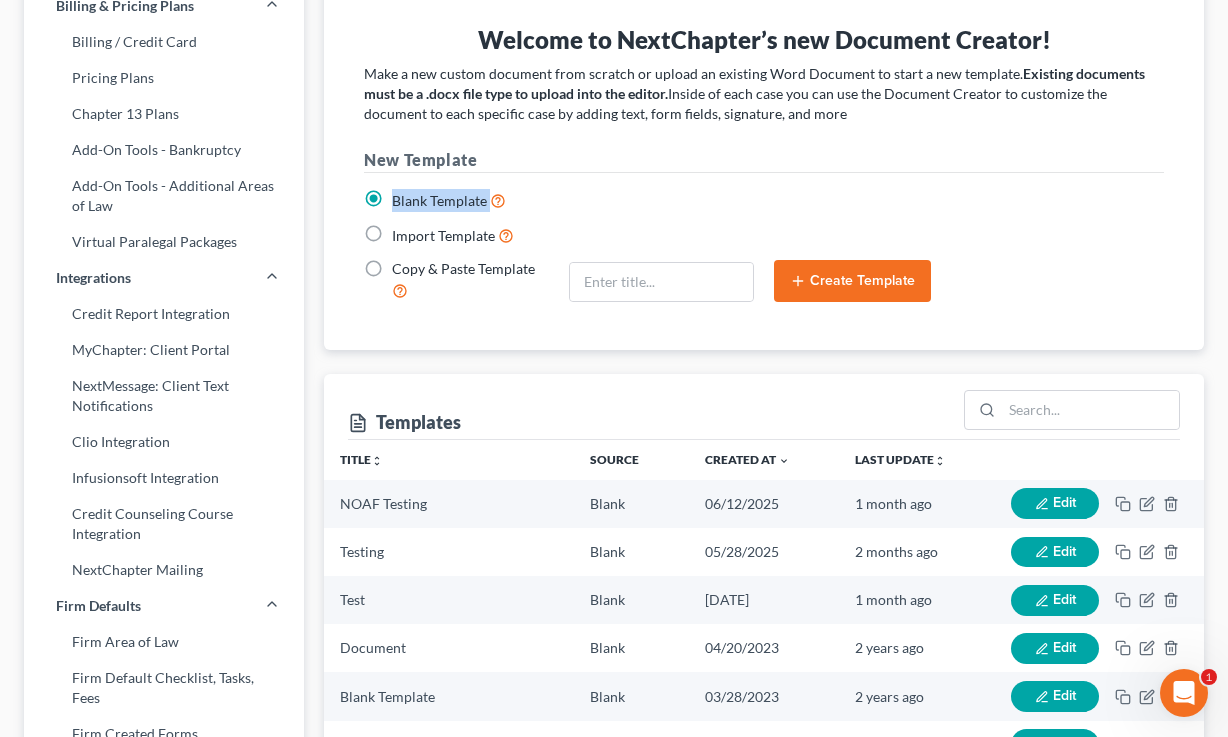 drag, startPoint x: 542, startPoint y: 209, endPoint x: 387, endPoint y: 203, distance: 155.11609 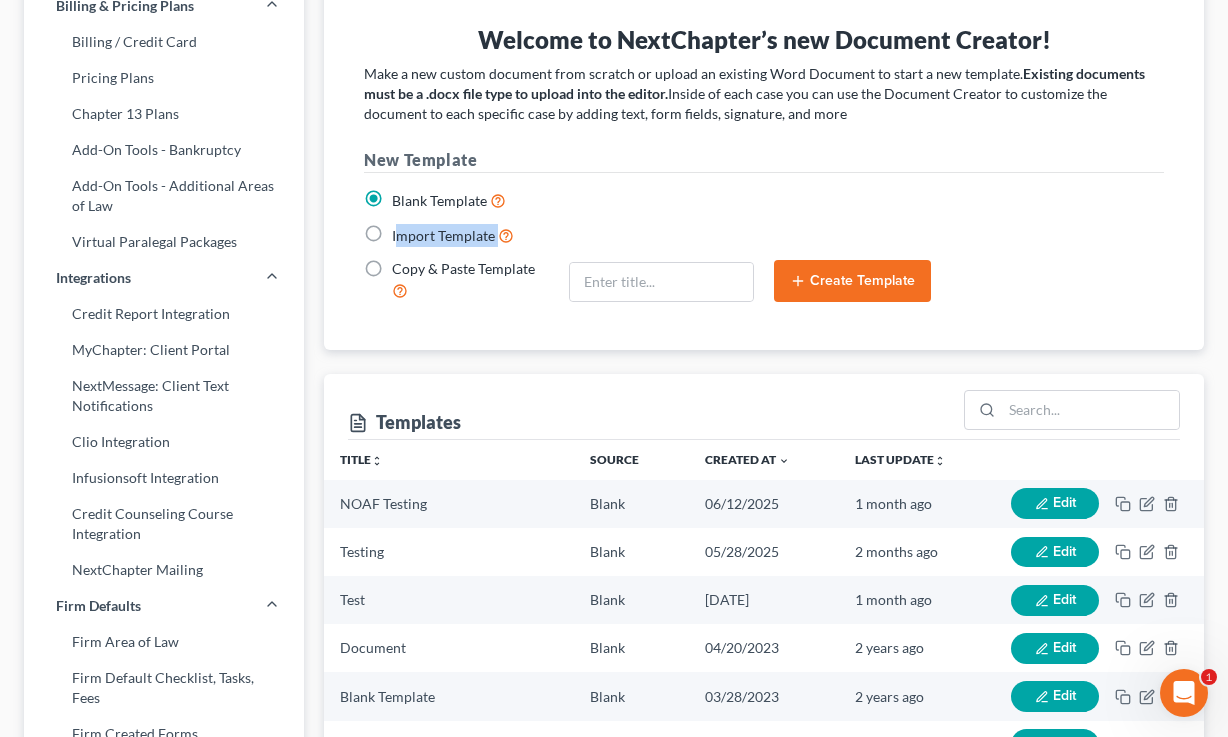drag, startPoint x: 524, startPoint y: 226, endPoint x: 396, endPoint y: 237, distance: 128.47179 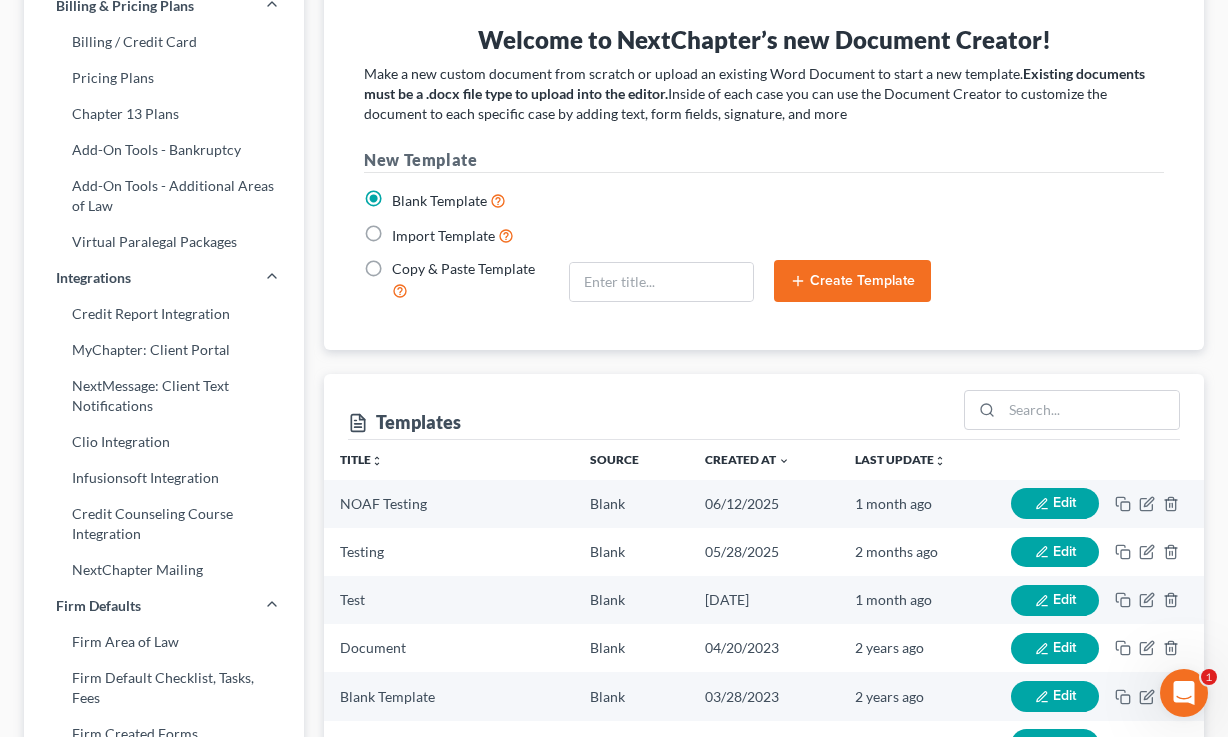 click on "Import Template" at bounding box center (453, 235) 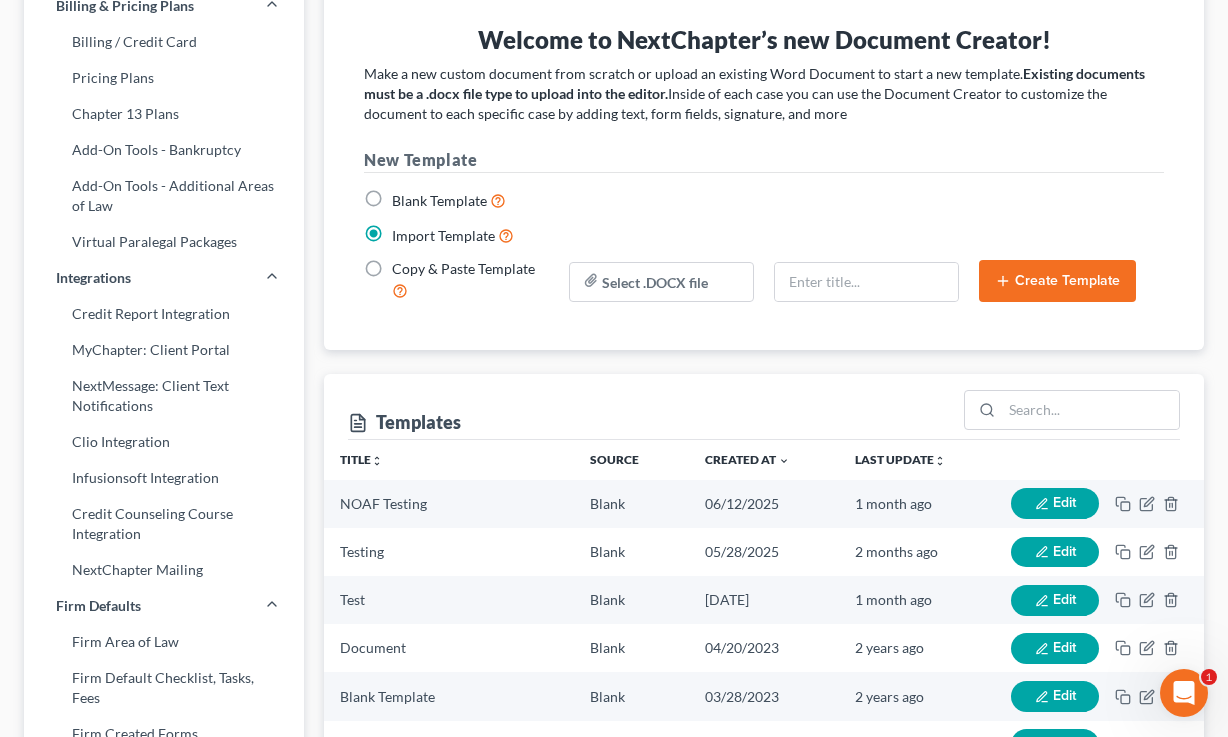 click on "Copy & Paste Template" at bounding box center [470, 280] 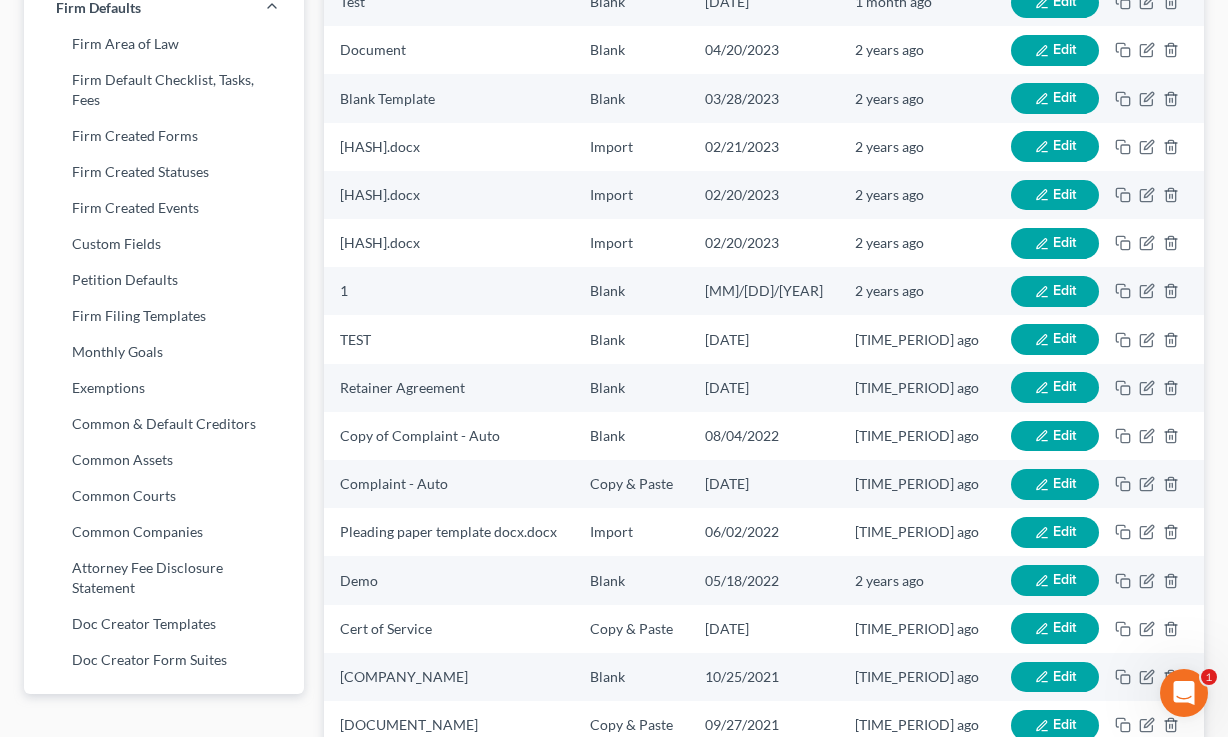 scroll, scrollTop: 914, scrollLeft: 0, axis: vertical 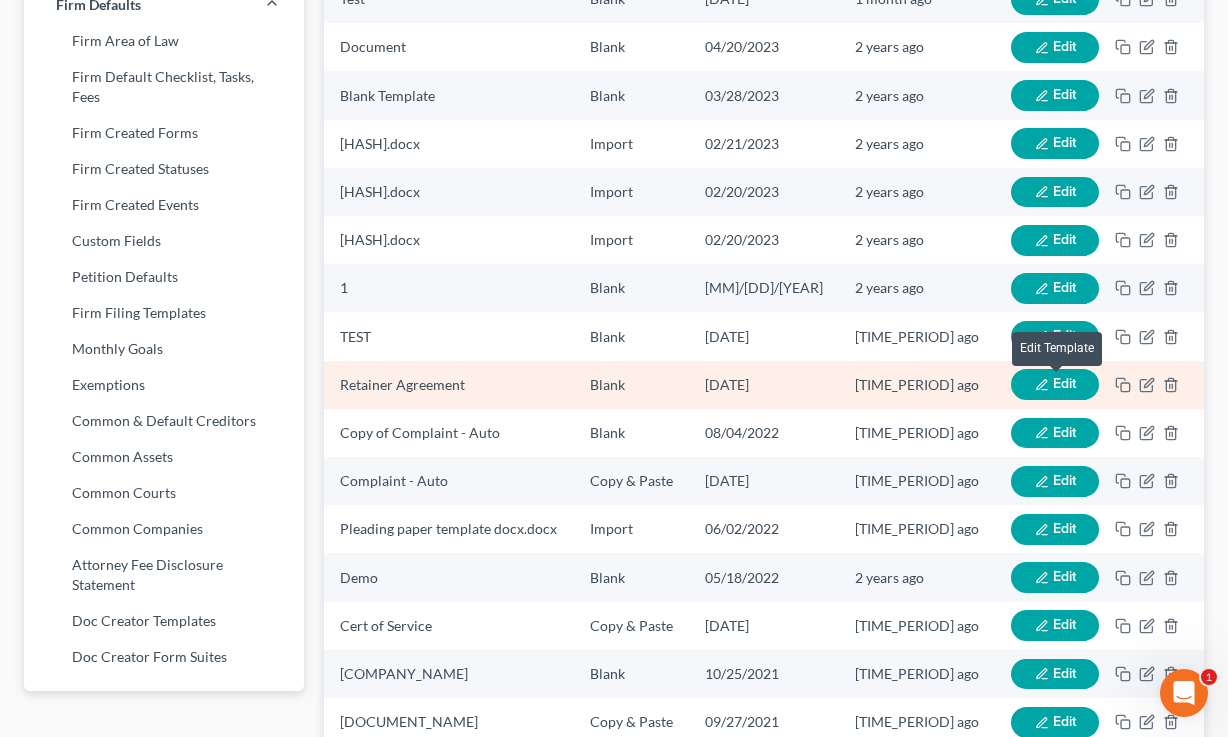 click on "Edit" at bounding box center (1064, 383) 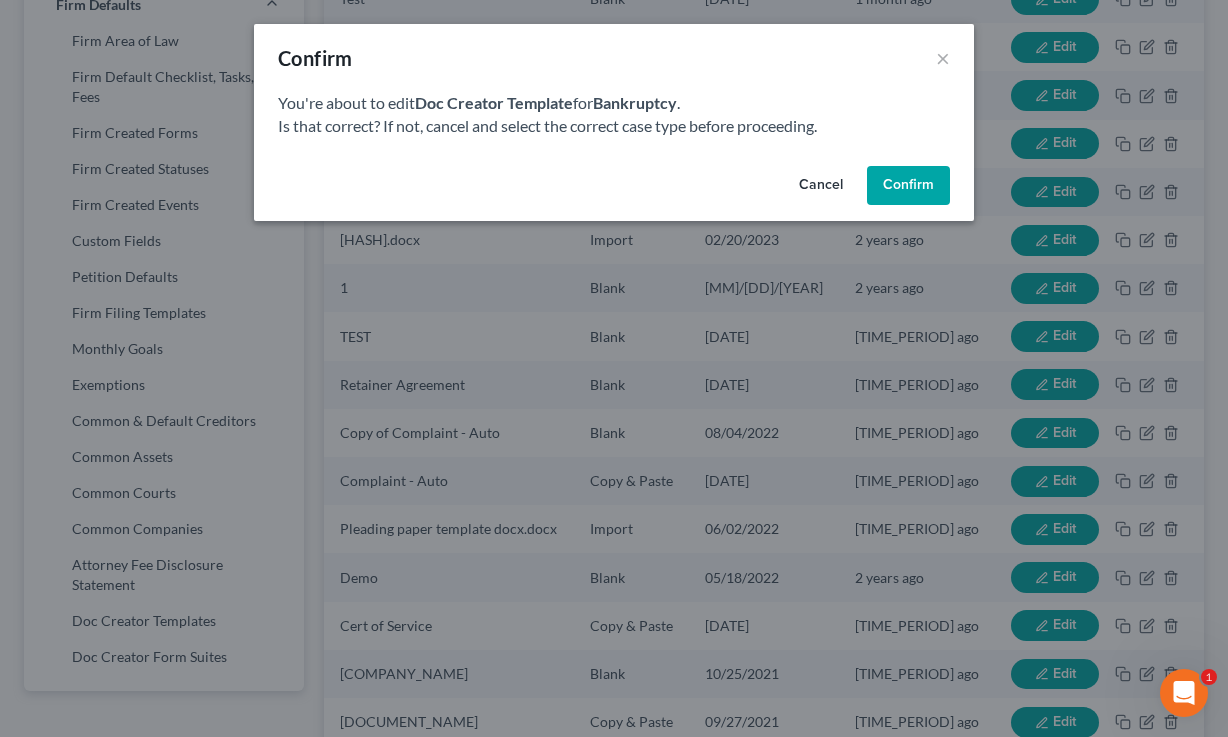 click on "Confirm" at bounding box center [908, 186] 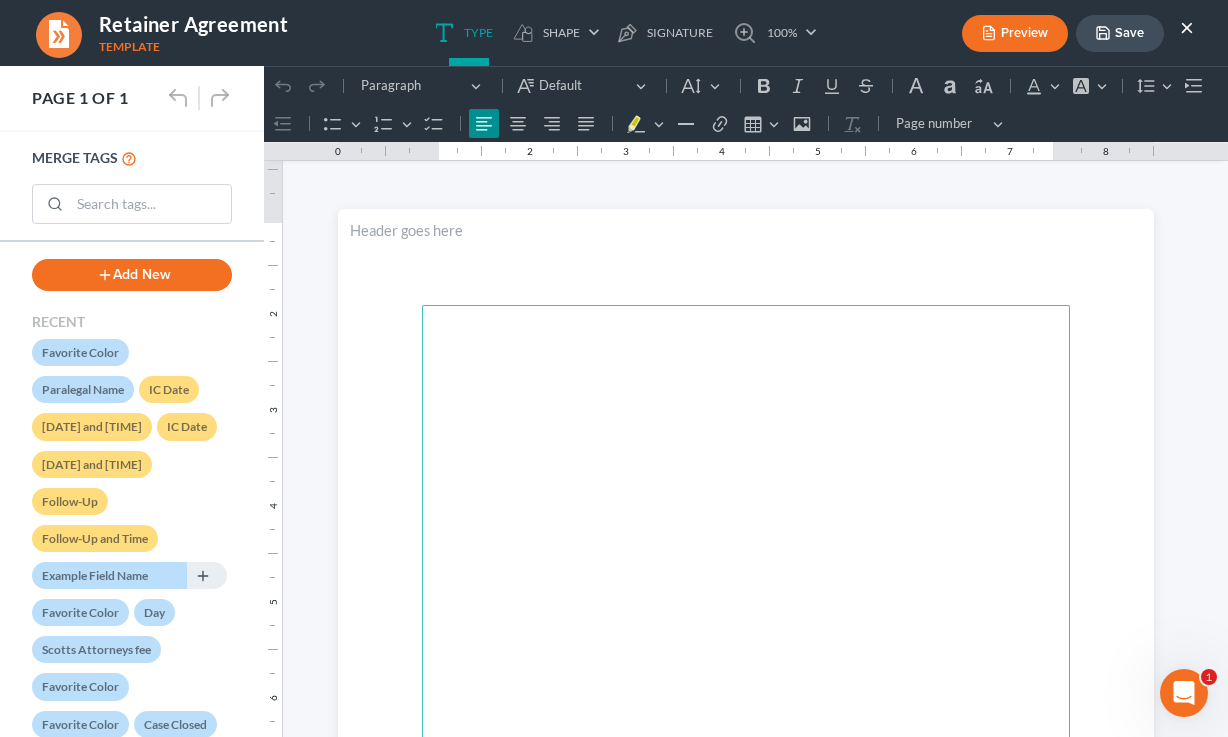 scroll, scrollTop: 0, scrollLeft: 0, axis: both 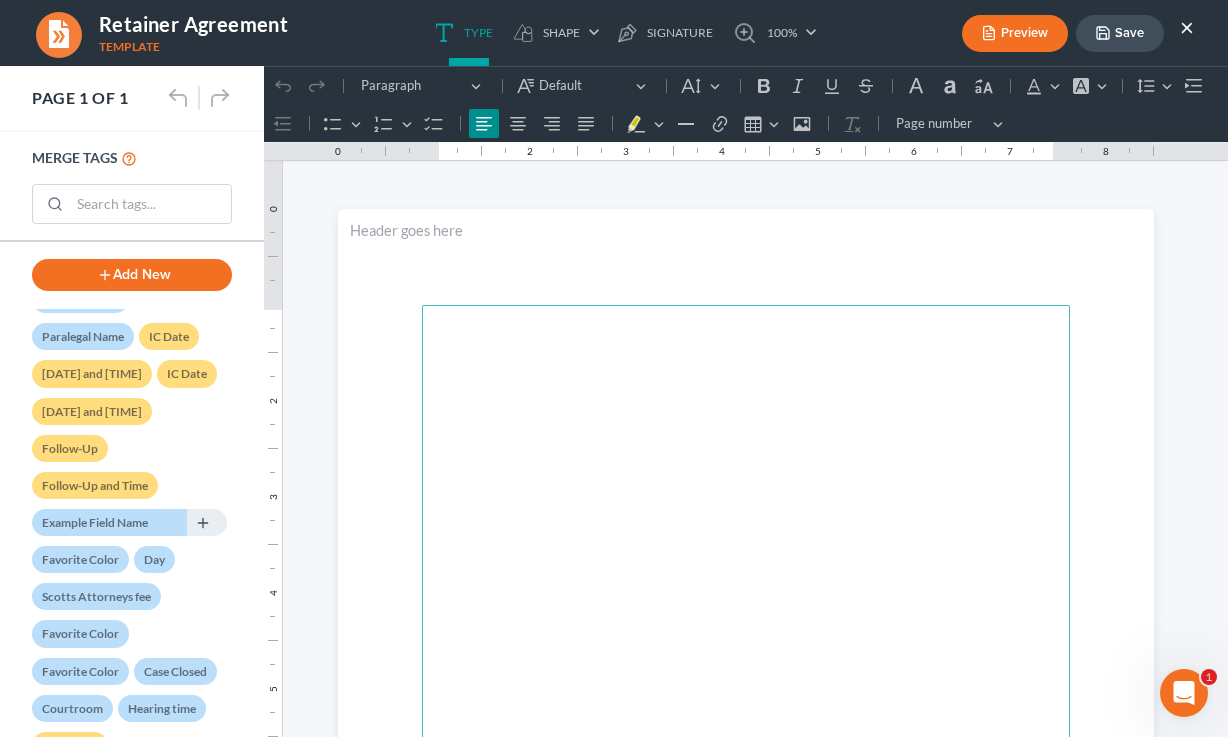 click on "Preview Save ×" at bounding box center [1078, 33] 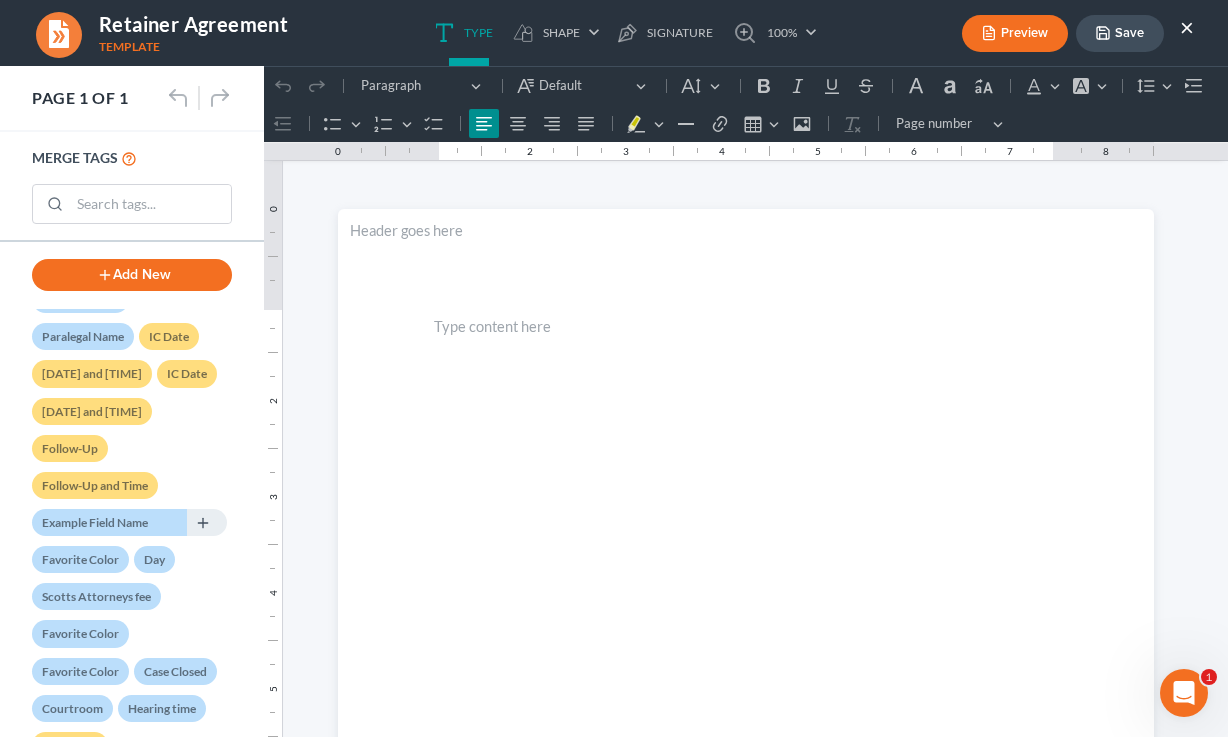click on "×" at bounding box center (1187, 27) 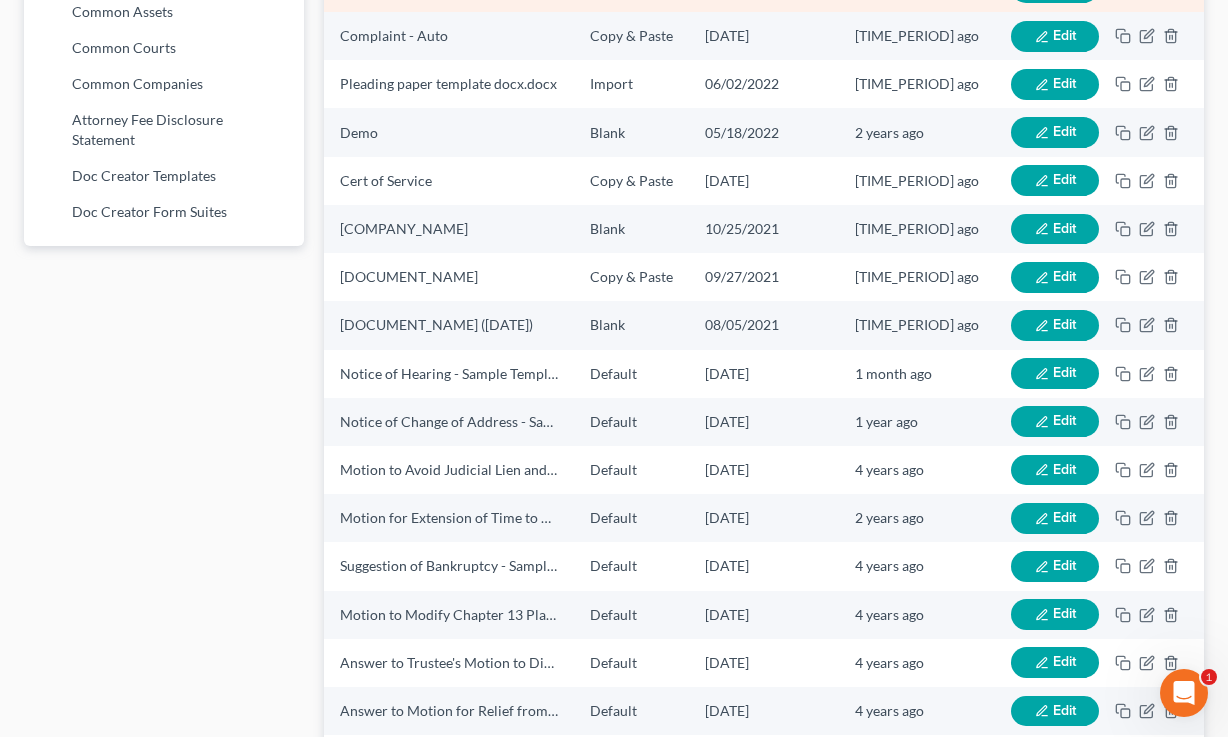scroll, scrollTop: 1360, scrollLeft: 0, axis: vertical 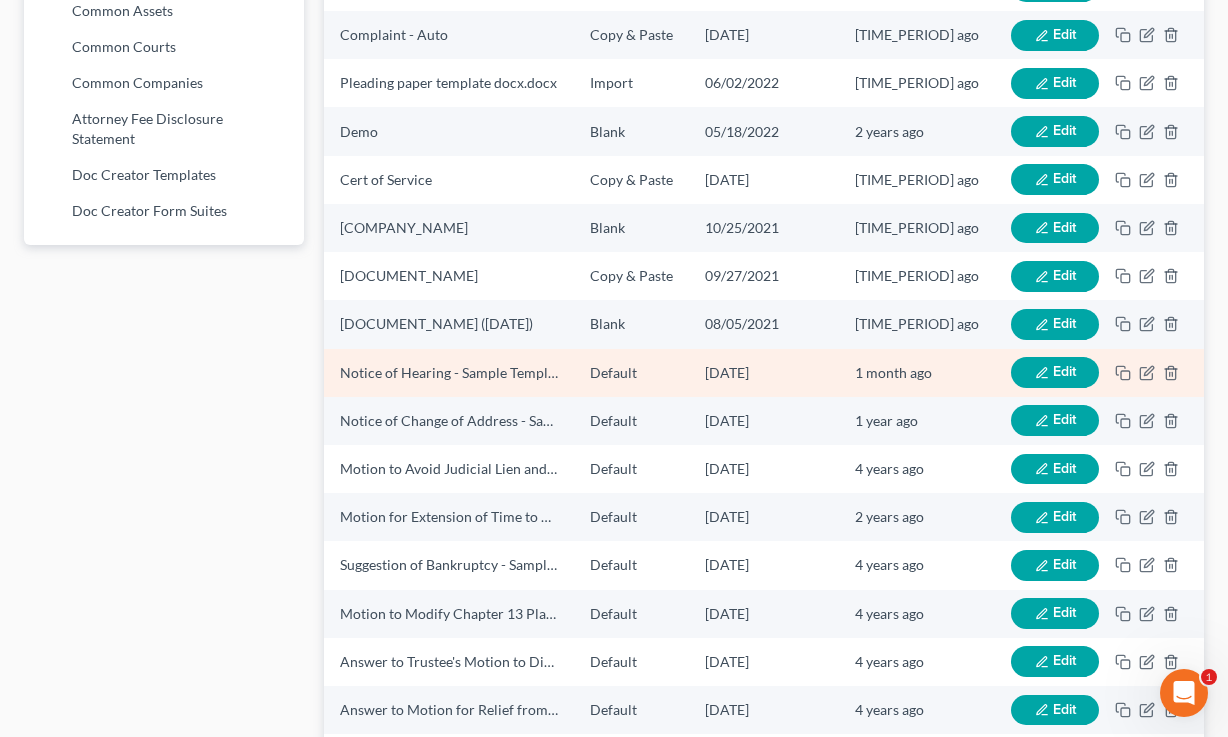 click on "Edit" at bounding box center [1055, 372] 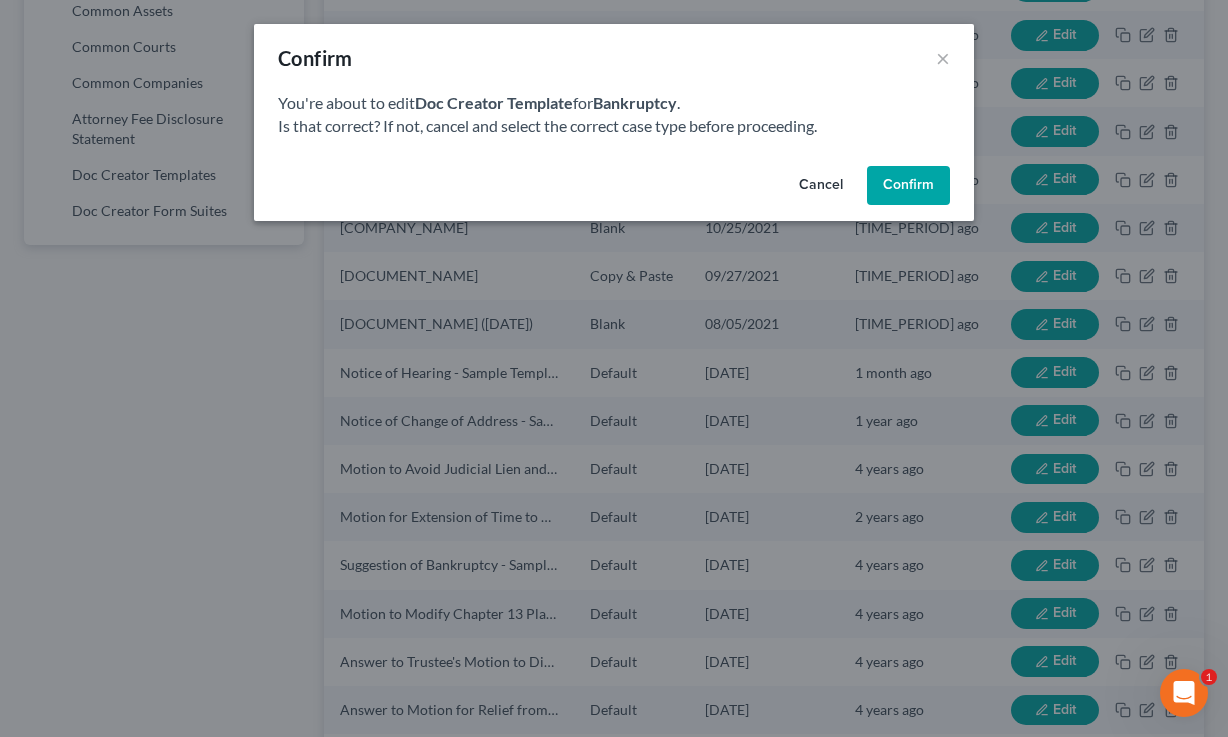 click on "Confirm" at bounding box center [908, 186] 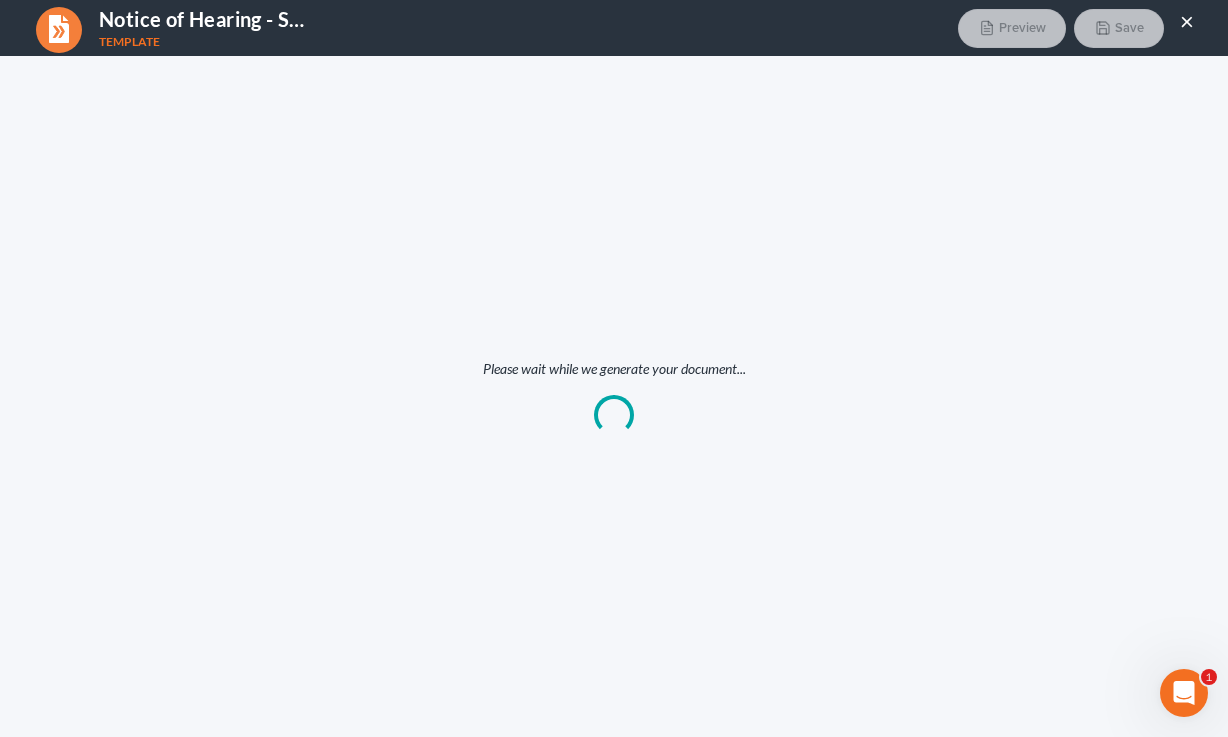 scroll, scrollTop: 0, scrollLeft: 0, axis: both 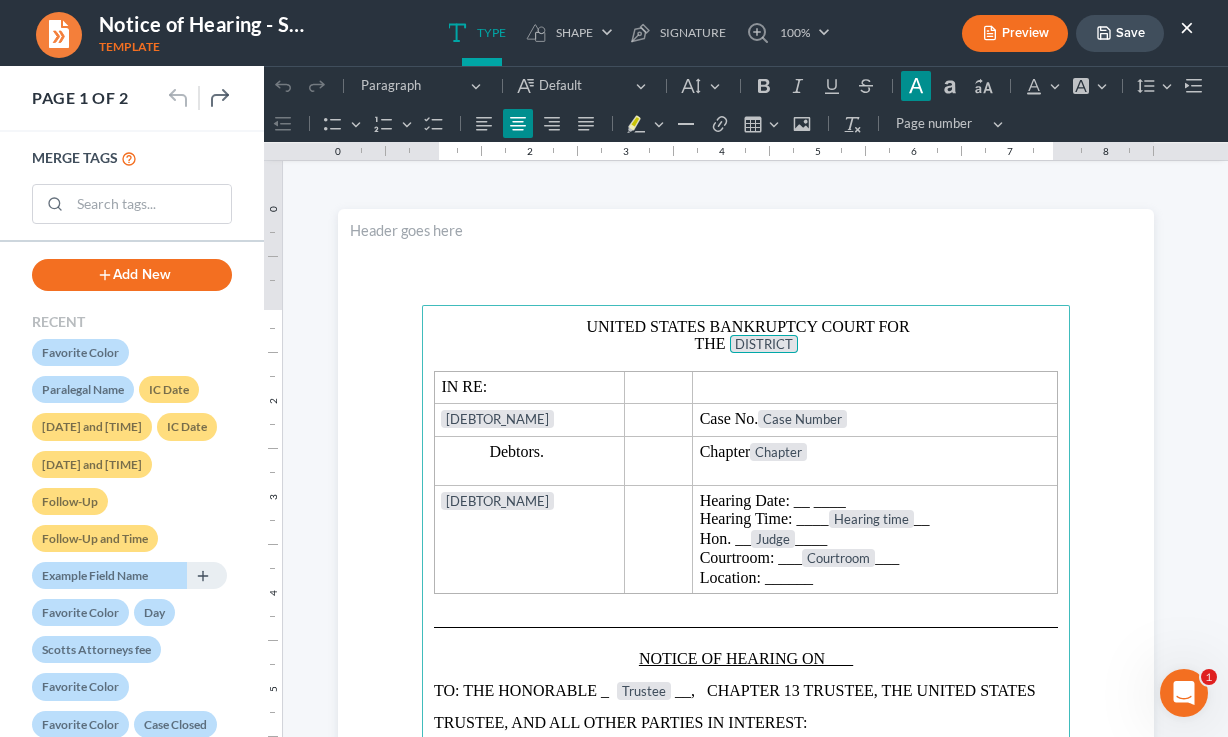 click on "District" at bounding box center [764, 344] 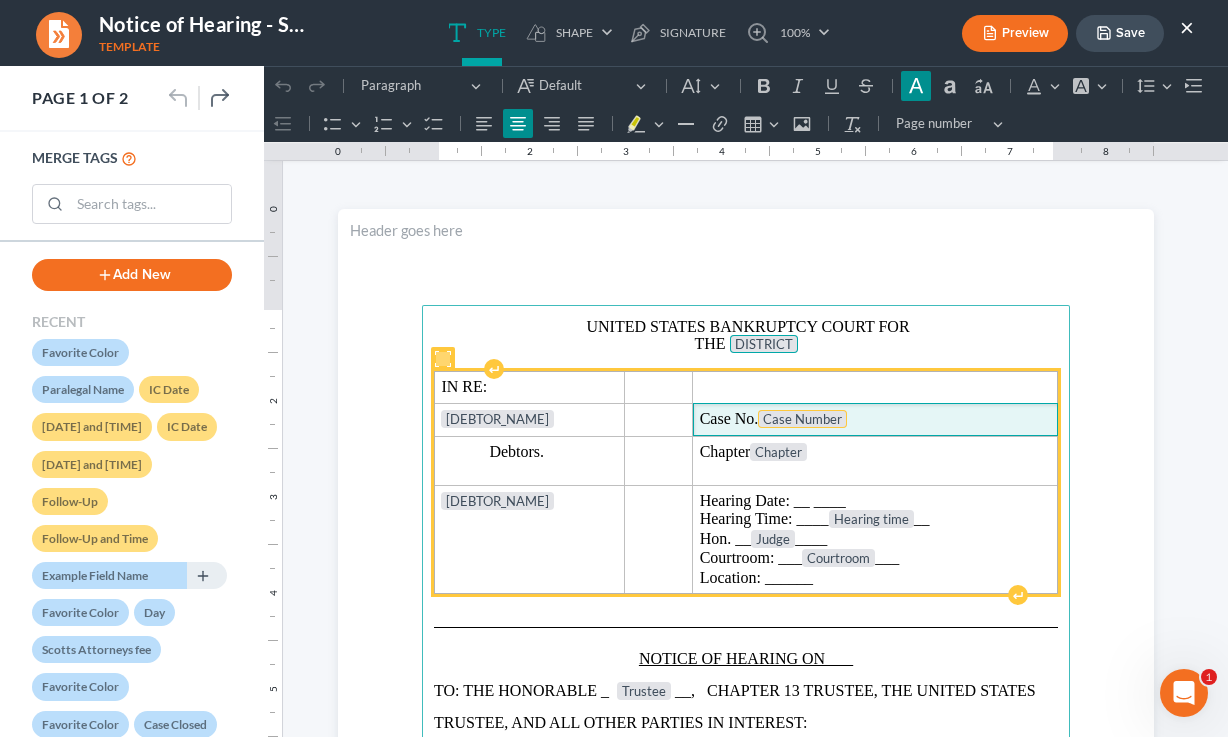 click on "Case Number" at bounding box center (802, 419) 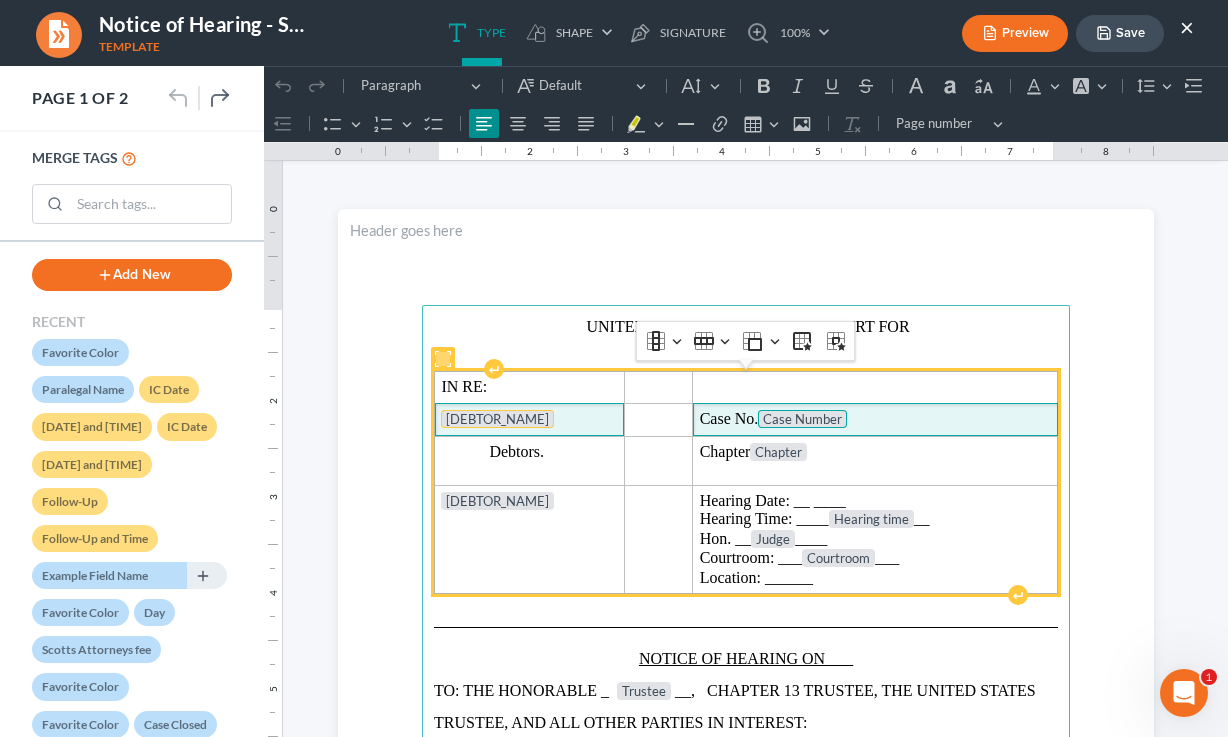 click on "[DEBTOR_NAME]" at bounding box center [497, 419] 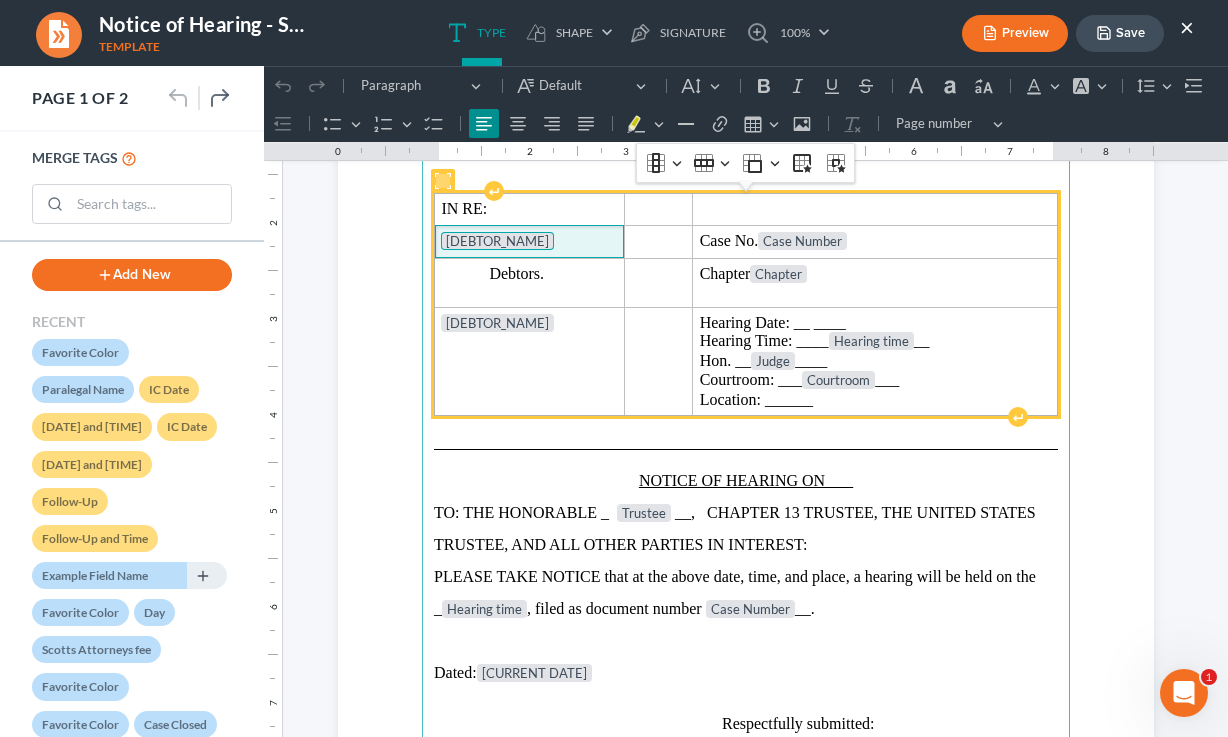 scroll, scrollTop: 200, scrollLeft: 0, axis: vertical 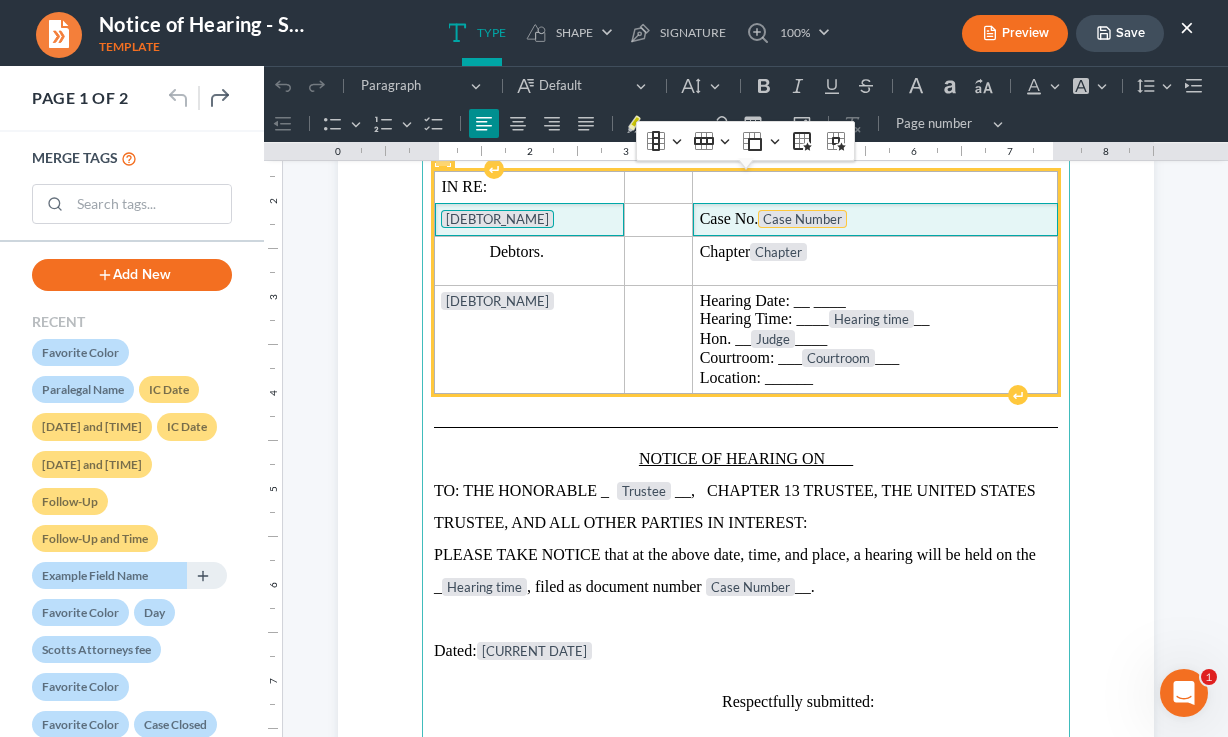 click on "Case Number" at bounding box center [802, 219] 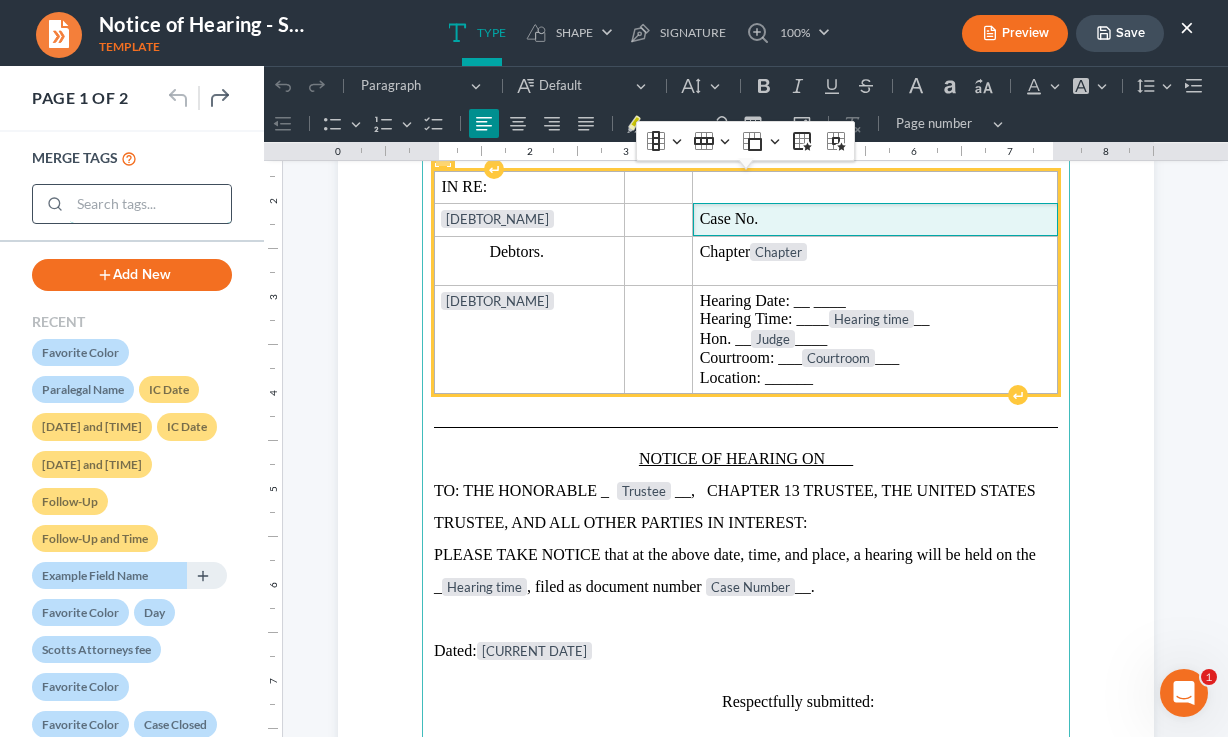 click at bounding box center (150, 204) 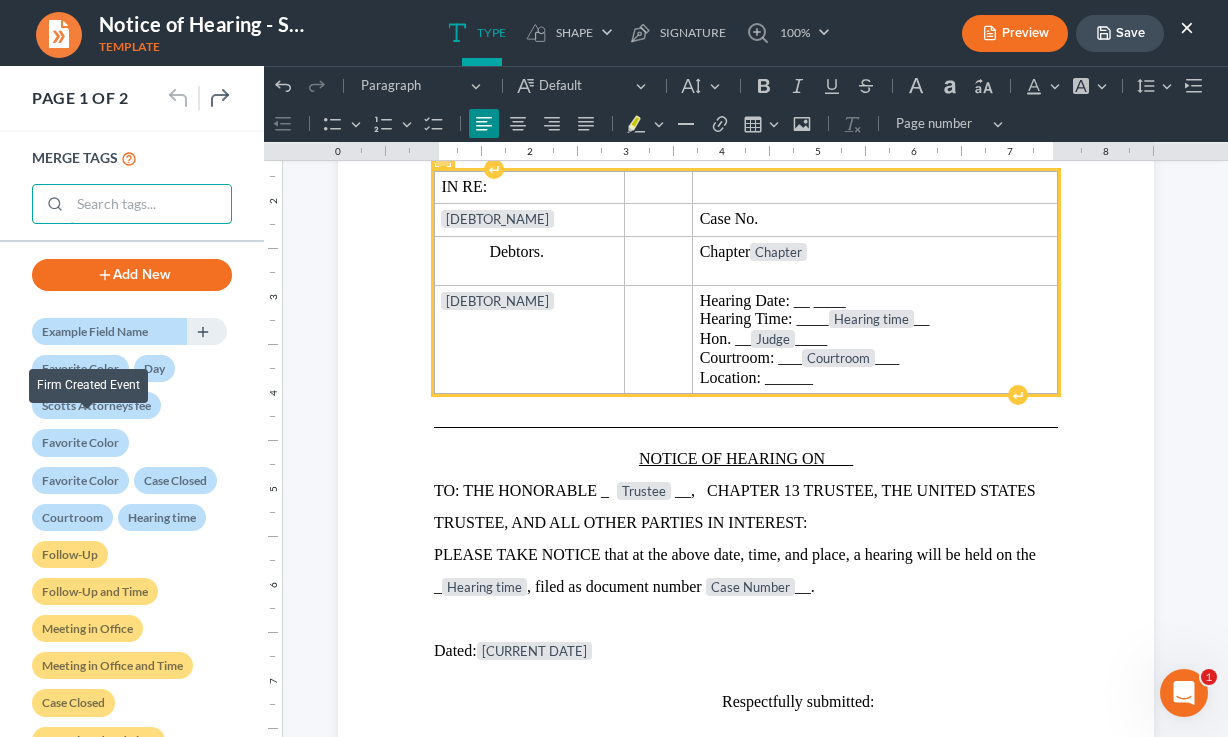 scroll, scrollTop: 0, scrollLeft: 0, axis: both 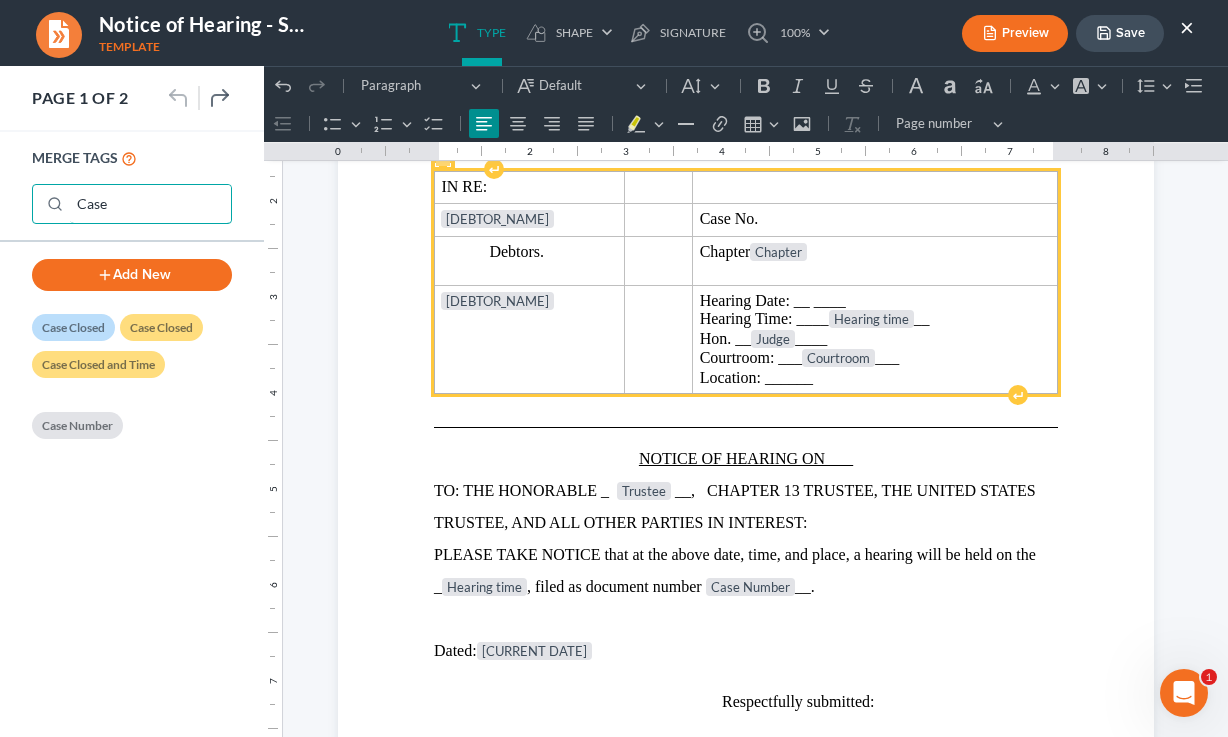 type on "Case" 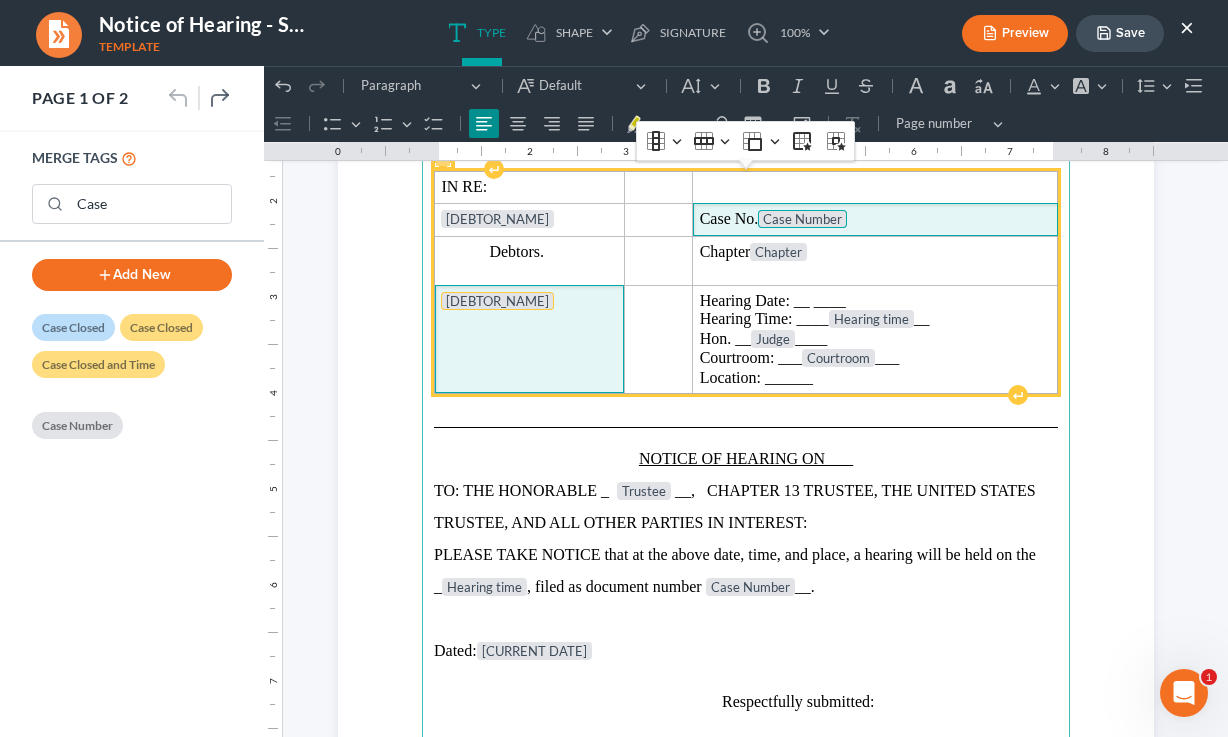 click on "[DEBTOR_NAME]" at bounding box center (497, 301) 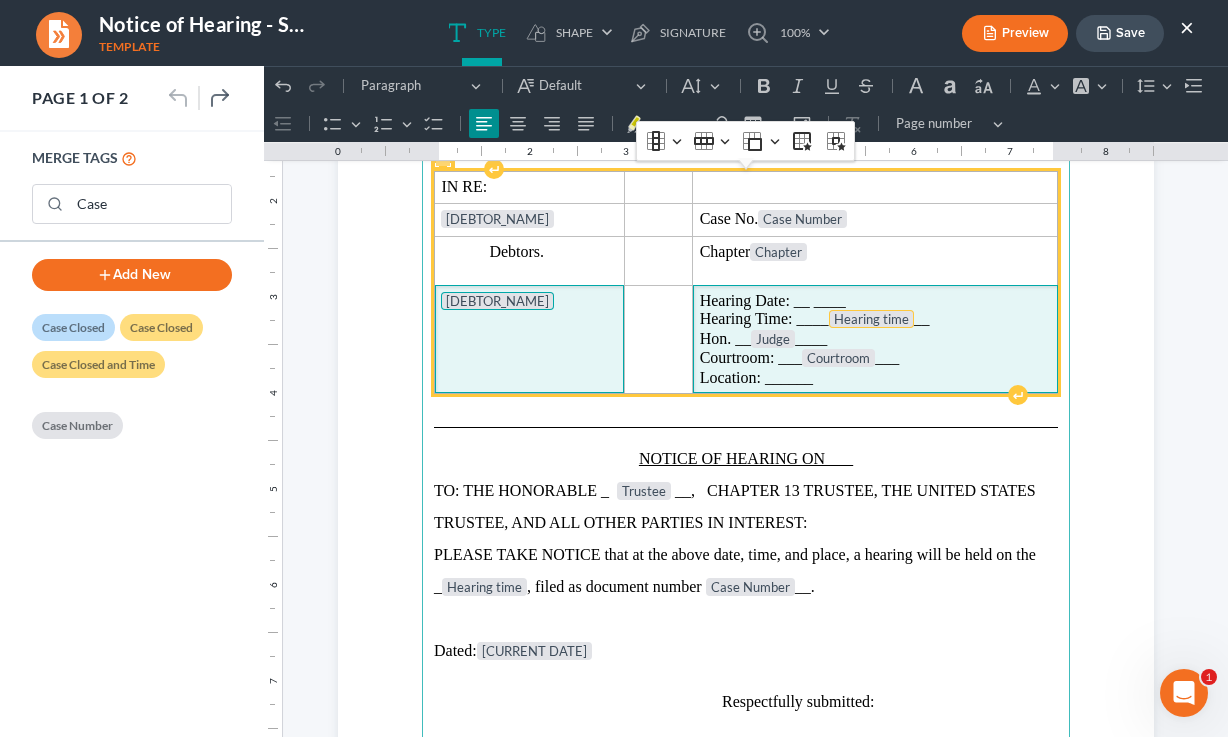 click on "Hearing time" at bounding box center [871, 319] 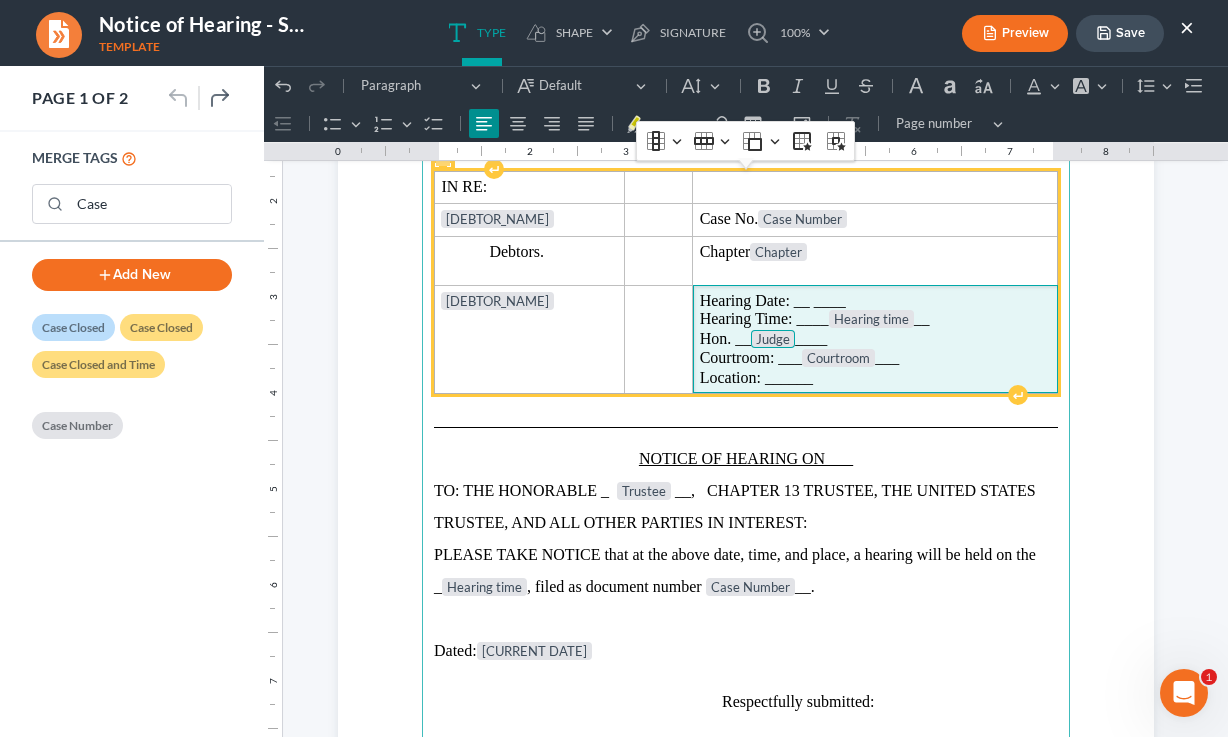 click on "Judge" at bounding box center [773, 339] 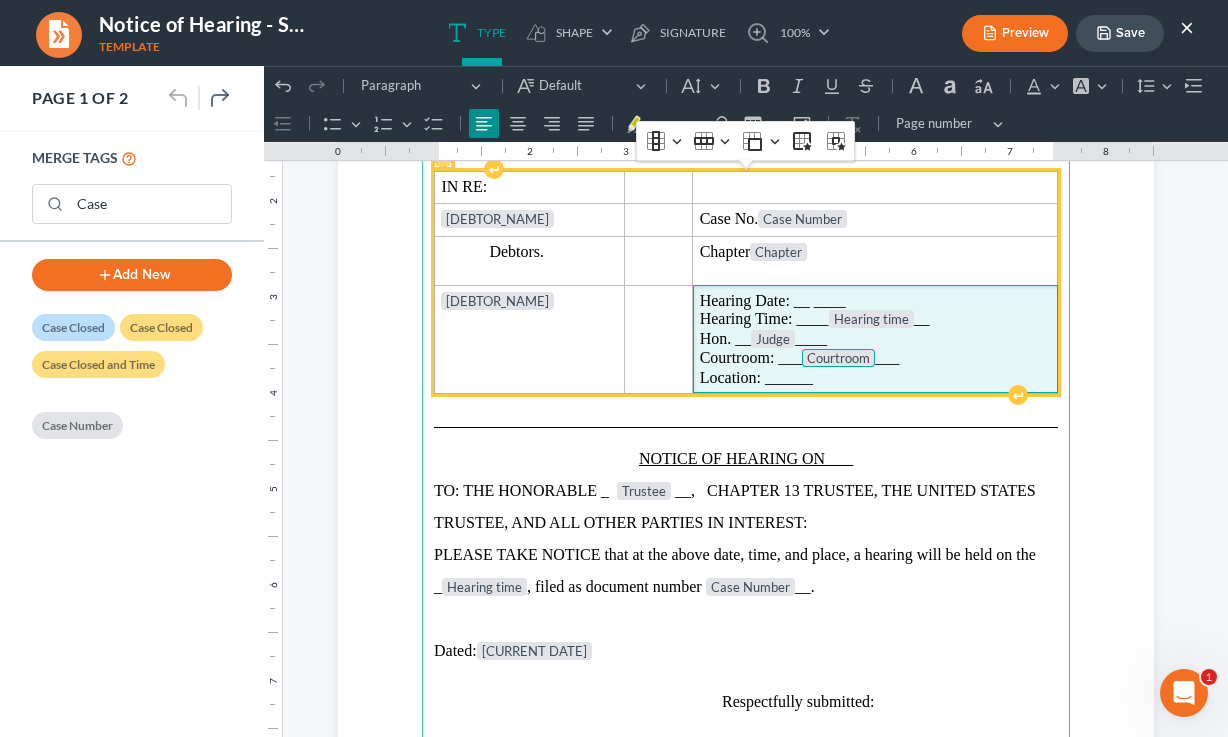 click on "Courtroom" at bounding box center [838, 358] 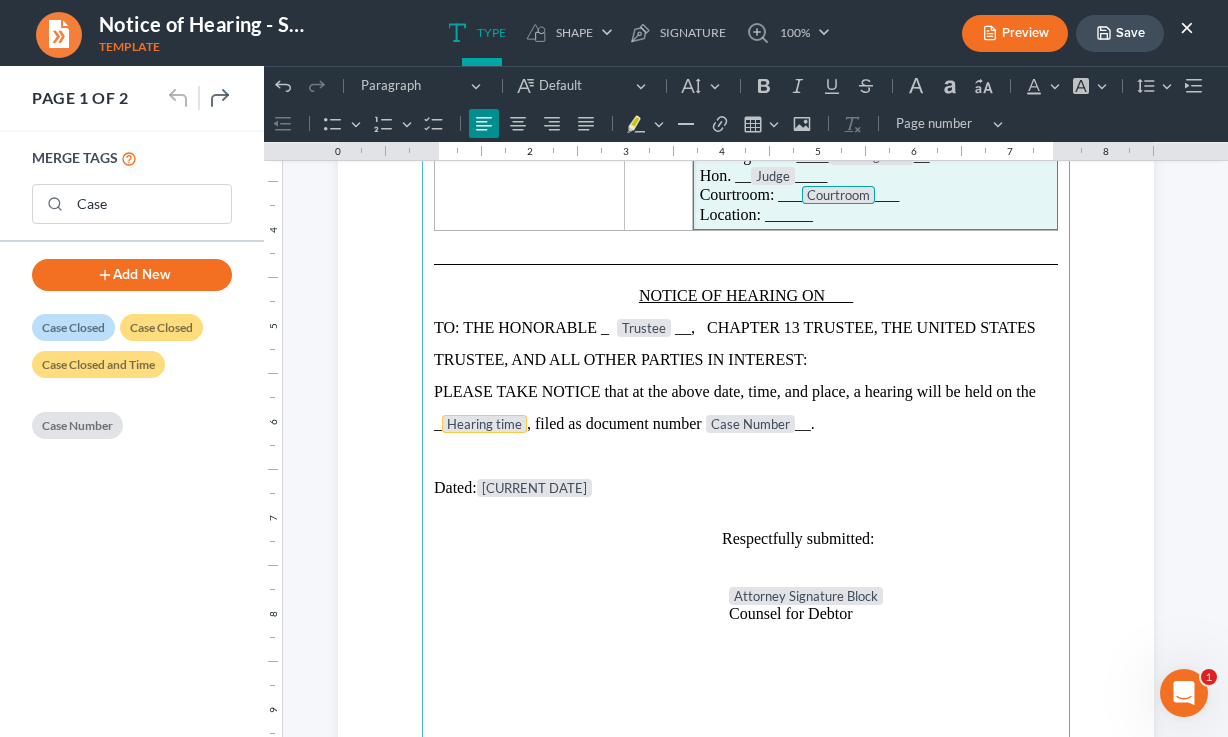 click on "Hearing time" at bounding box center [484, 424] 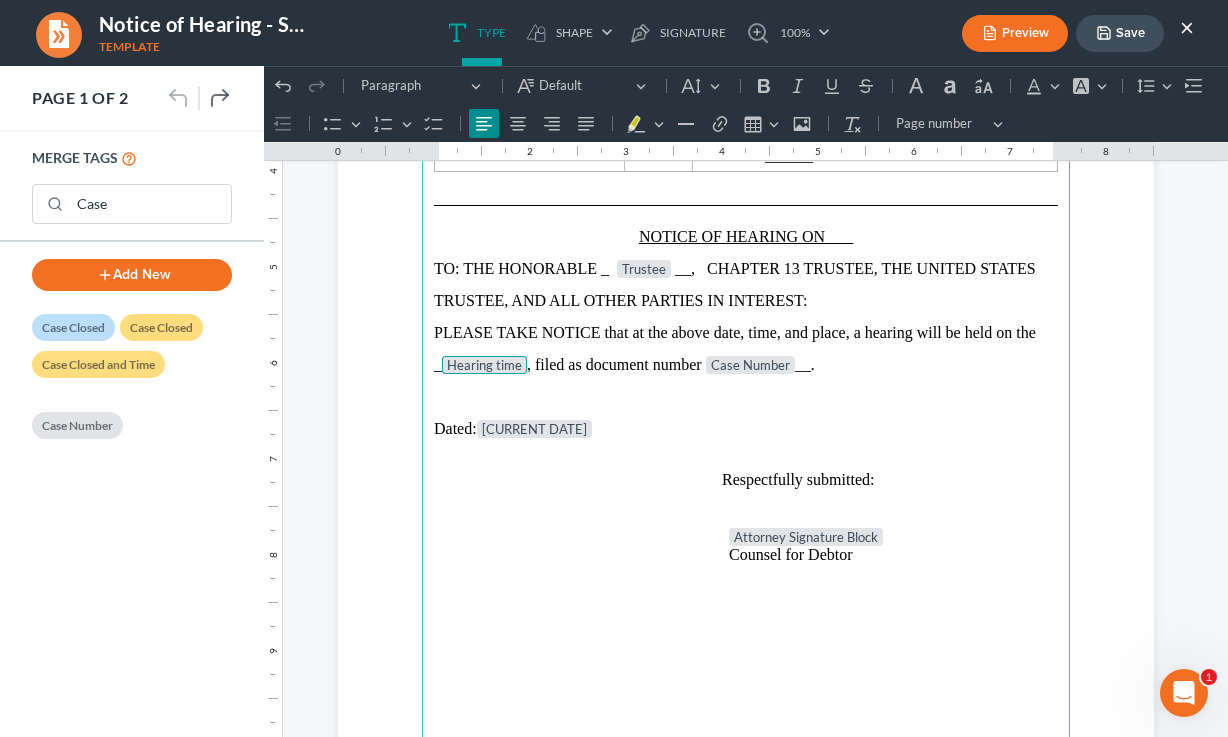 scroll, scrollTop: 434, scrollLeft: 0, axis: vertical 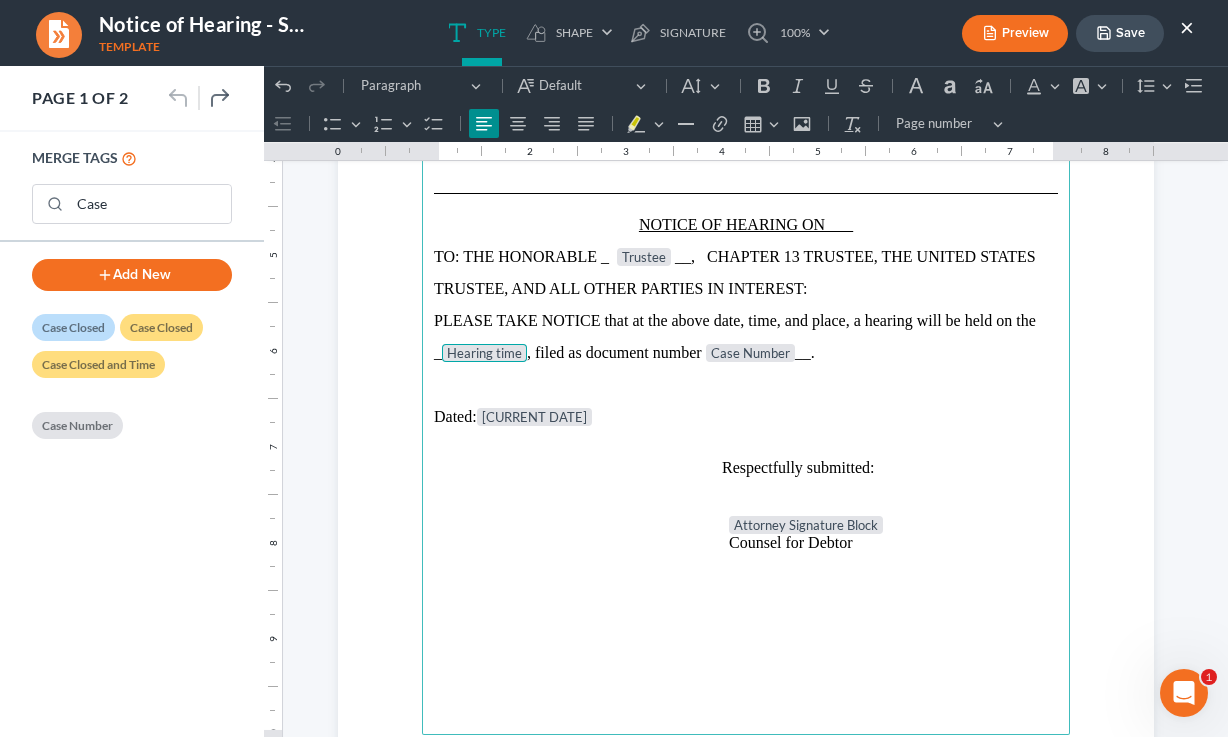 click on "Add New" at bounding box center (132, 275) 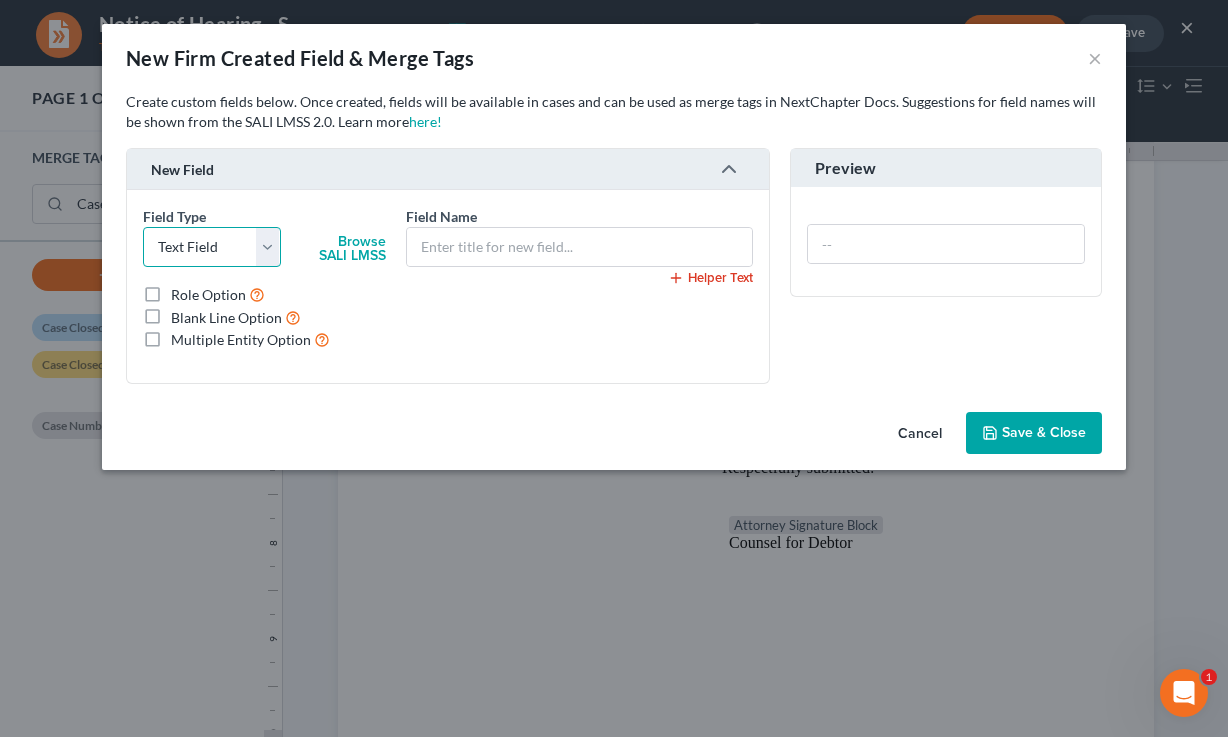 click on "Select Text Field Long Text Field Dropdown Field Radio Field Checkbox Field Date Field Date and Time field Currency Field" at bounding box center (212, 247) 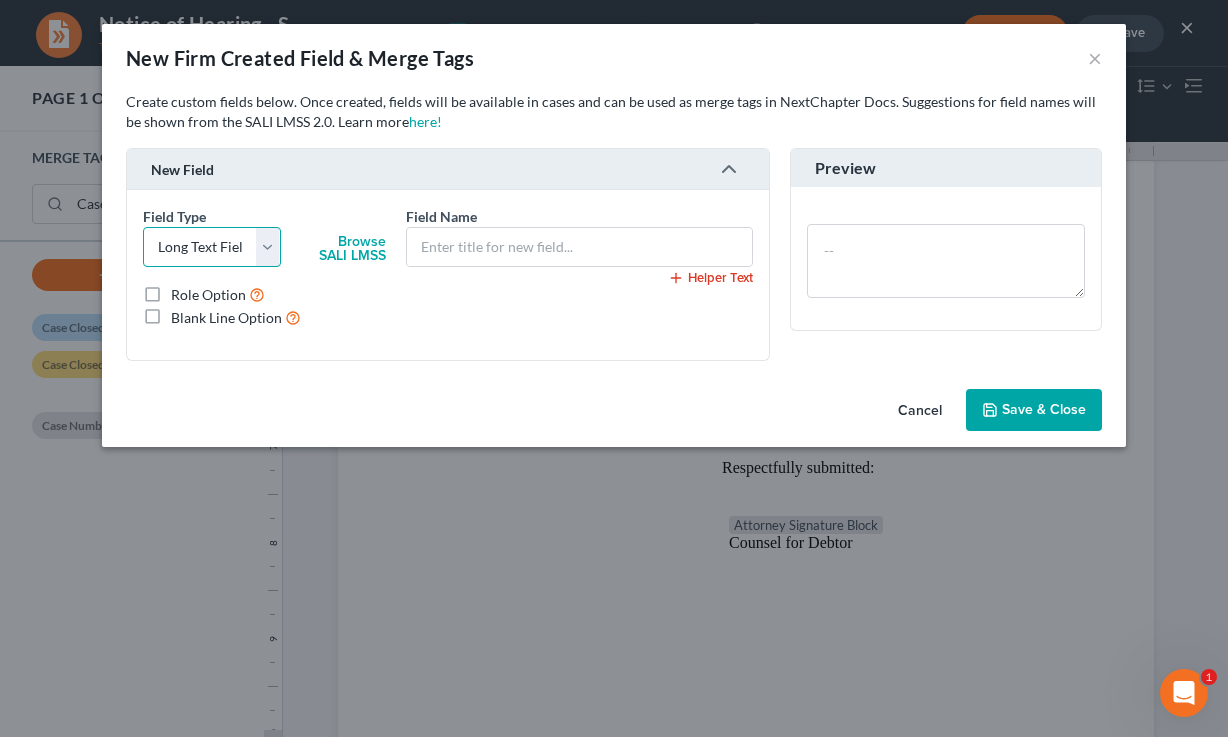 click on "Select Text Field Long Text Field Dropdown Field Radio Field Checkbox Field Date Field Date and Time field Currency Field" at bounding box center [212, 247] 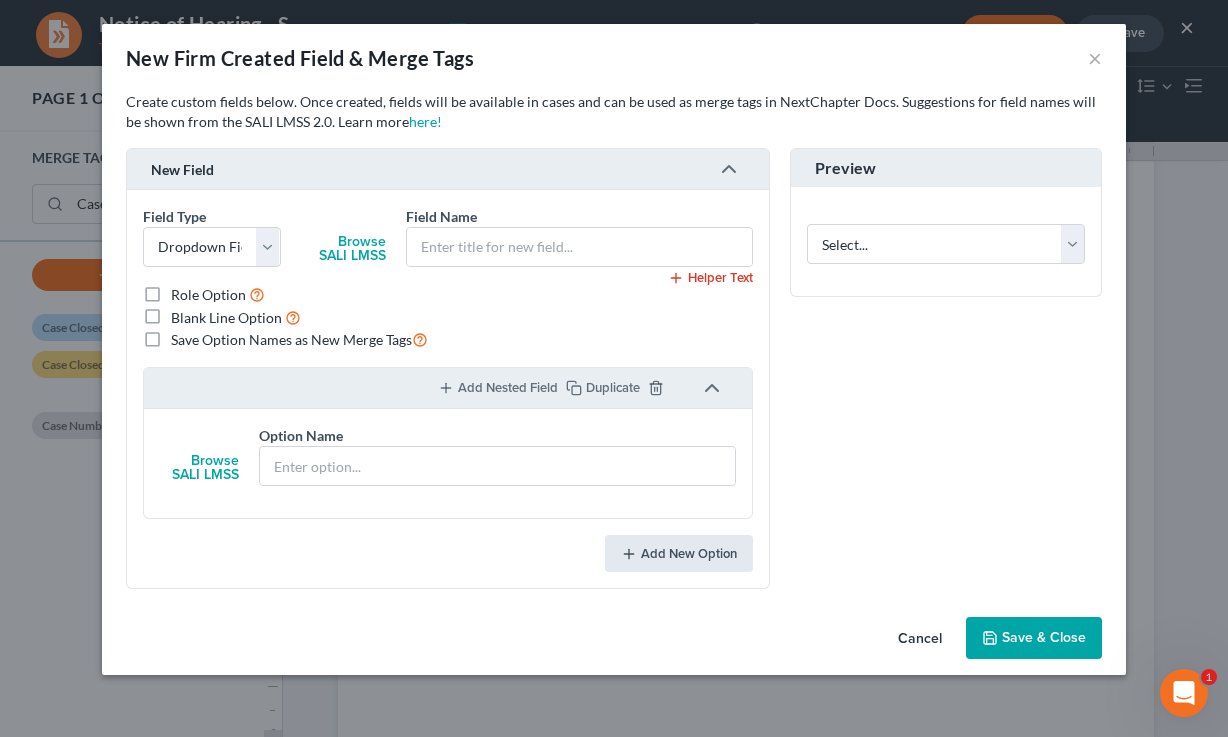 click on "Add New Option" at bounding box center [679, 553] 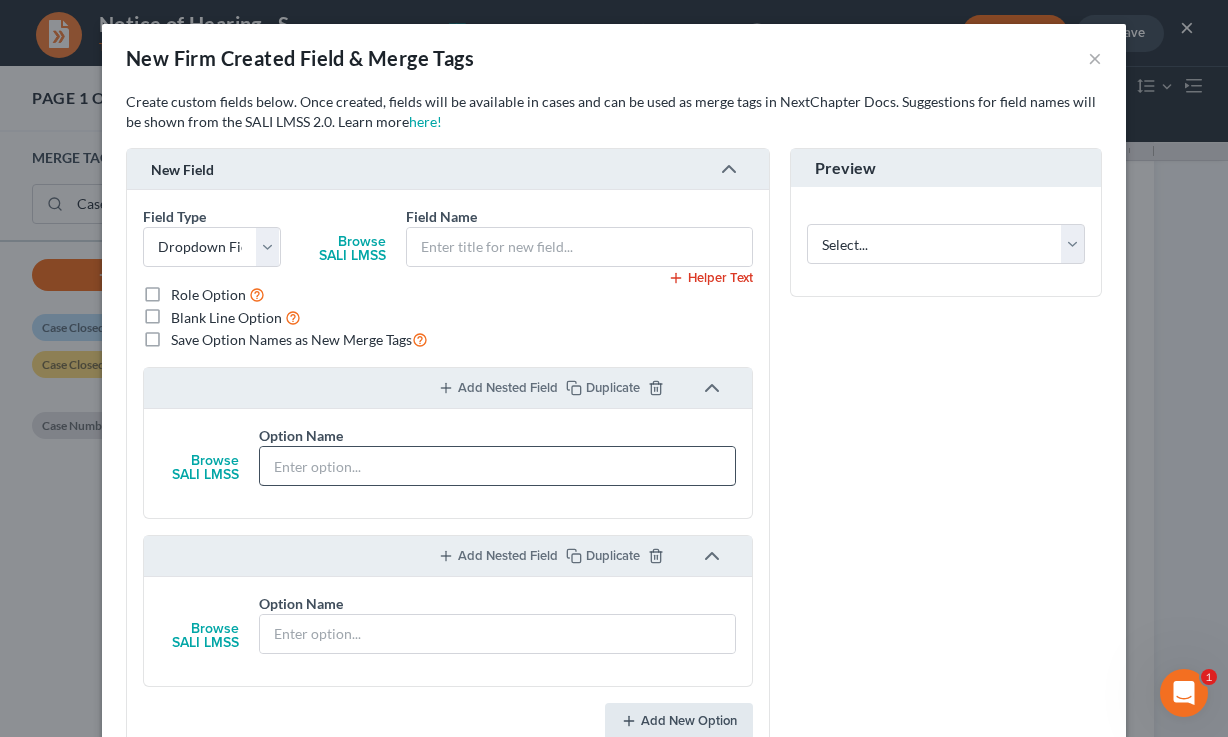 scroll, scrollTop: 52, scrollLeft: 0, axis: vertical 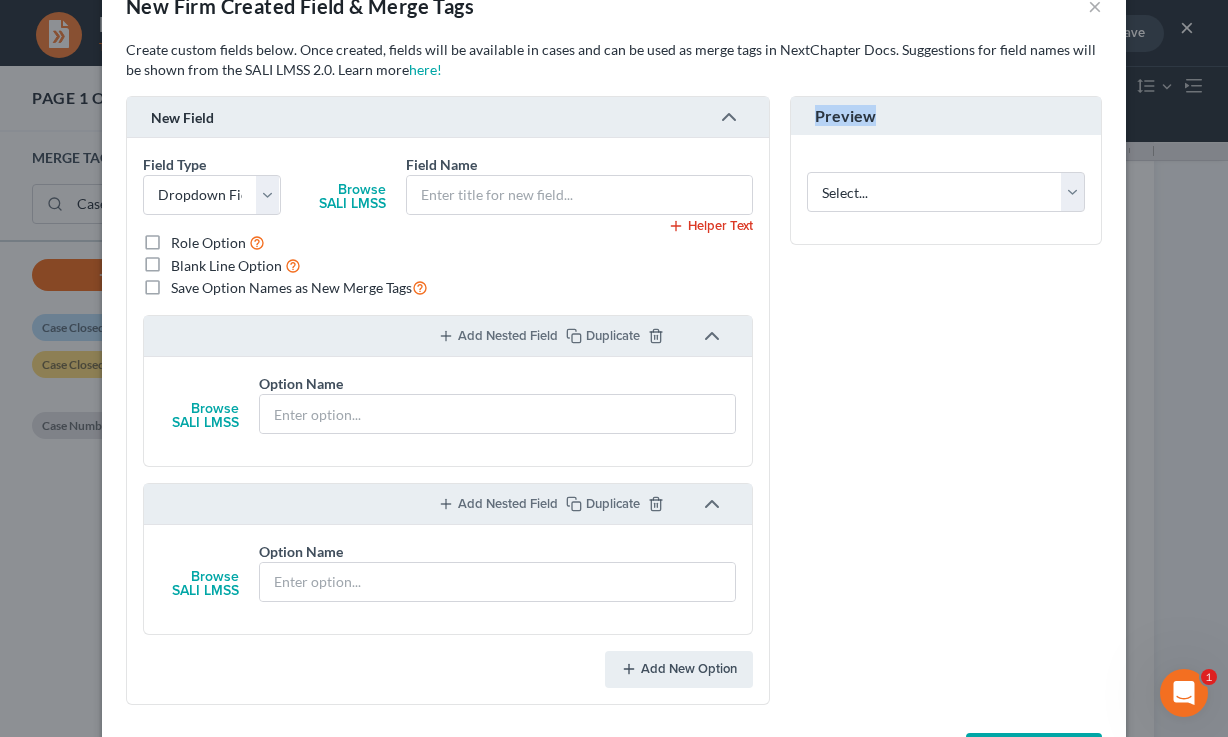 drag, startPoint x: 900, startPoint y: 118, endPoint x: 811, endPoint y: 113, distance: 89.140335 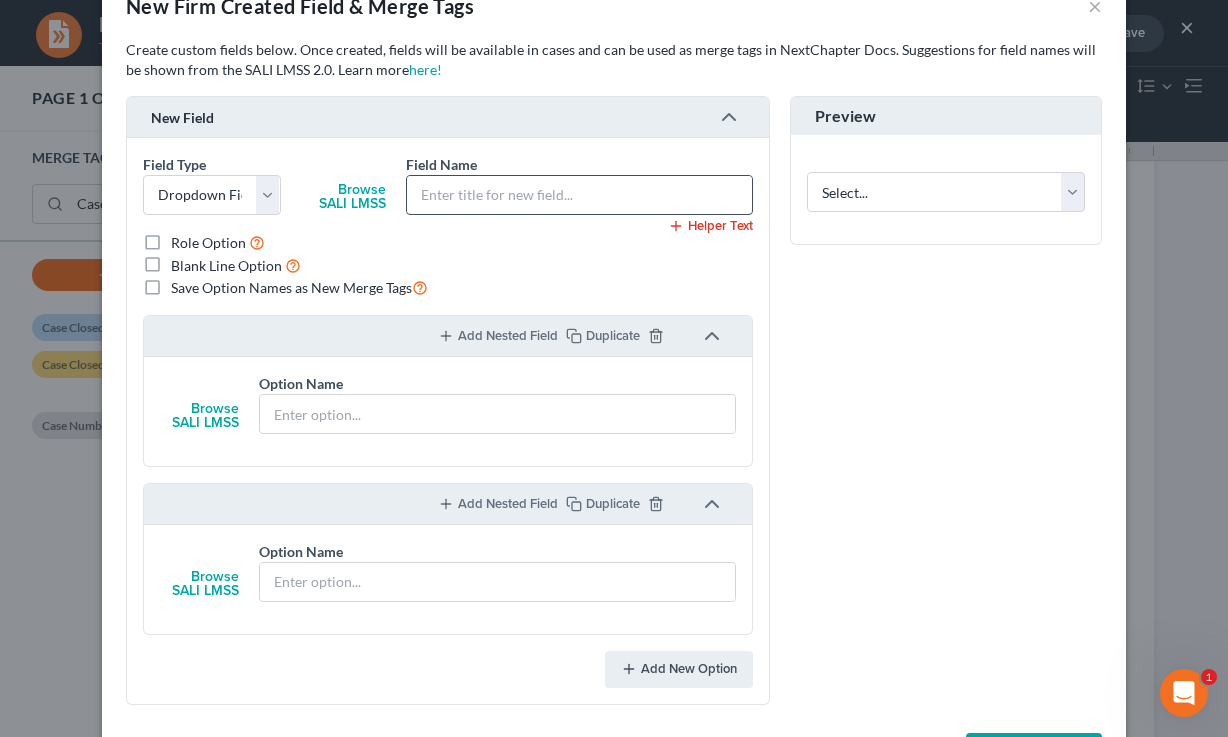 click at bounding box center [580, 195] 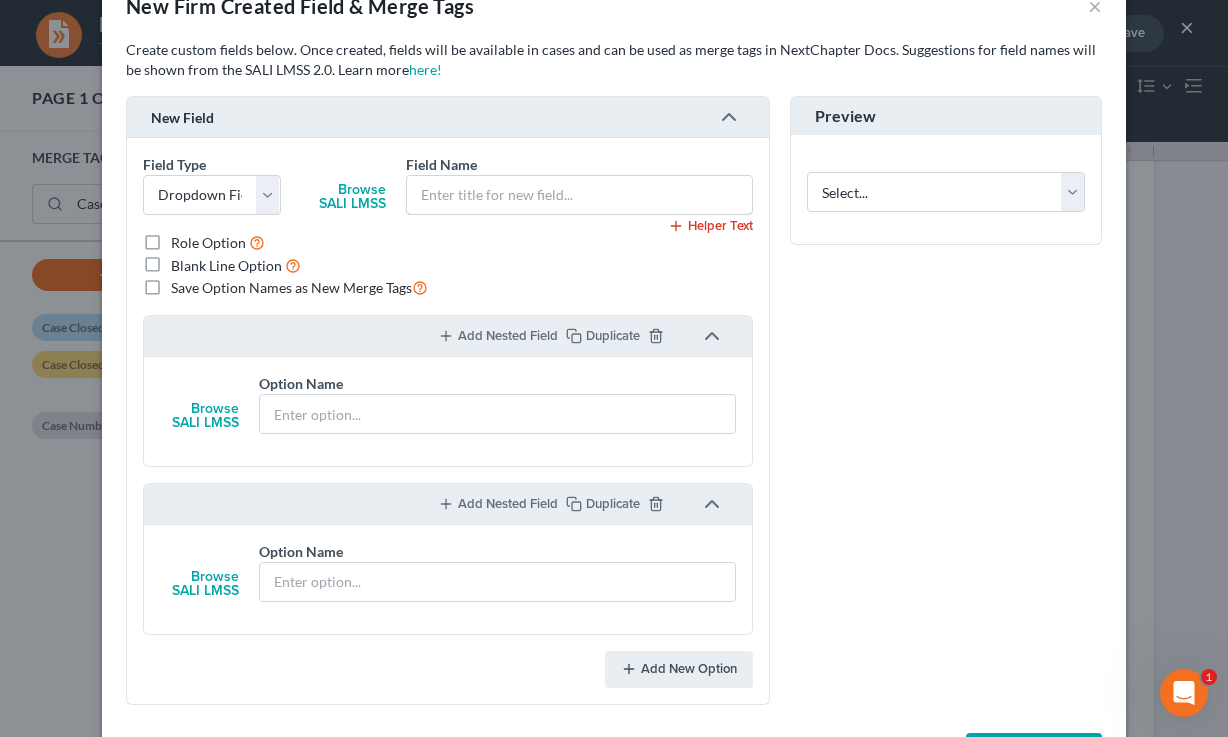 scroll, scrollTop: 11, scrollLeft: 0, axis: vertical 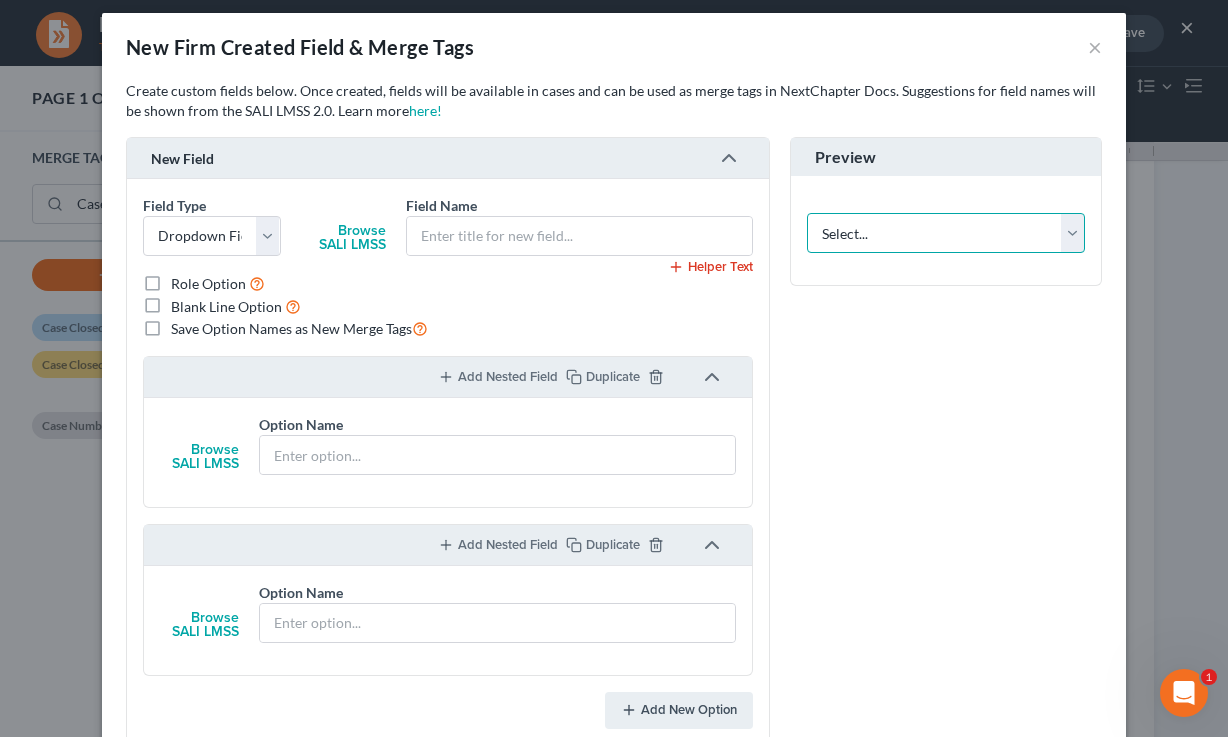 click on "Select..." at bounding box center (946, 233) 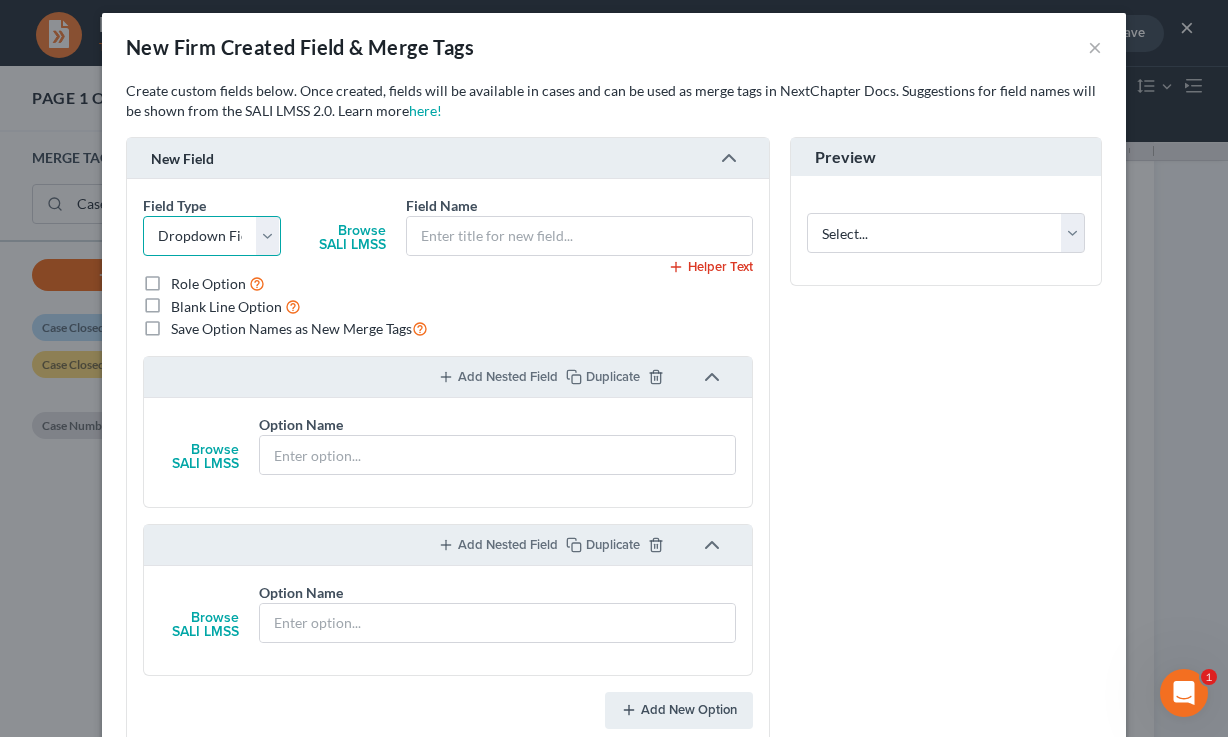 click on "Select Text Field Long Text Field Dropdown Field Radio Field Checkbox Field Date Field Date and Time field Currency Field" at bounding box center (212, 236) 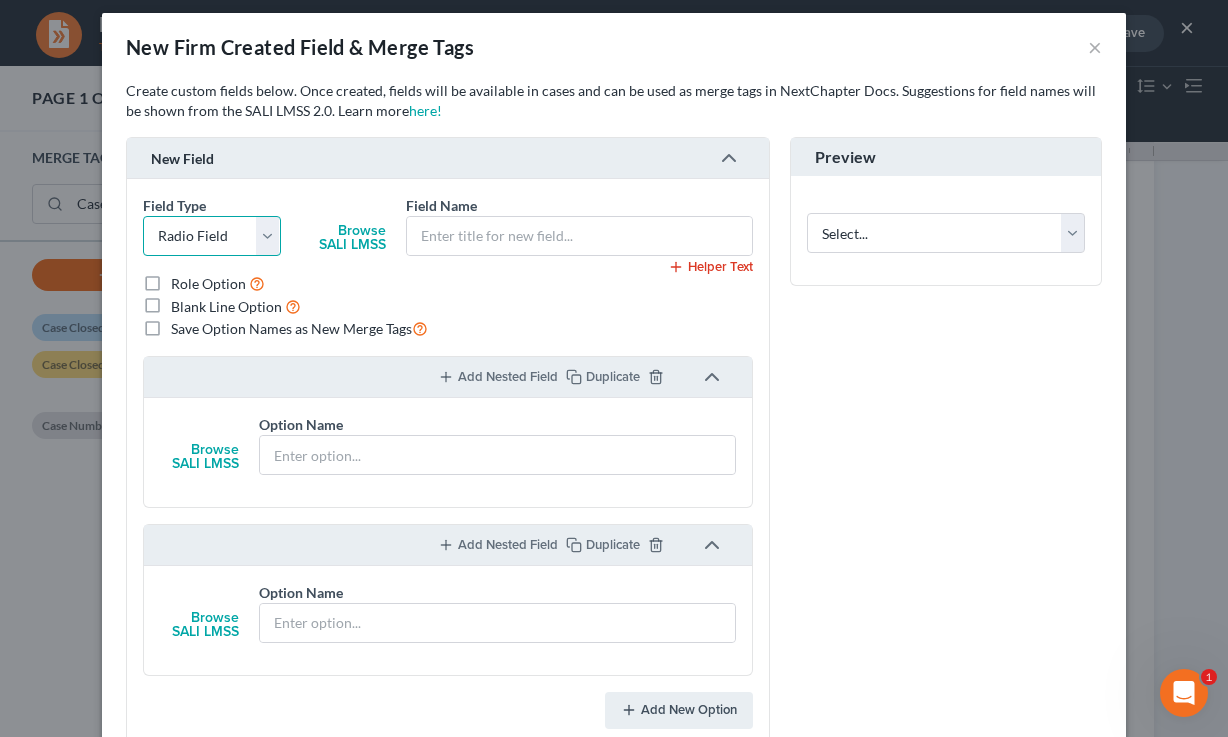 click on "Select Text Field Long Text Field Dropdown Field Radio Field Checkbox Field Date Field Date and Time field Currency Field" at bounding box center [212, 236] 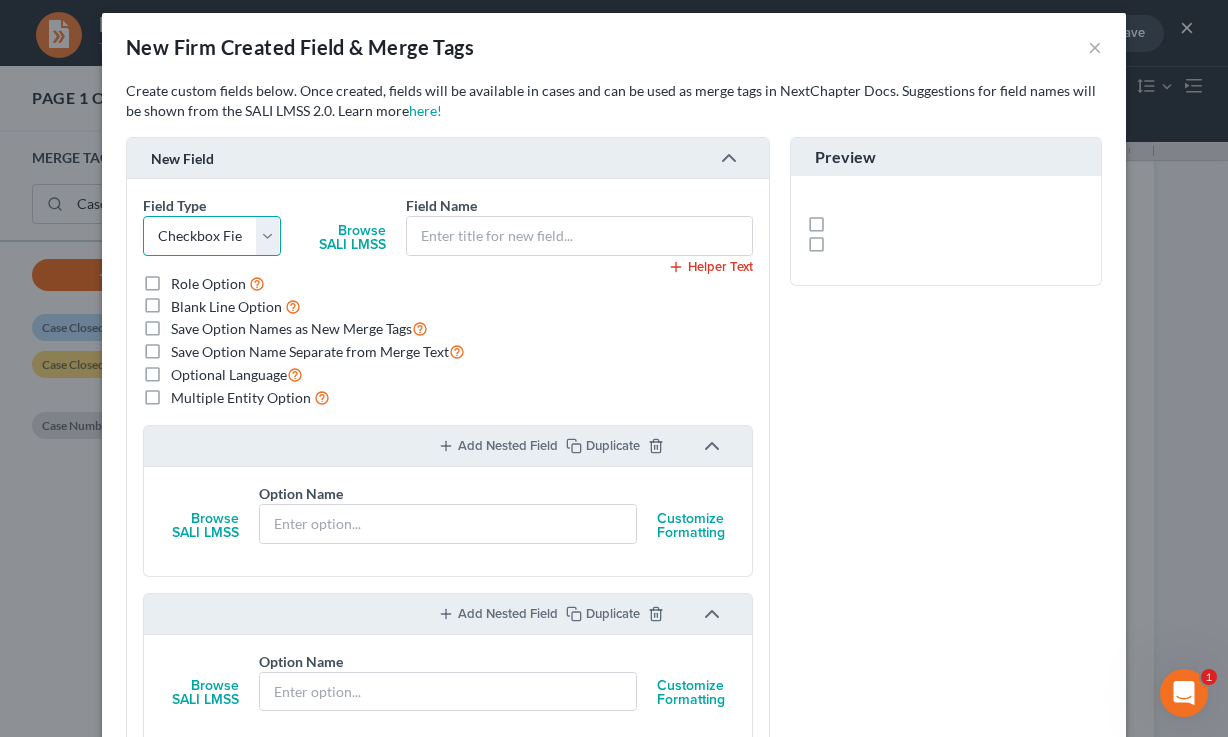 click on "Select Text Field Long Text Field Dropdown Field Radio Field Checkbox Field Date Field Date and Time field Currency Field" at bounding box center [212, 236] 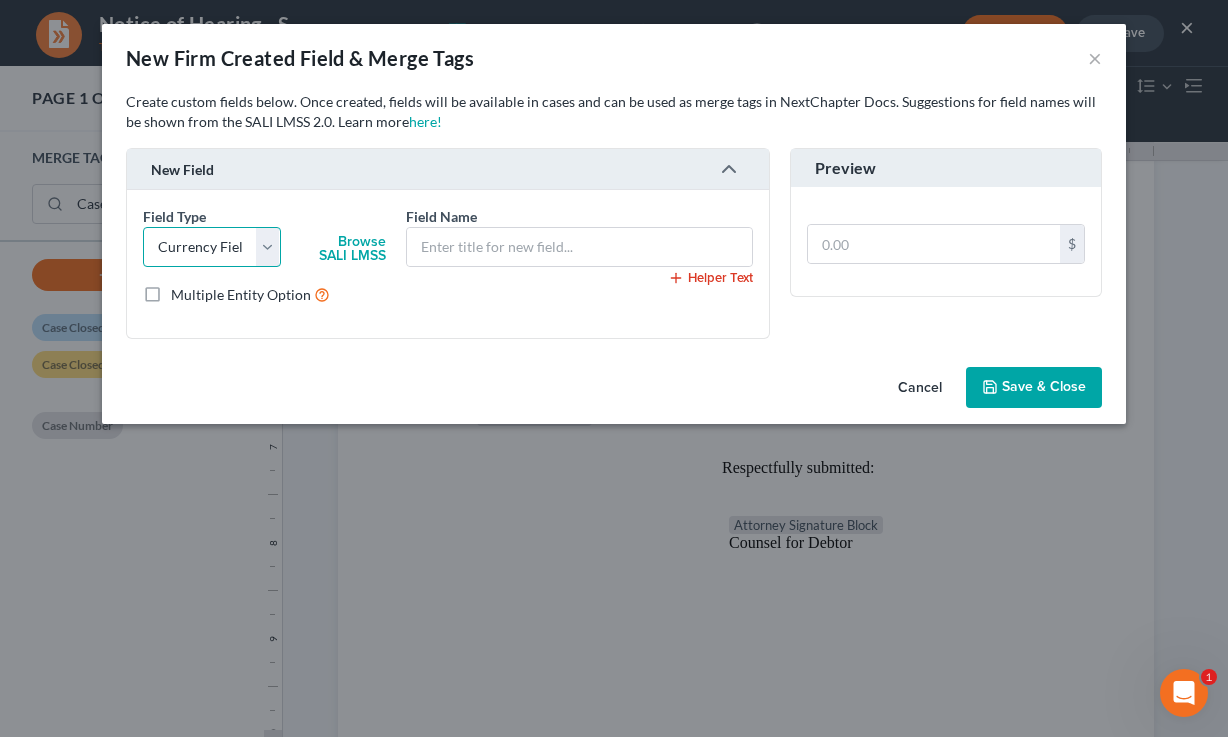 scroll, scrollTop: 0, scrollLeft: 0, axis: both 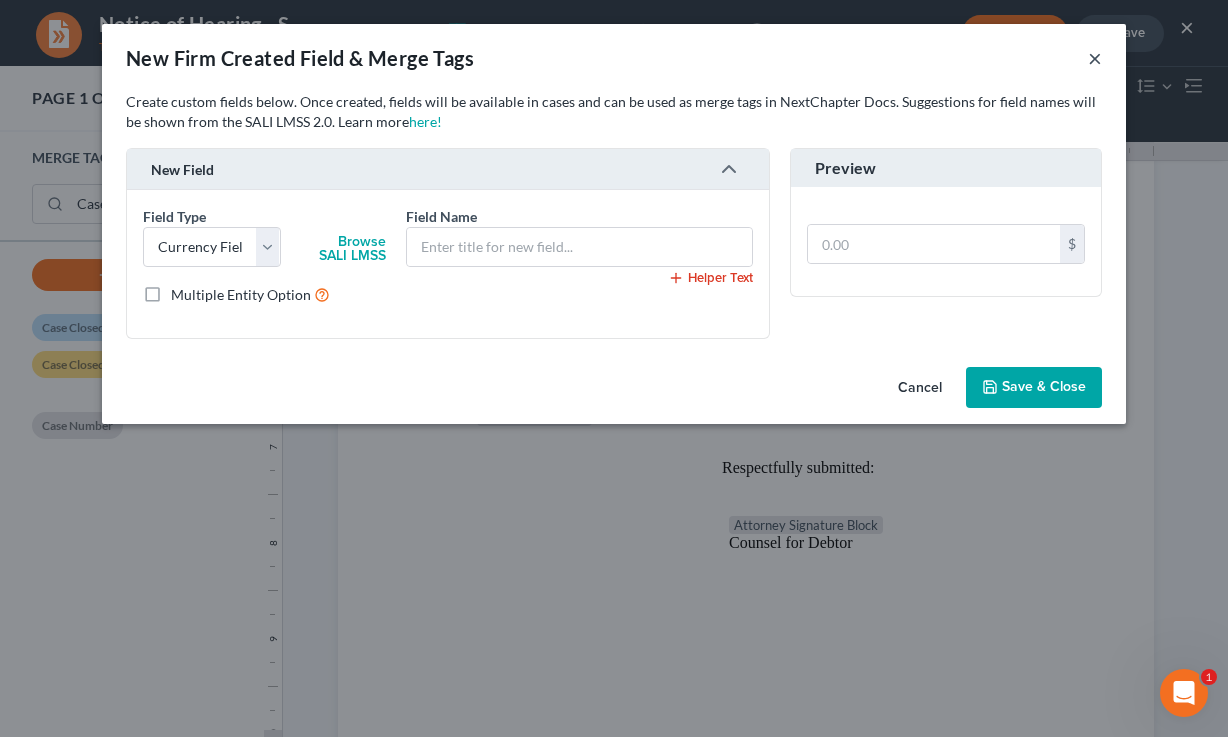 click on "×" at bounding box center [1095, 58] 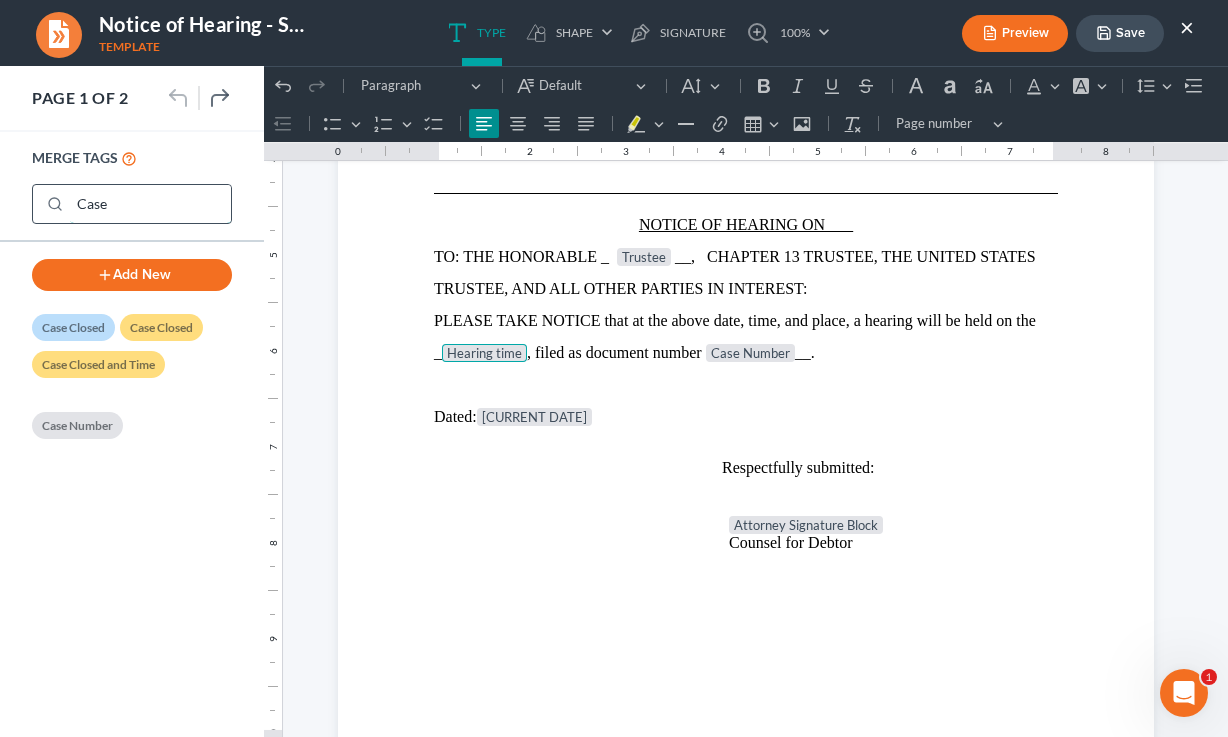click on "Case" at bounding box center [150, 204] 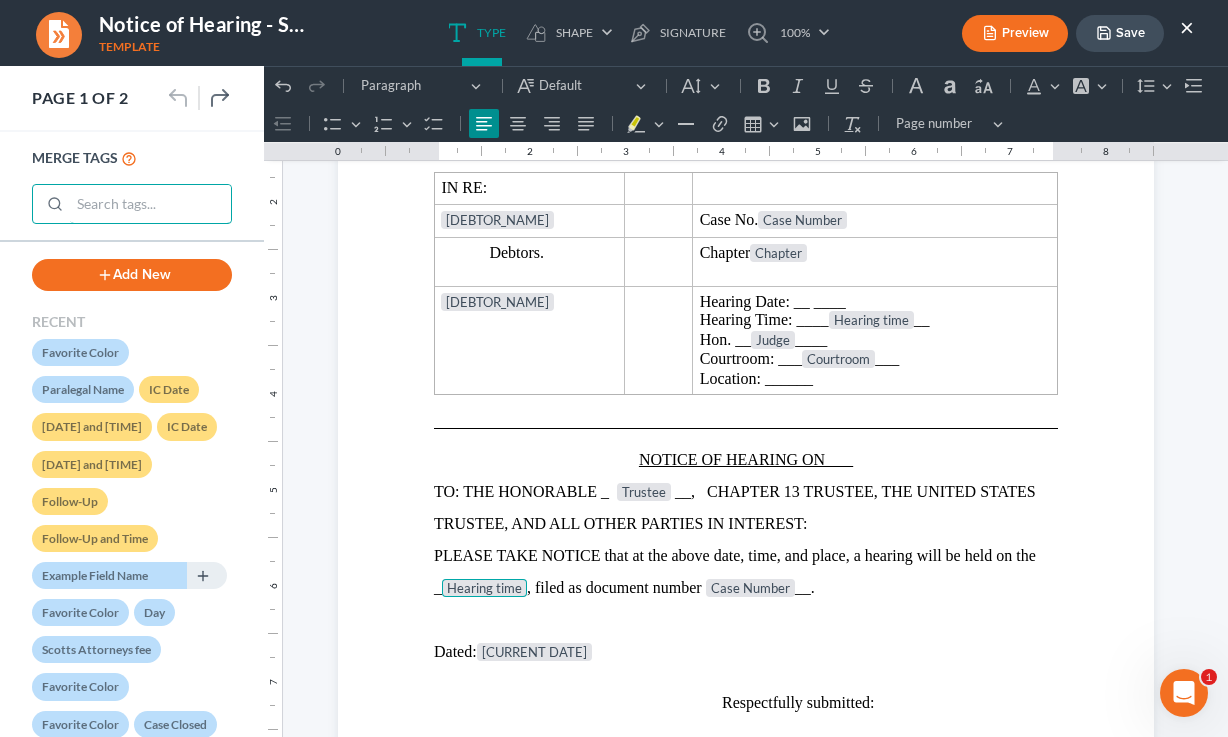 scroll, scrollTop: 0, scrollLeft: 0, axis: both 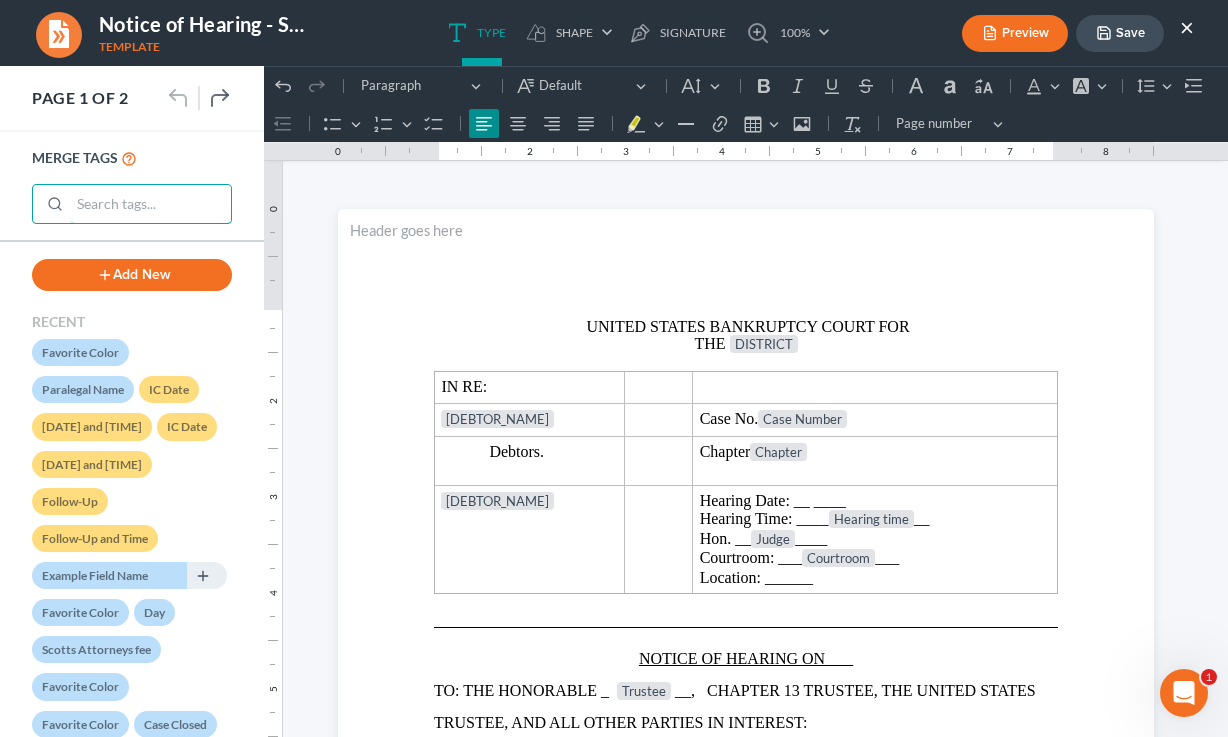 type 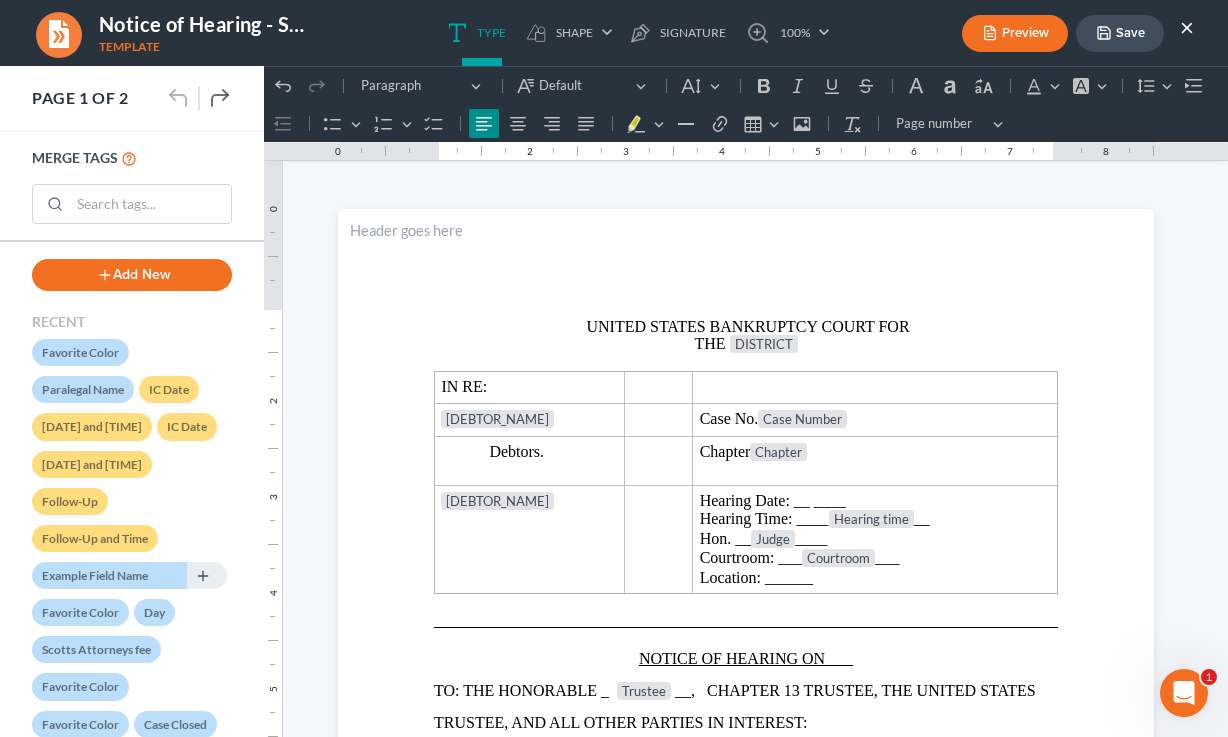 click on "Save" at bounding box center [1120, 33] 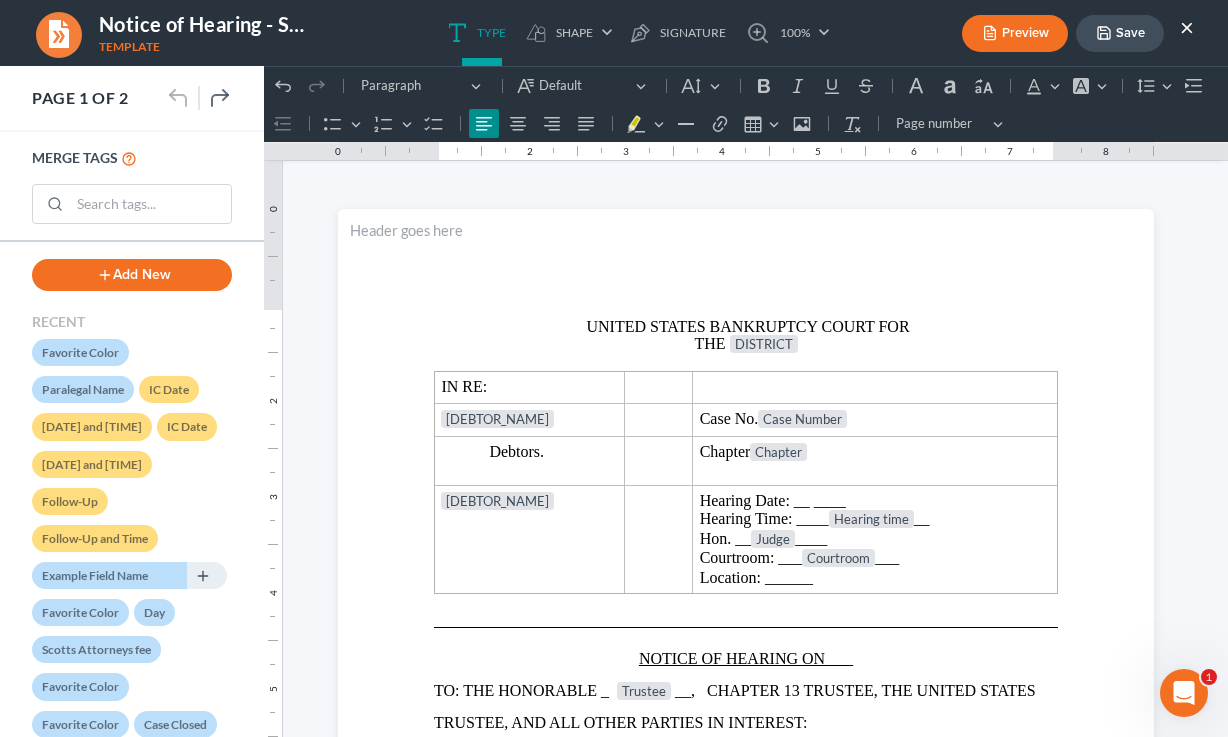 click on "Type
shapes
Shape Line Check Arrow Circle Rectangle
pen-tool
Signature 100% Fit Page Fit Width 50% 75% 100% 125% 150% 200%" at bounding box center (638, 33) 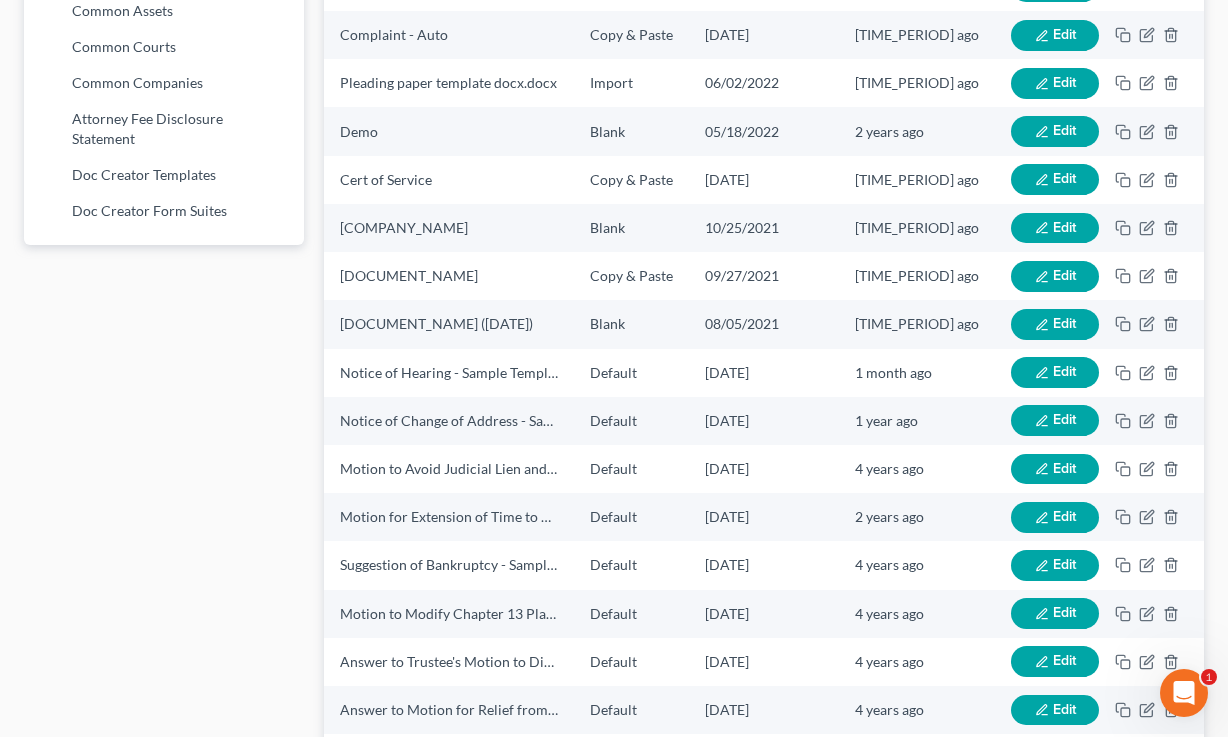 scroll, scrollTop: 0, scrollLeft: 0, axis: both 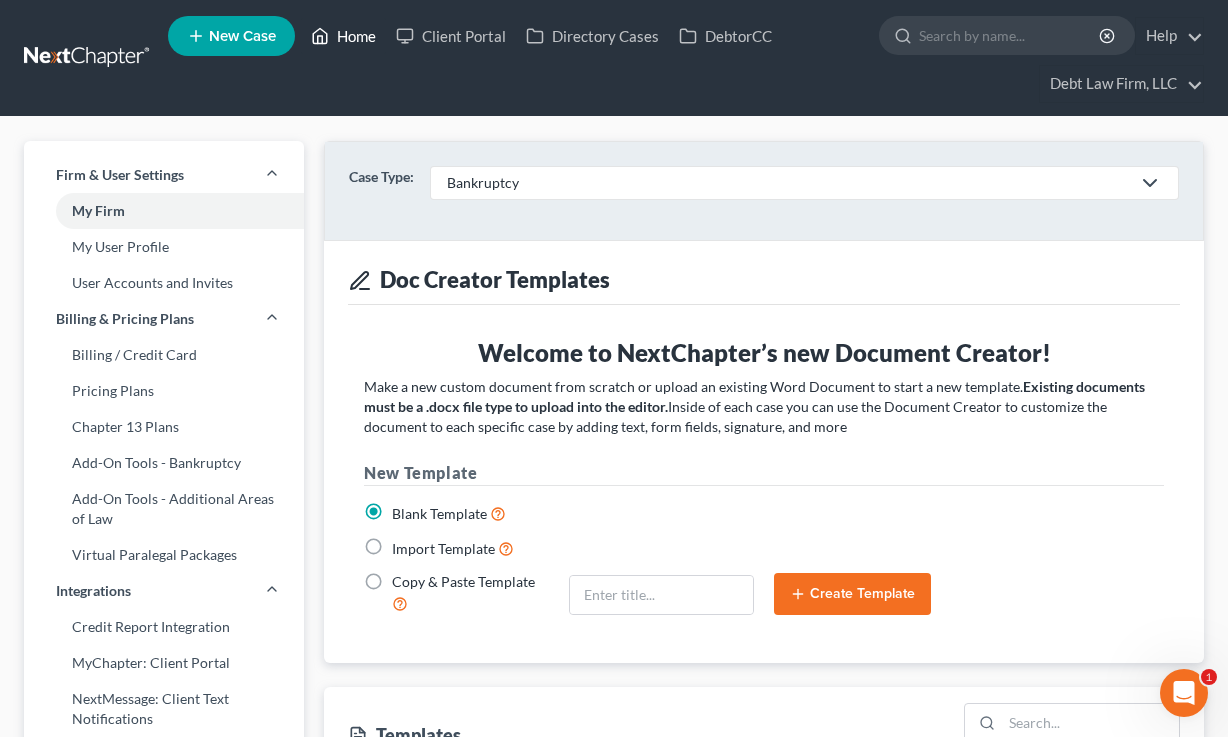 click on "Home" at bounding box center [343, 36] 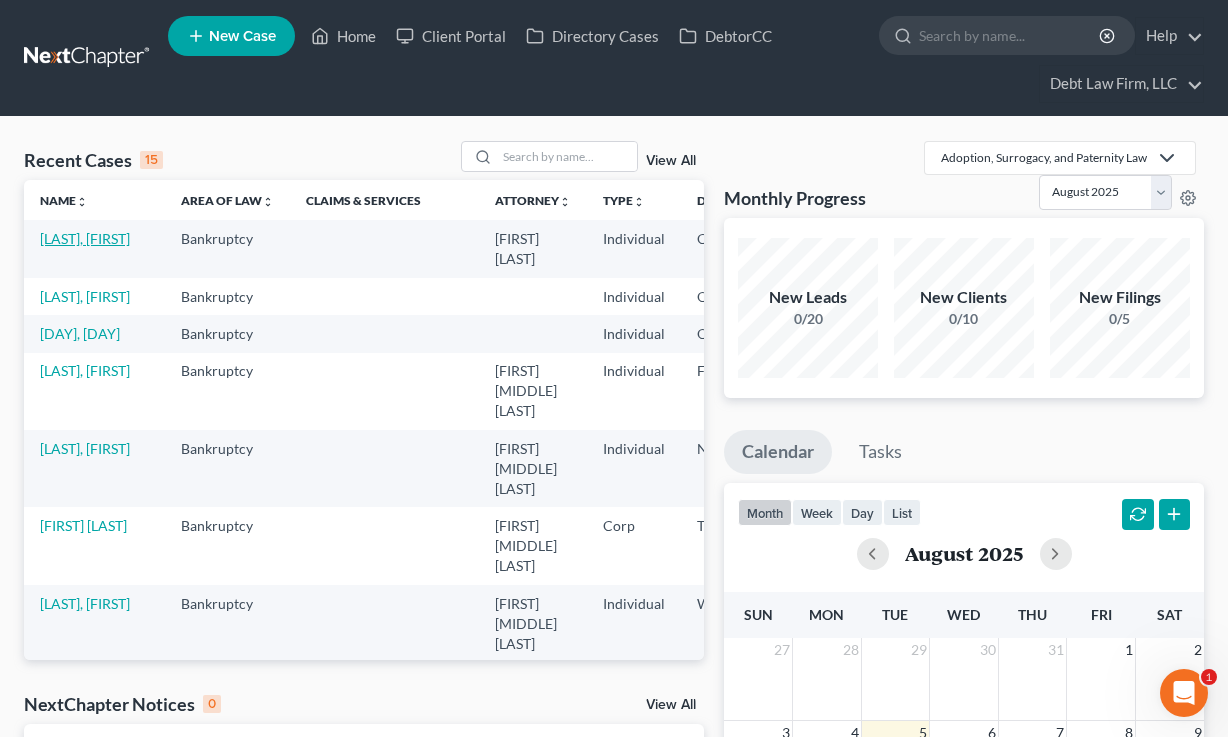 click on "[LAST], [FIRST]" at bounding box center (85, 238) 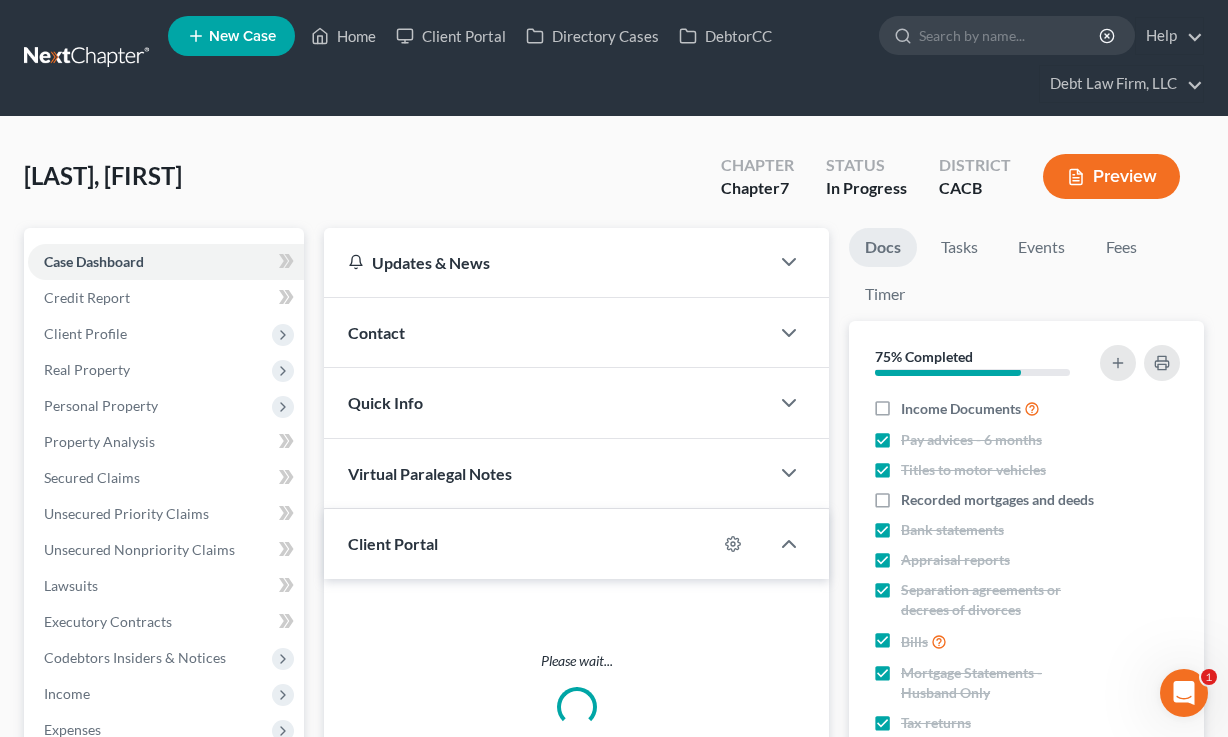 scroll, scrollTop: 489, scrollLeft: 0, axis: vertical 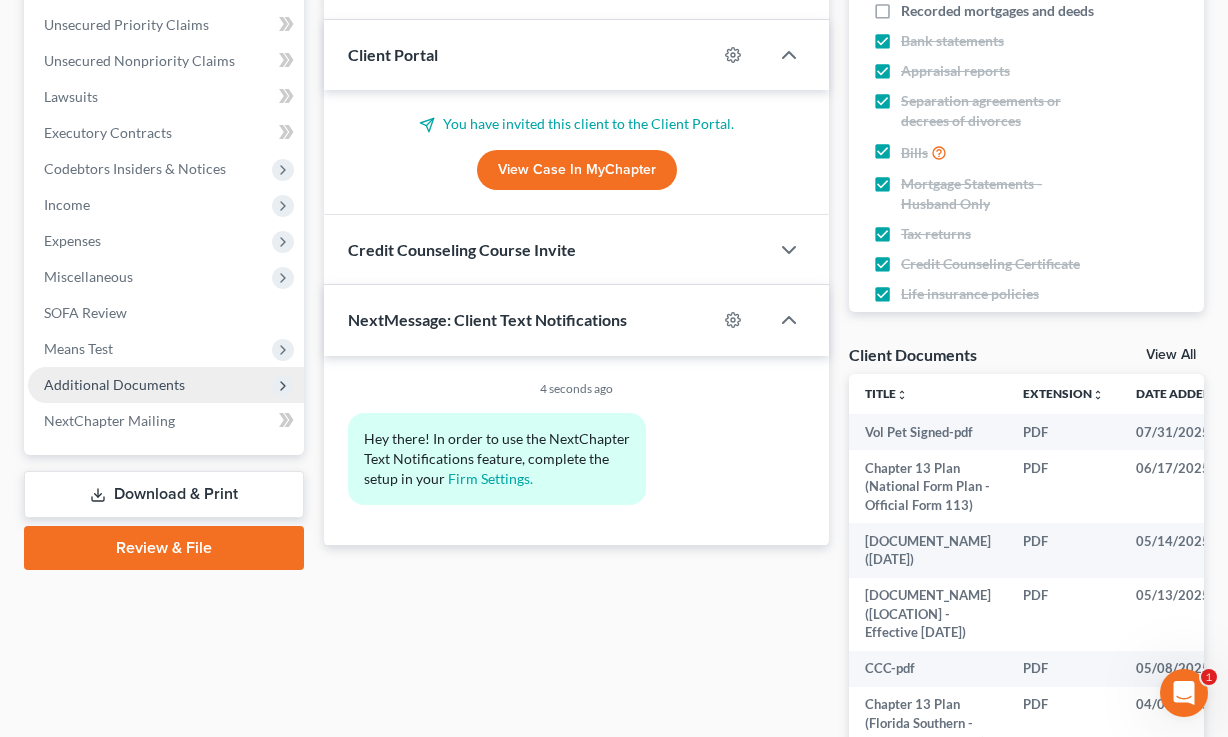 click on "Additional Documents" at bounding box center (114, 384) 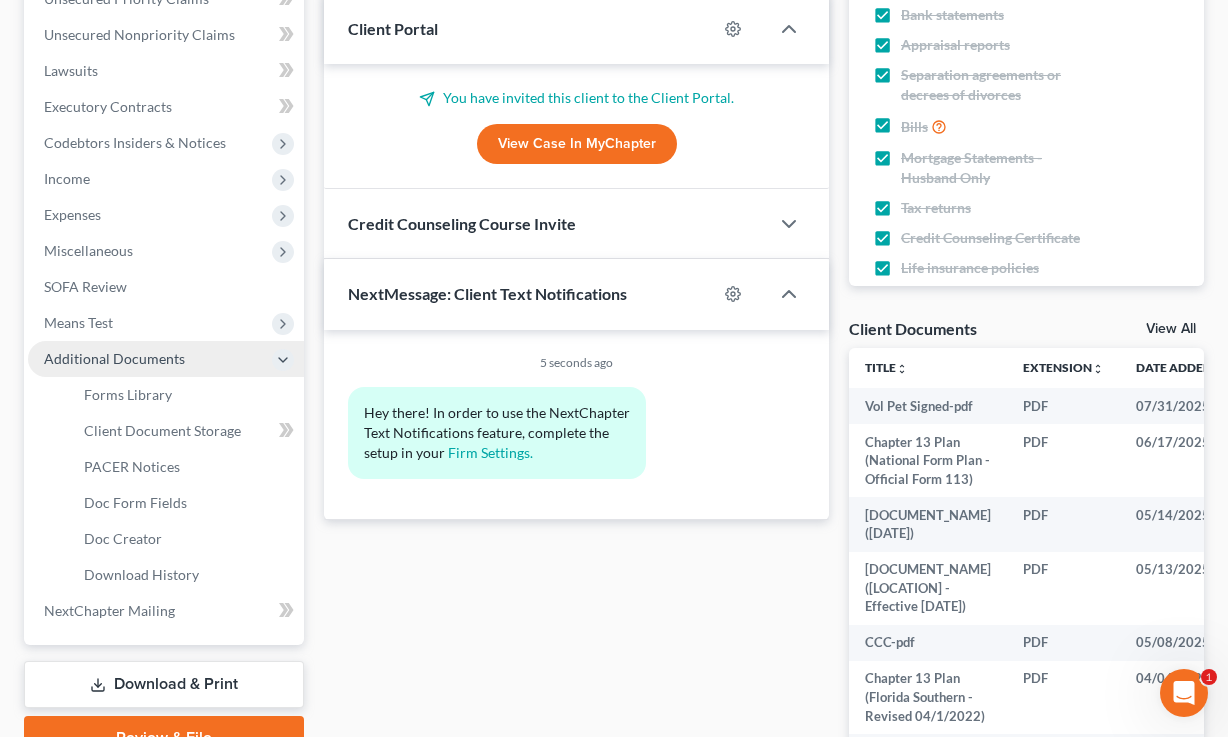 scroll, scrollTop: 526, scrollLeft: 0, axis: vertical 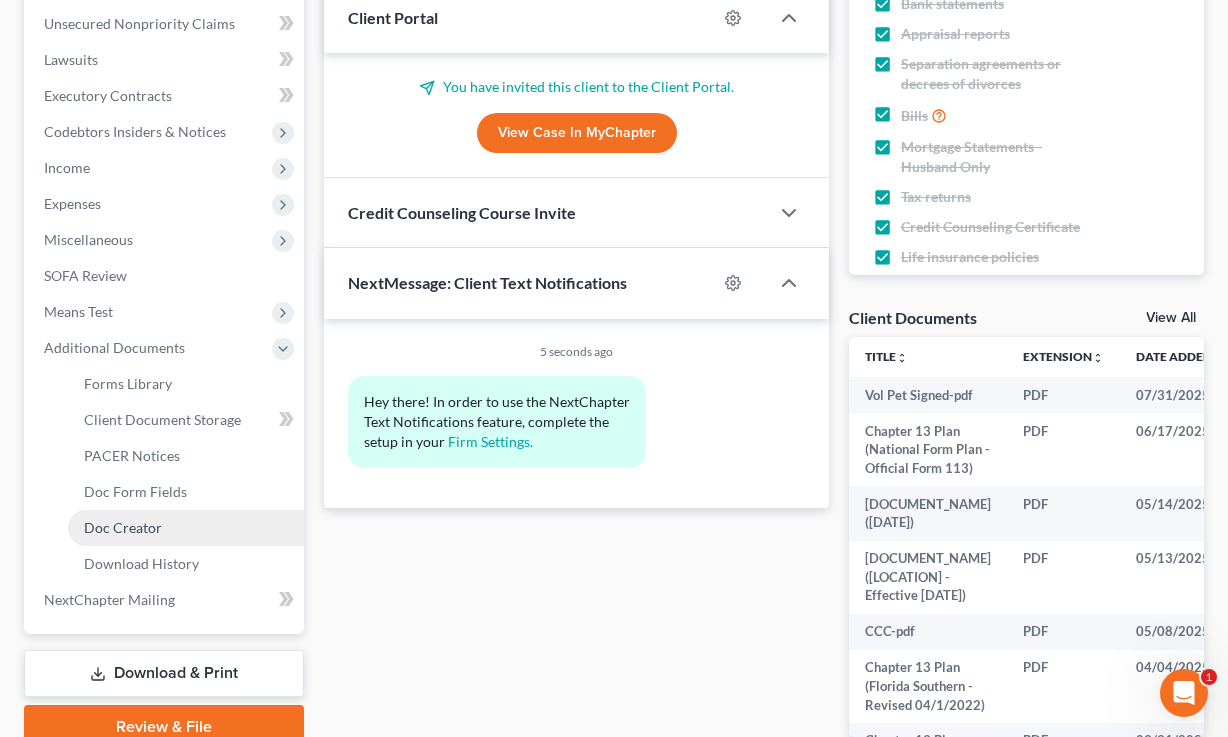 click on "Doc Creator" at bounding box center (123, 527) 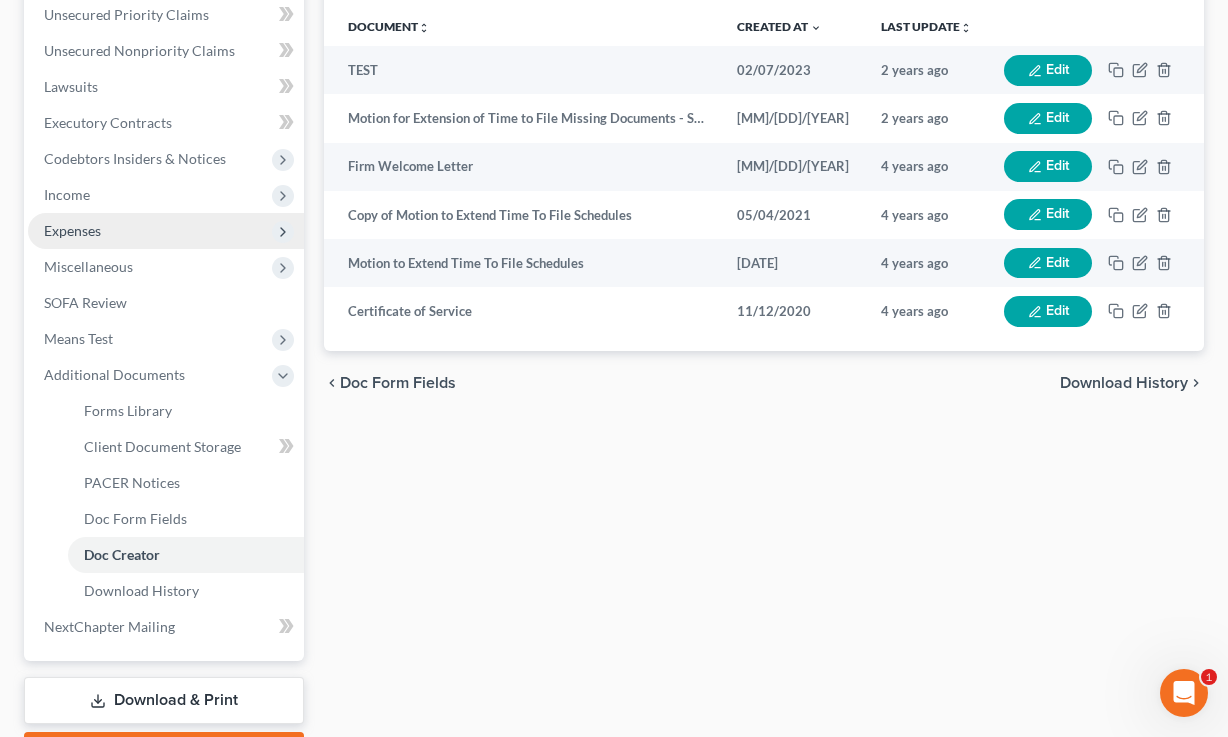 scroll, scrollTop: 608, scrollLeft: 0, axis: vertical 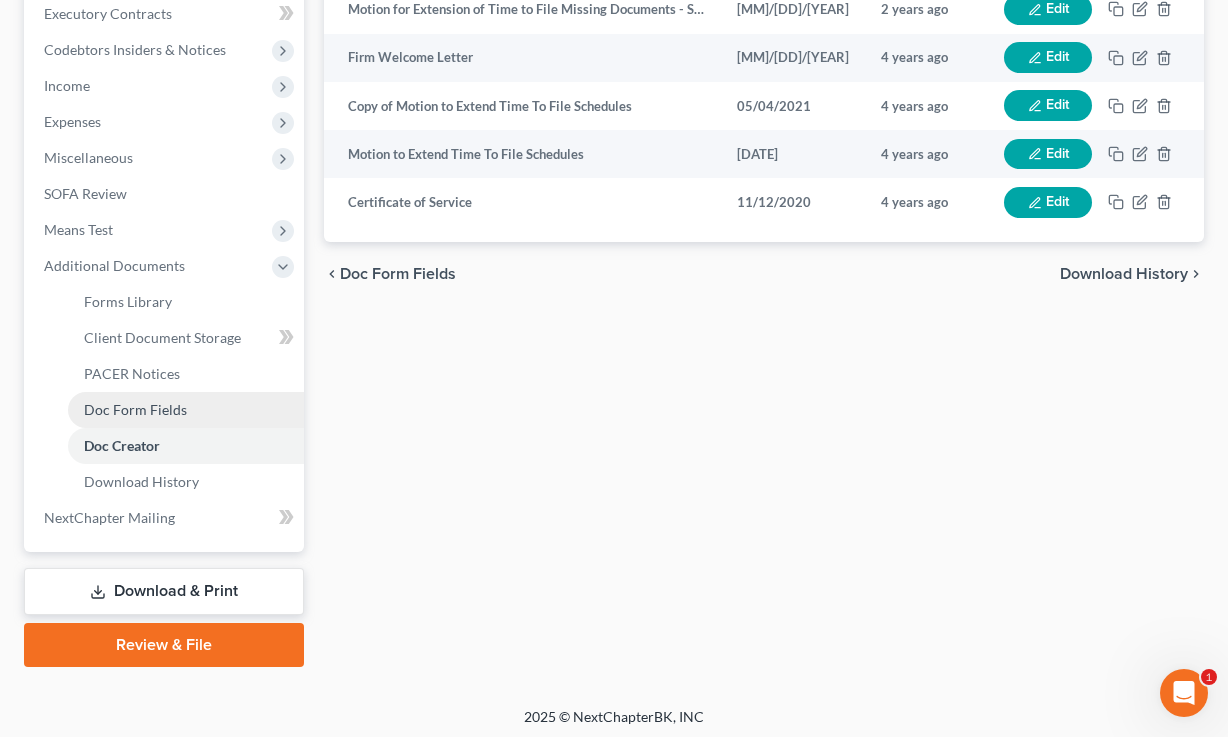 click on "Doc Form Fields" at bounding box center [135, 409] 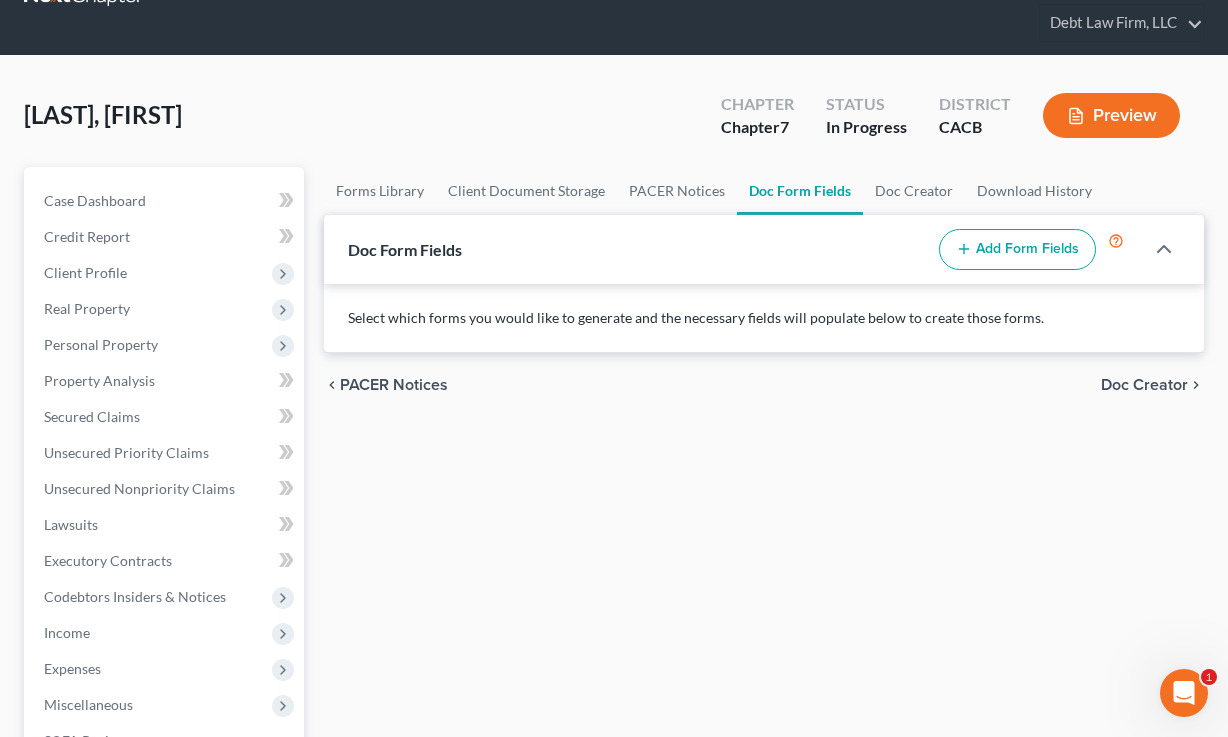 scroll, scrollTop: 75, scrollLeft: 0, axis: vertical 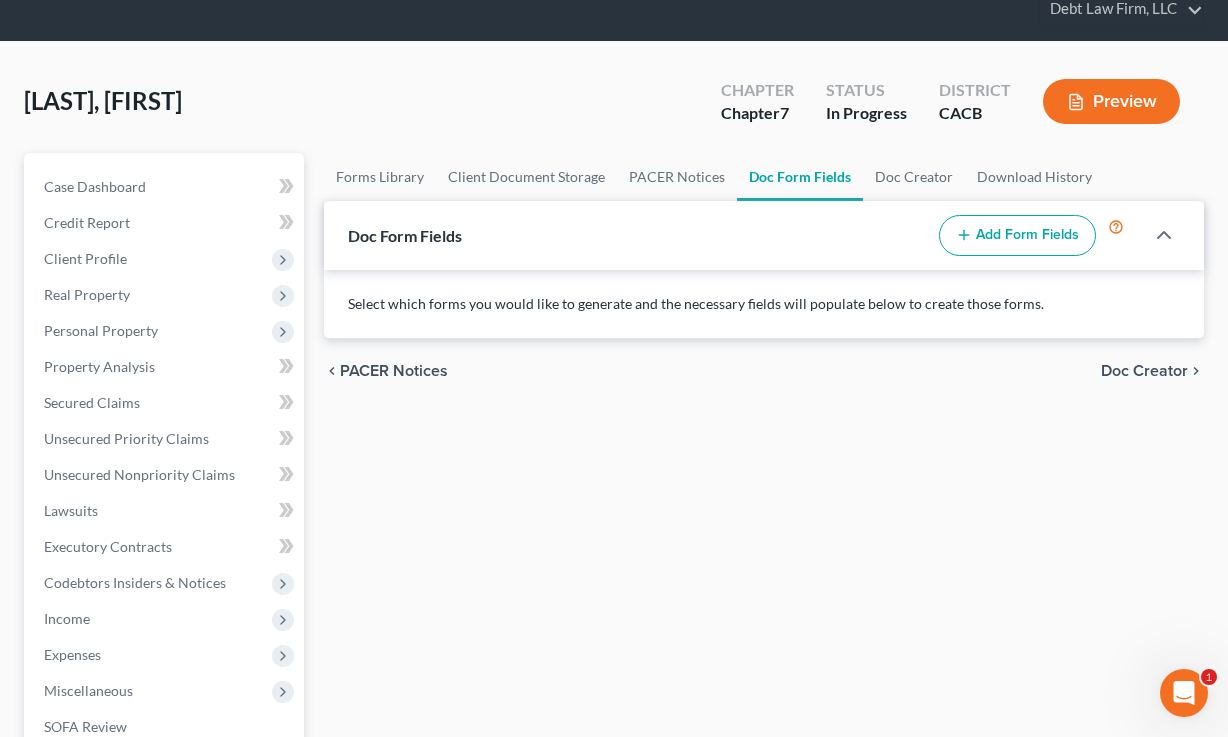 click on "Add Form Fields" at bounding box center [1017, 236] 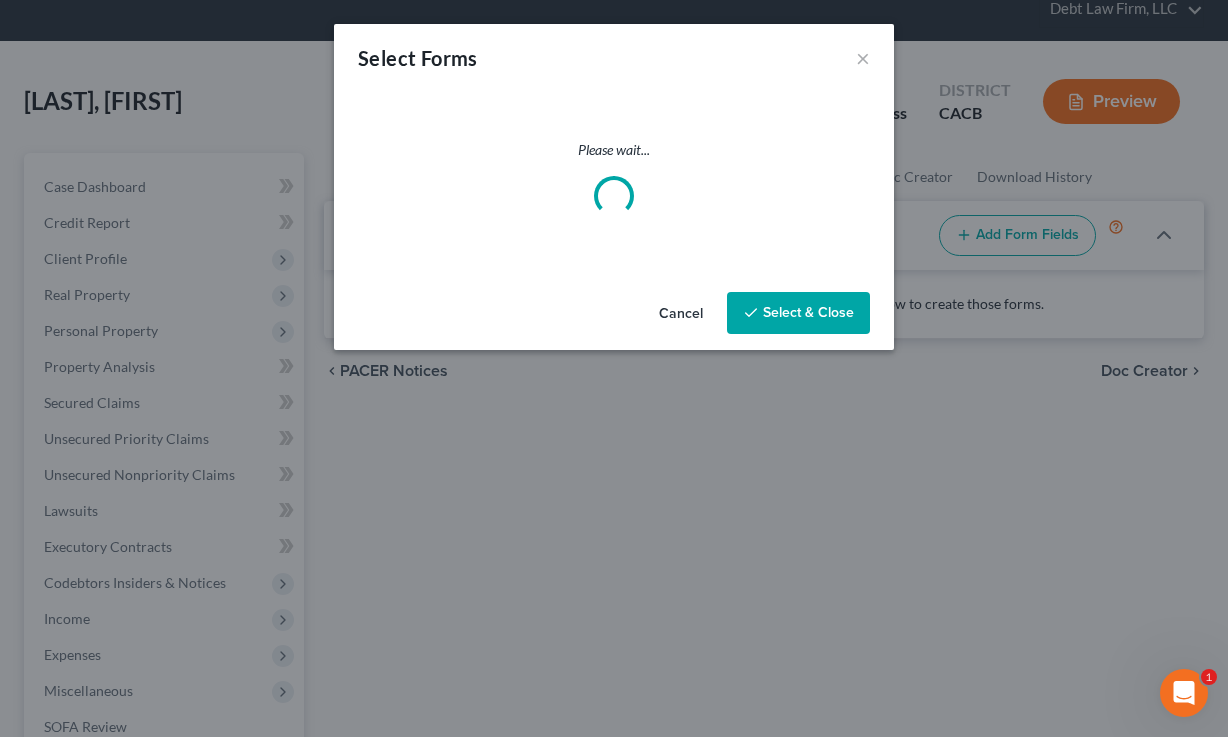 select 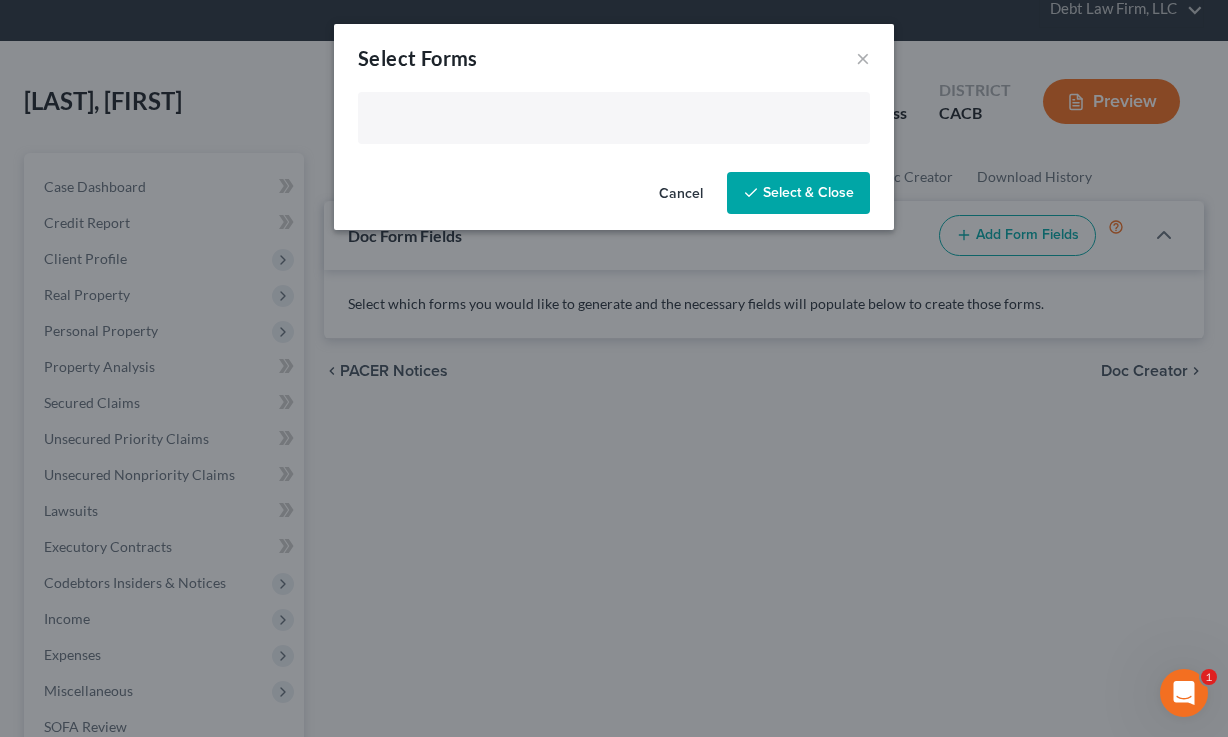 click at bounding box center [612, 120] 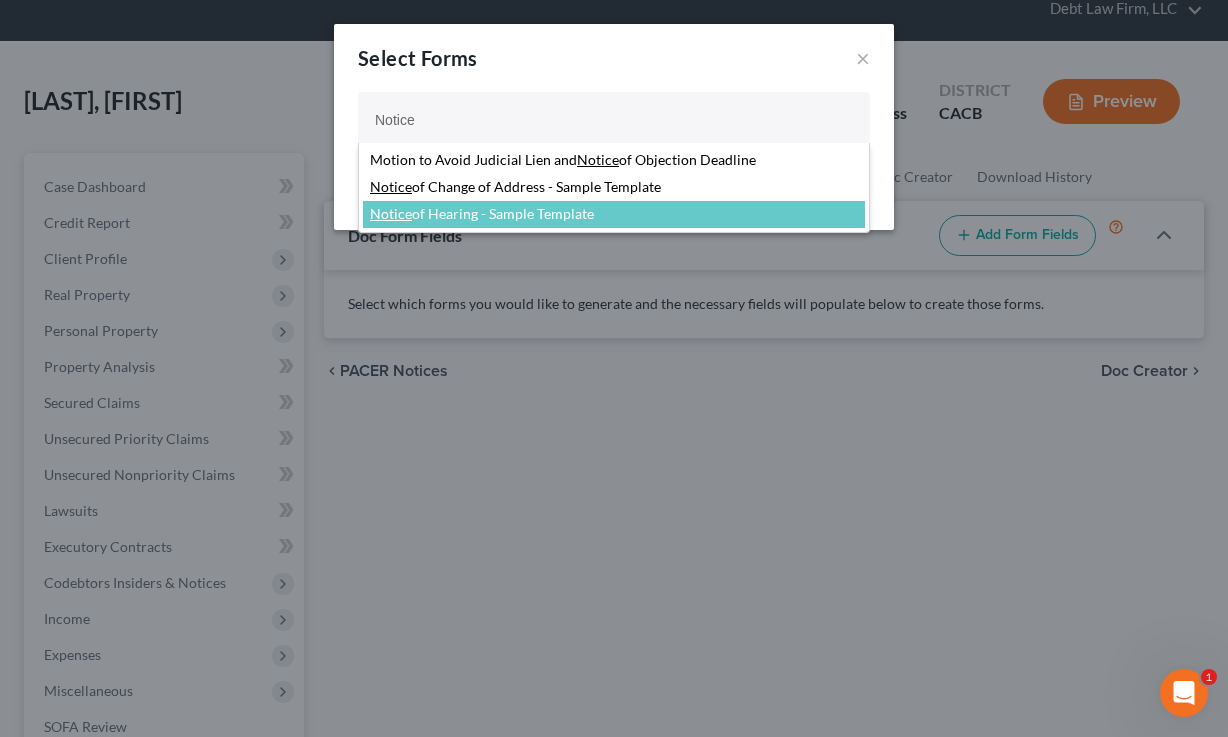 type on "Notice" 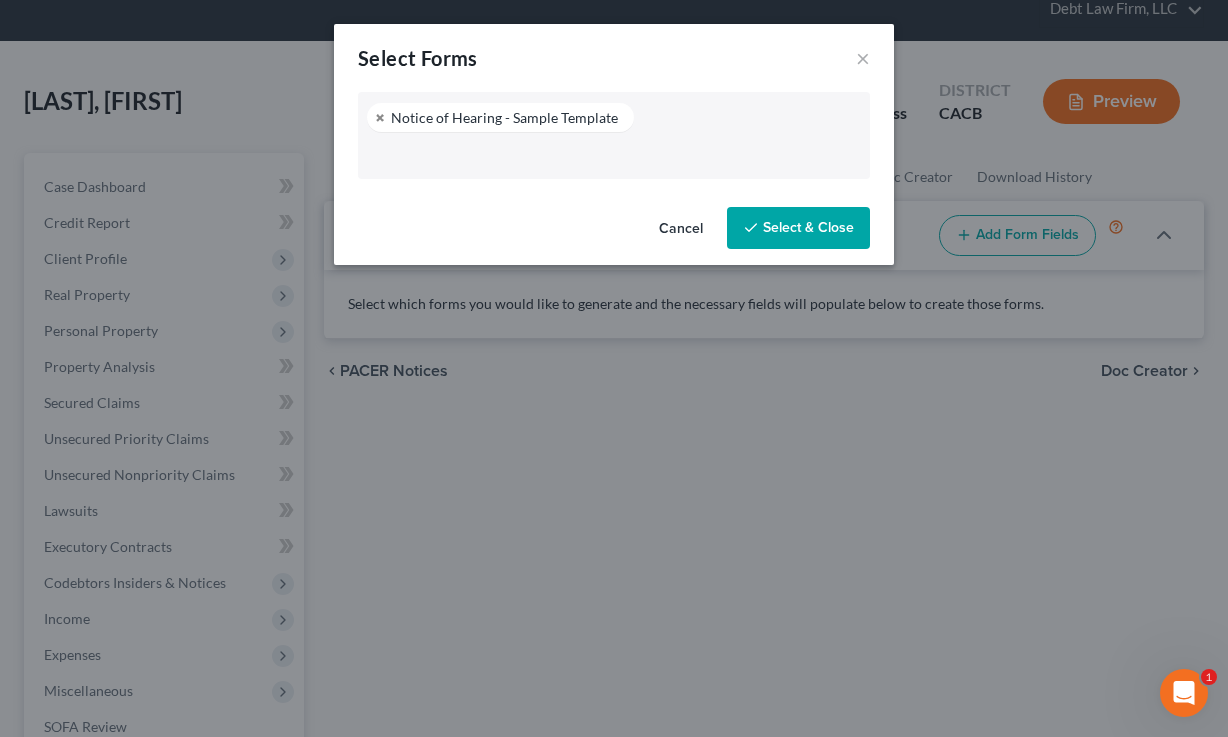 click on "Select & Close" at bounding box center [798, 228] 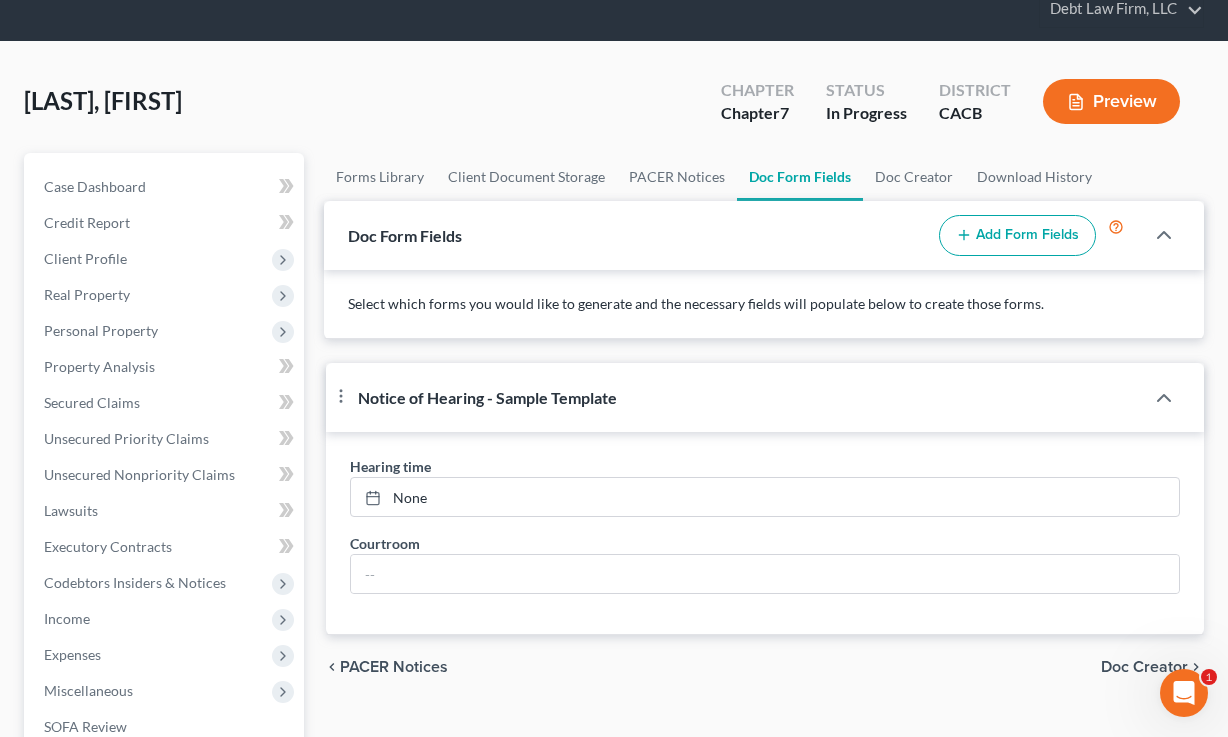 scroll, scrollTop: 328, scrollLeft: 0, axis: vertical 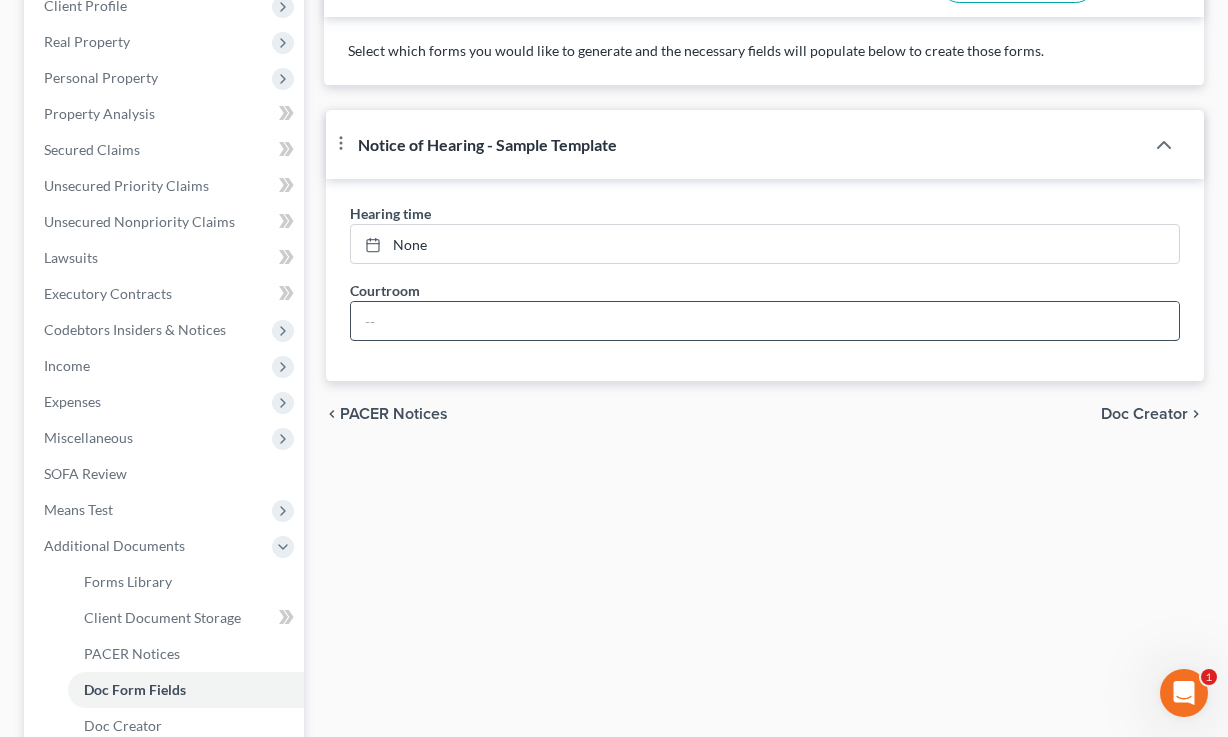 click at bounding box center [765, 321] 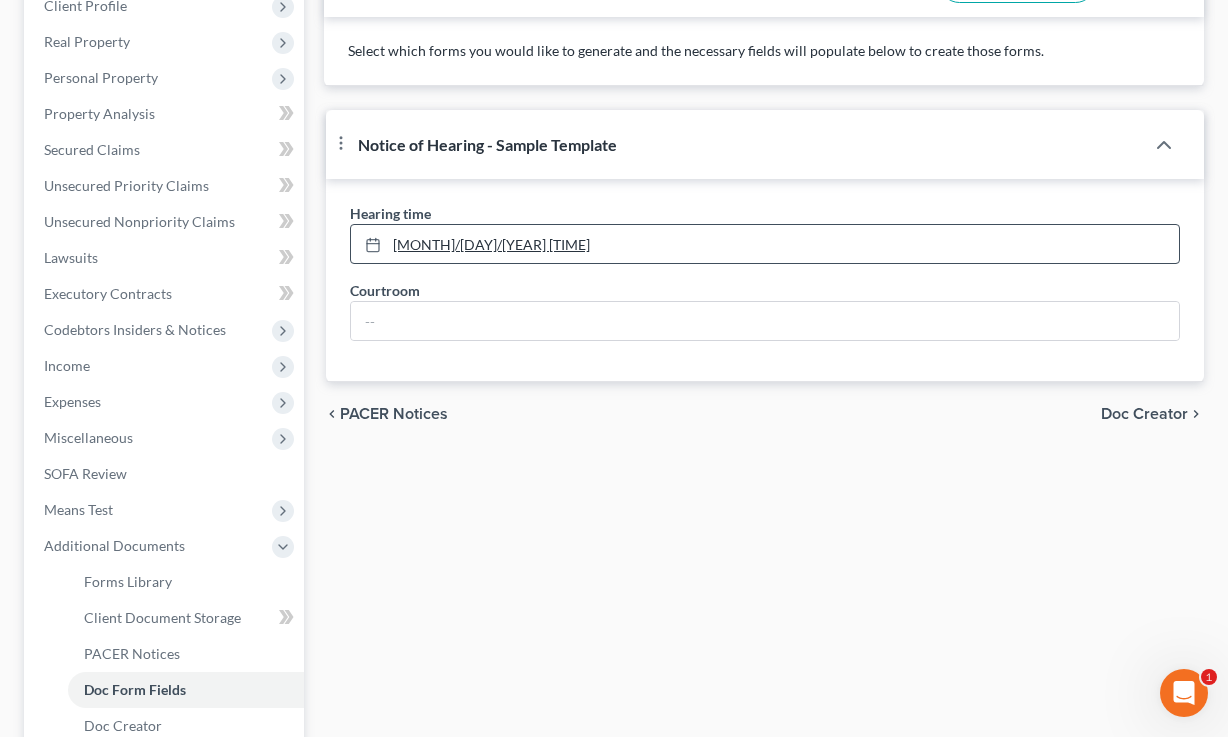 type on "8/5/2025" 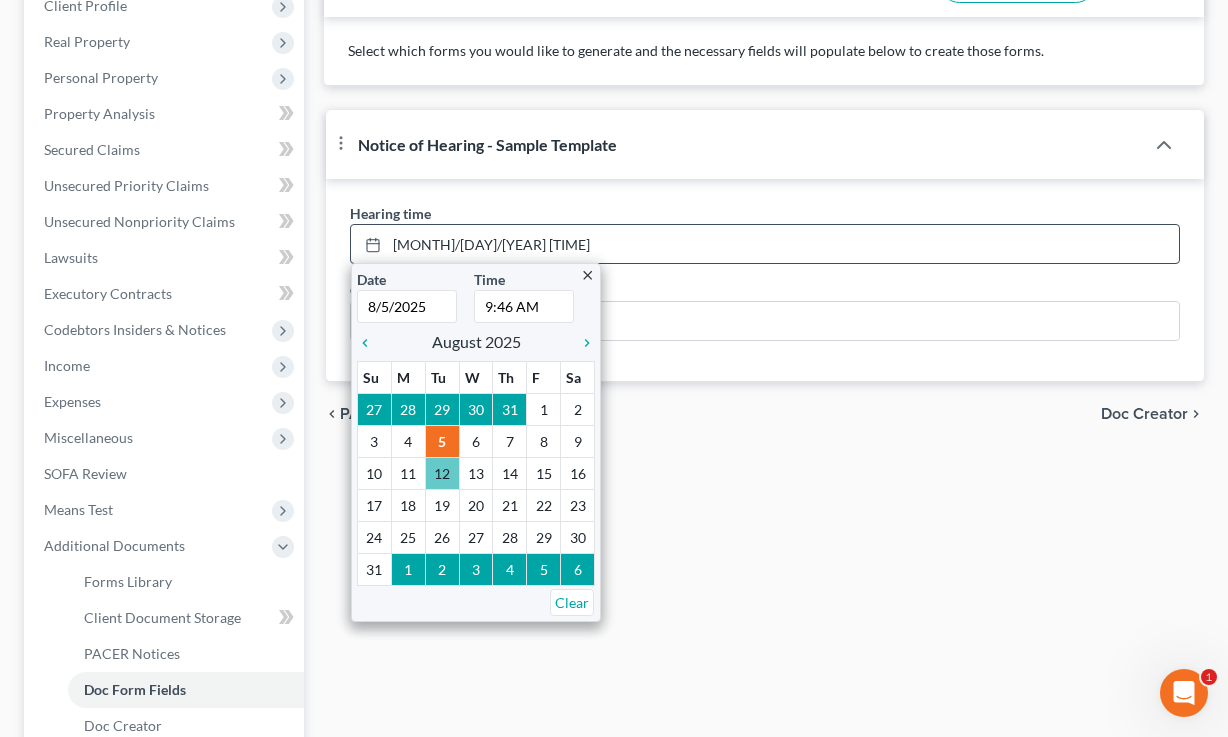 type on "NaN/NaN/0NaN" 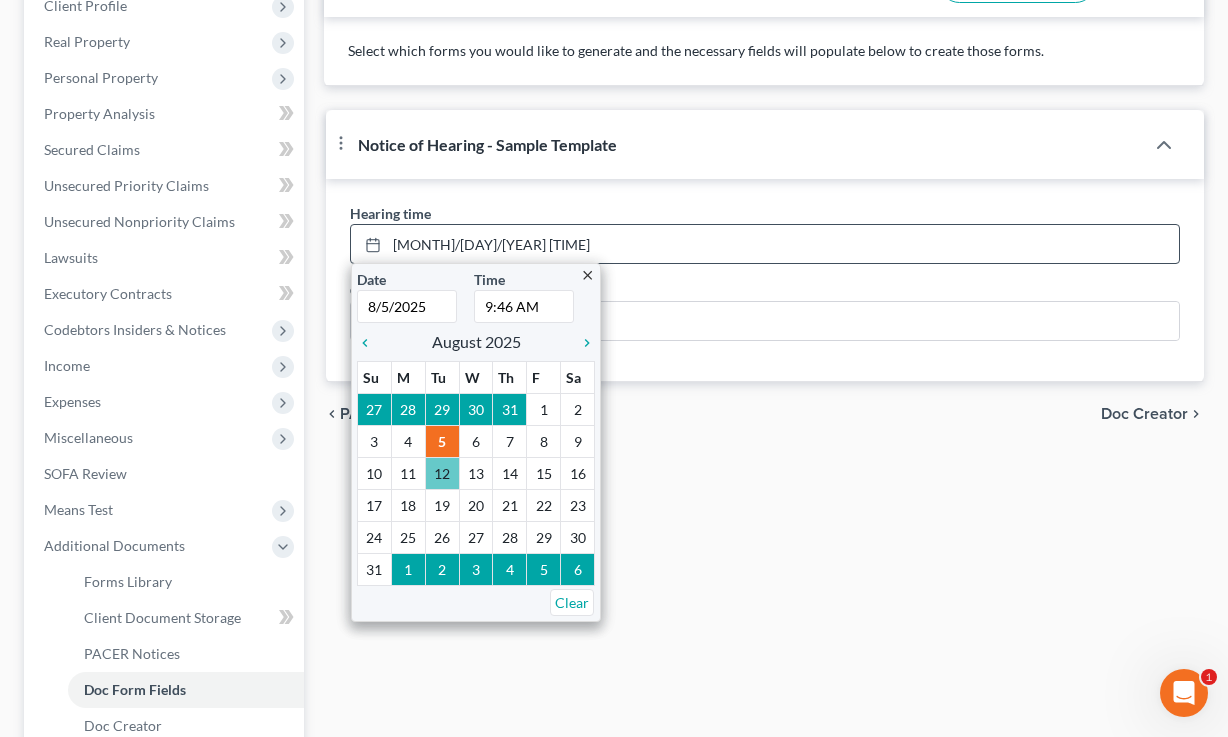 type on "[TIME]" 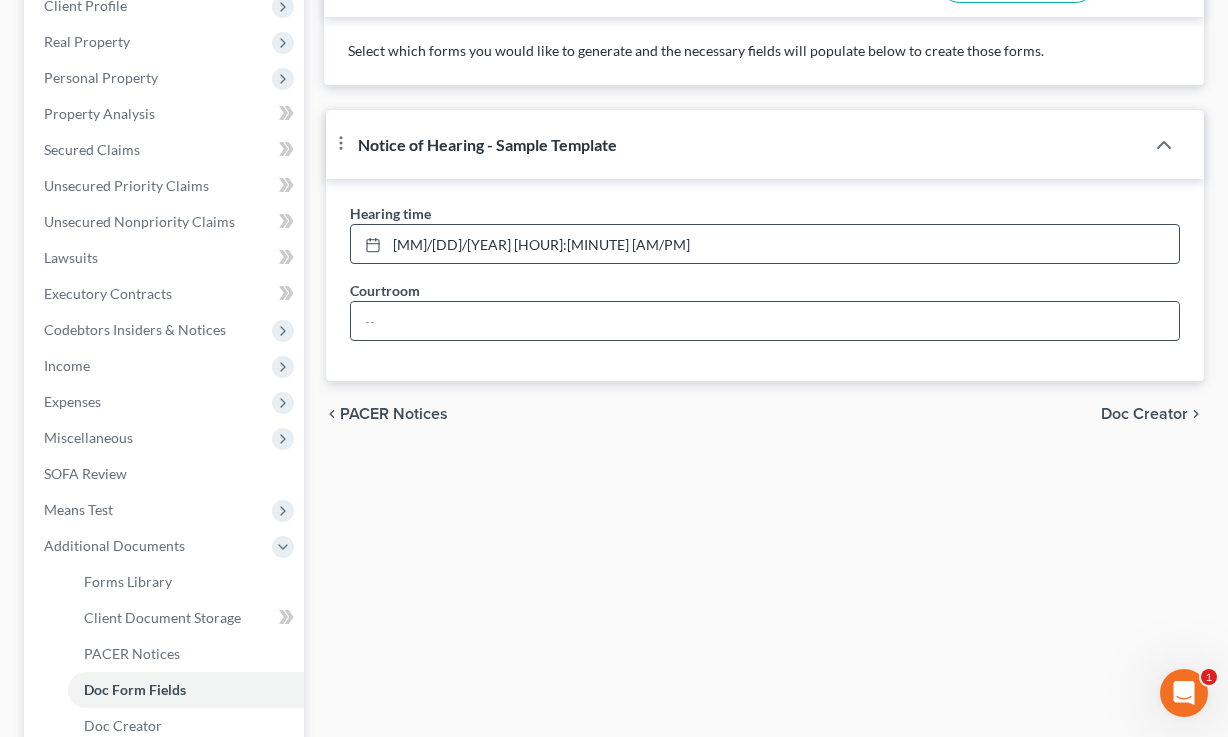 click at bounding box center [765, 321] 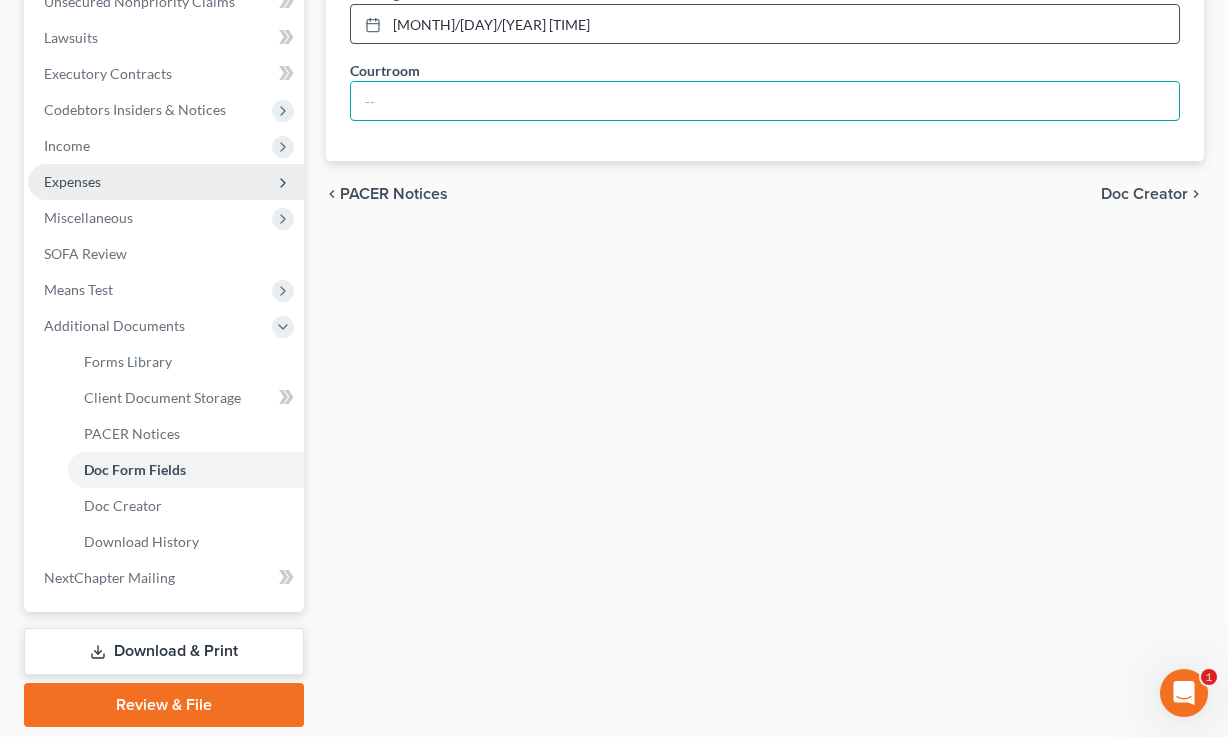 scroll, scrollTop: 564, scrollLeft: 0, axis: vertical 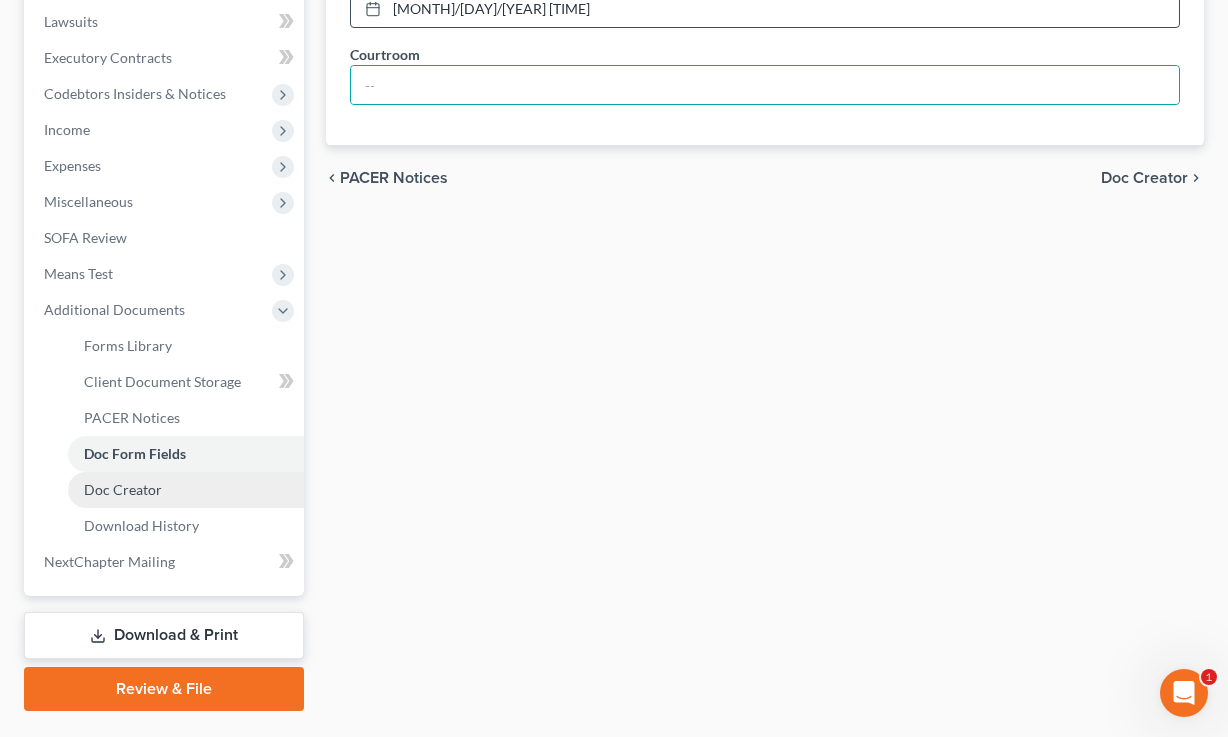 click on "Doc Creator" at bounding box center (123, 489) 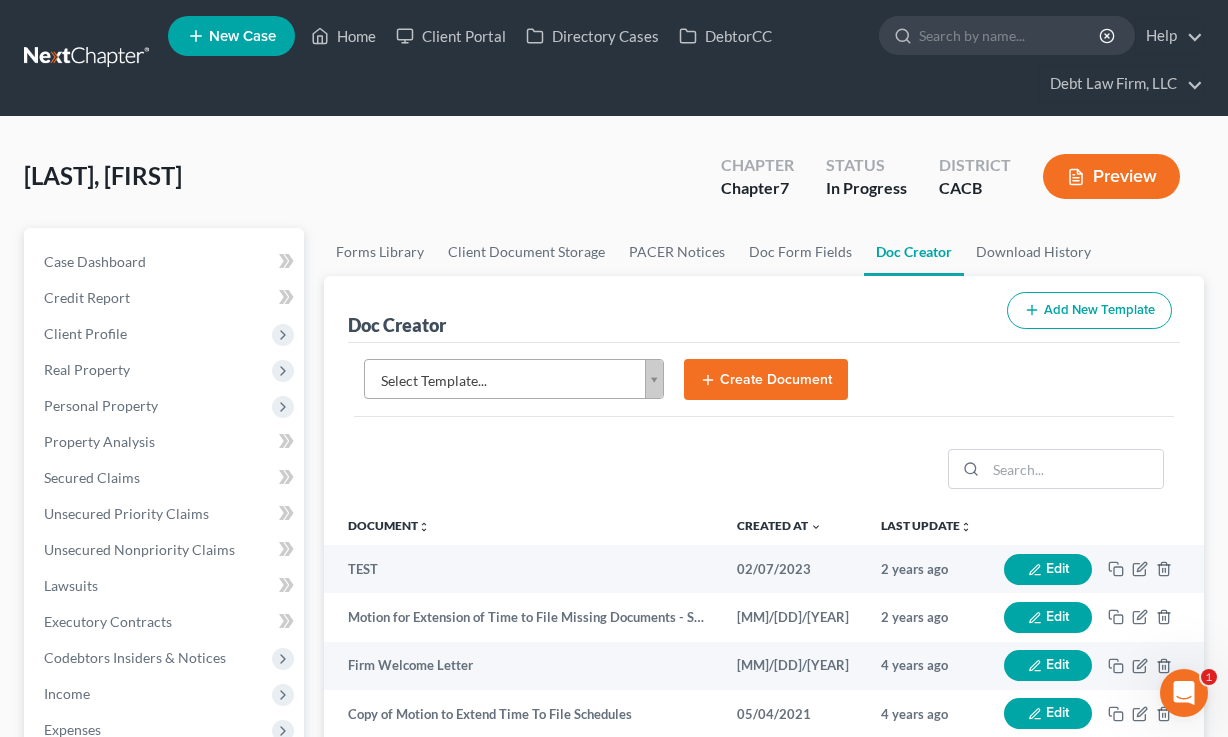 scroll, scrollTop: 173, scrollLeft: 0, axis: vertical 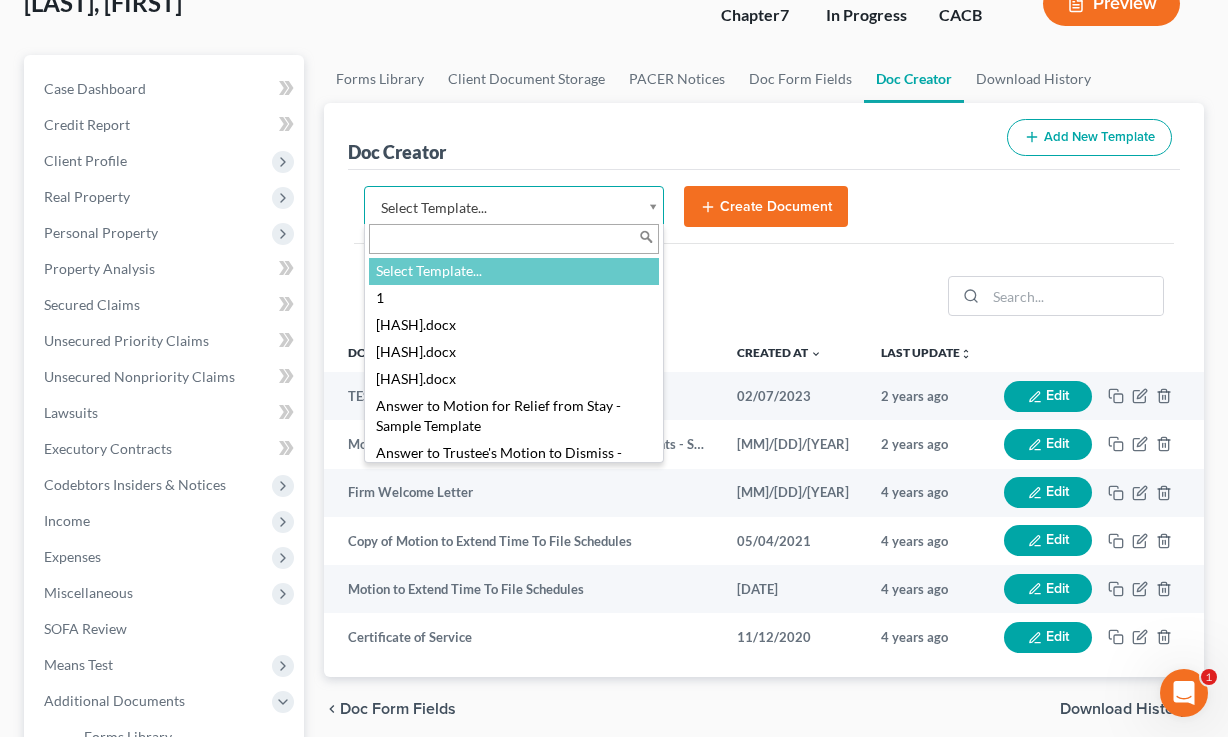 click on "Home New Case Client Portal Directory Cases DebtorCC Debt Law Firm, LLC [EMAIL] My Account Settings Plan + Billing Account Add-Ons Upgrade to Whoa Help Center Webinars Training Videos What's new Log out New Case Home Client Portal Directory Cases DebtorCC         - No Result - See all results Or Press Enter... Help Help Center Webinars Training Videos What's new Debt Law Firm, LLC Debt Law Firm, LLC [EMAIL] My Account Settings Plan + Billing Account Add-Ons Upgrade to Whoa Log out 	 Appleseed, Johnny Upgraded Chapter Chapter  7 Status In Progress District CACB Preview Petition Navigation
Case Dashboard
Payments
Invoices Payments" at bounding box center (614, 502) 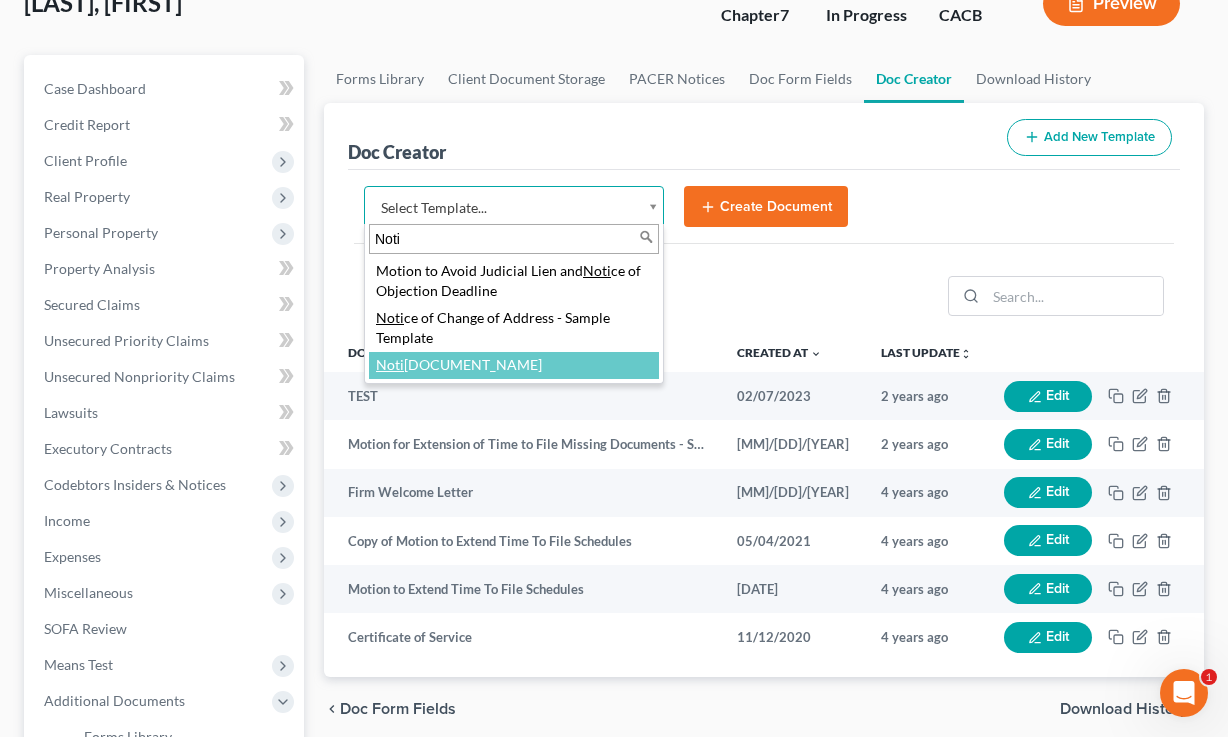 type on "Noti" 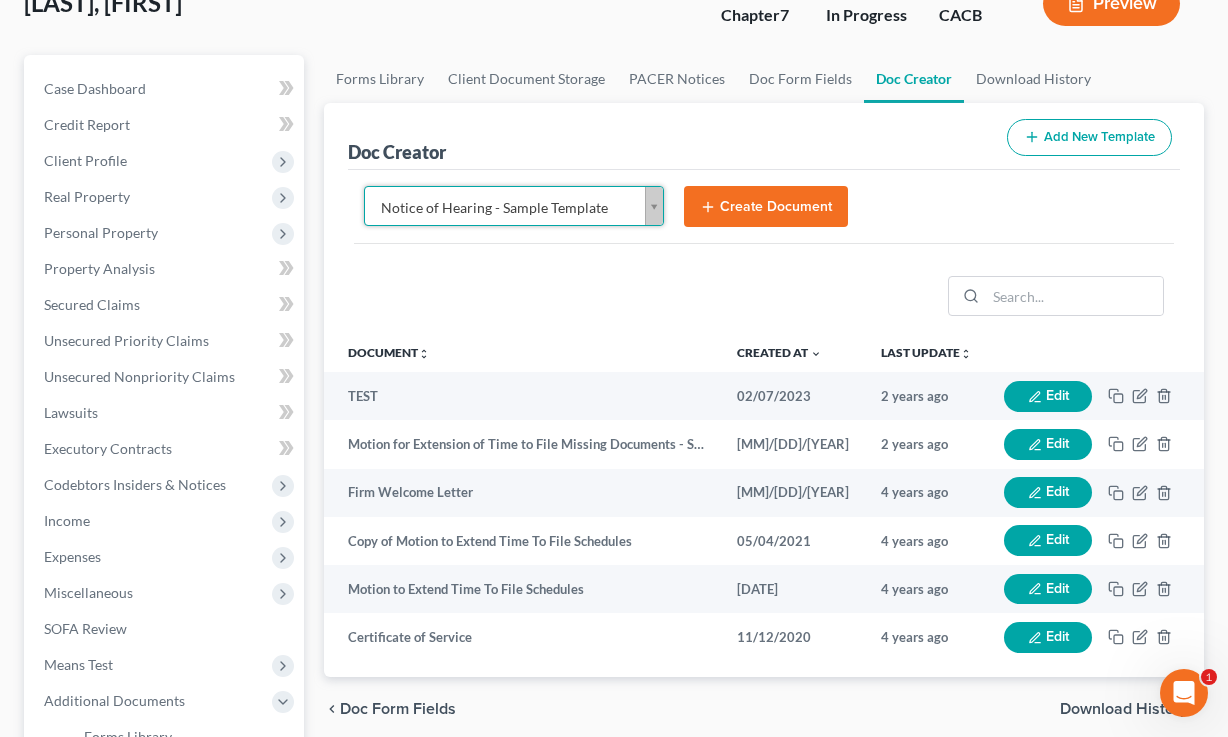 click on "Notice of Hearing  - Sample Template     Select Template... 1 [UUID] (2).docx [UUID] (2).docx [UUID] (2).docx Answer to Motion for Relief from Stay - Sample Template Answer to Trustee's Motion to Dismiss - Sample Template Blank Template Cert of Service Certificate of Service Complaint - Auto Copy of Complaint - Auto Demo Document Firm Welcome Letter Follow Up Letter Letterhead Motion for Extension of Time to File Missing Documents - Sample Template Motion to Avoid Judicial Lien and Notice of Objection Deadline Motion to Convert Chapter 13 to Chapter 7 with Proposed Order - Sample Template Motion to Extend Time To File Schedules Motion to Modify Chapter 13 Plan After Confirmation - Sample Template NOAF Testing Notice of Change of Address - Sample Template Notice of Hearing  - Sample Template Pleading paper template docx.docx Power of Attorney 2021 V. 2 Request Payee Information Form.docx Retainer Agreement Test TEST" at bounding box center (764, 215) 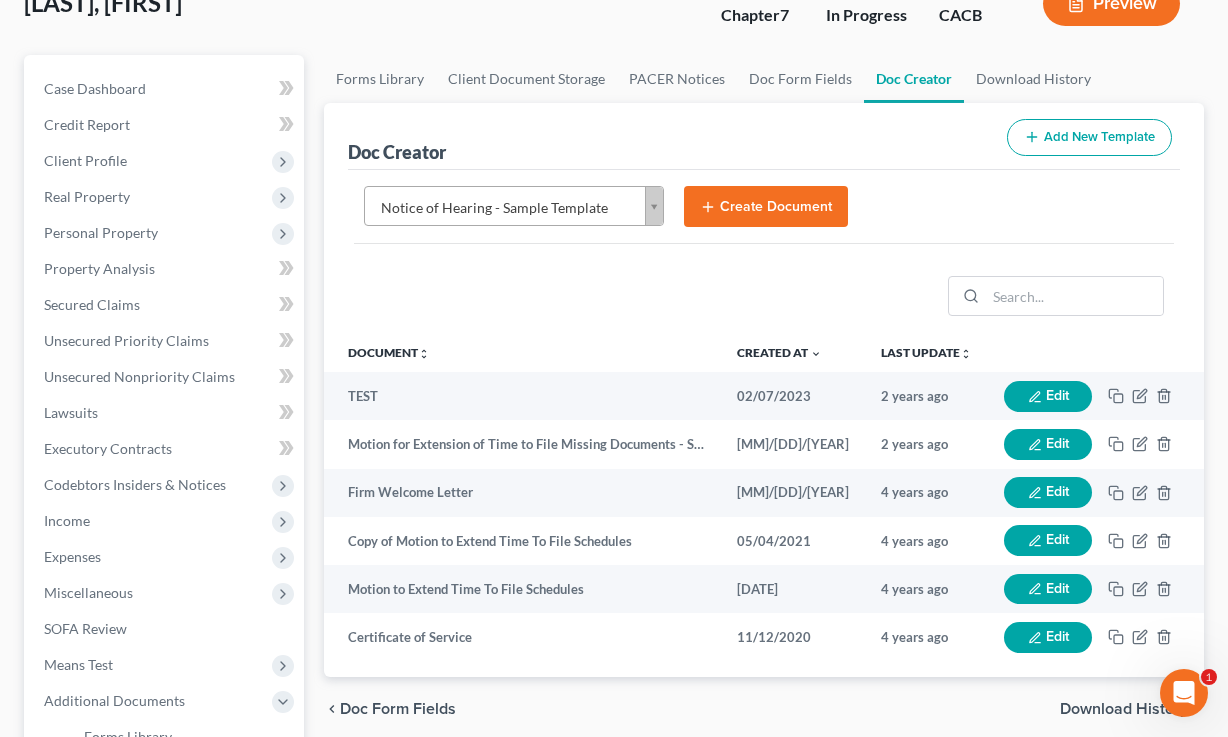 click on "Create Document" at bounding box center [766, 207] 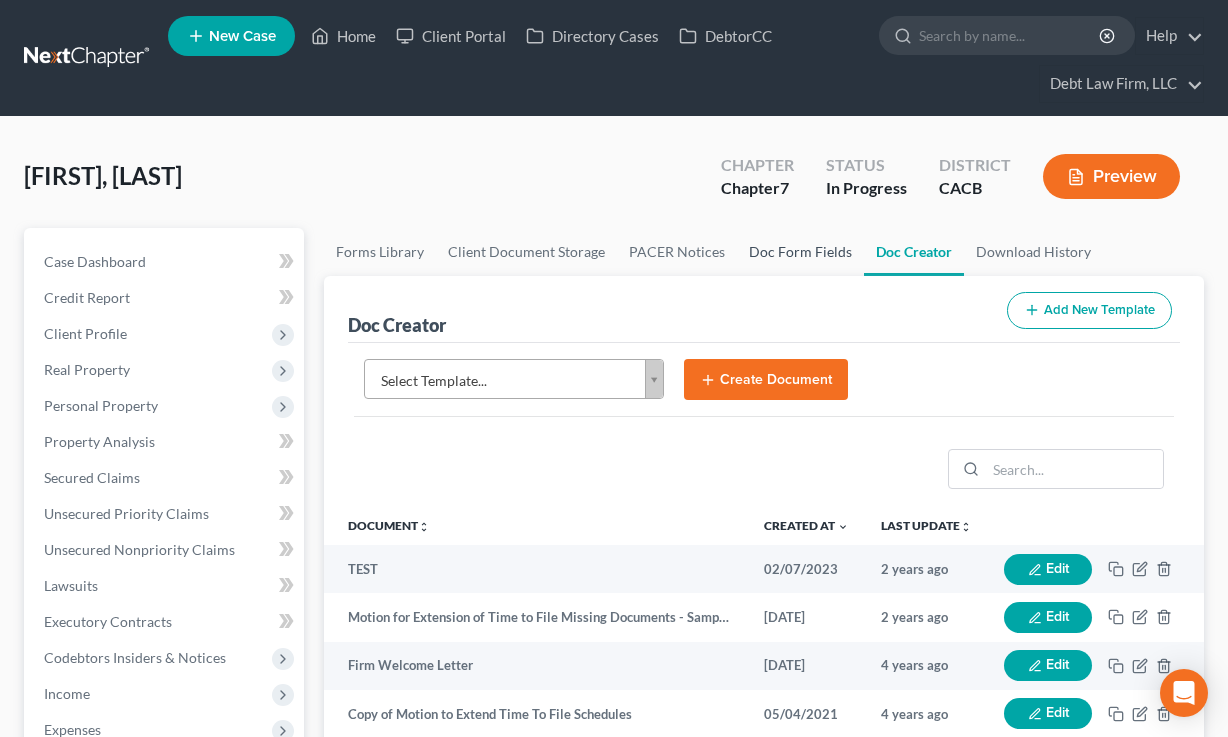 scroll, scrollTop: 111, scrollLeft: 0, axis: vertical 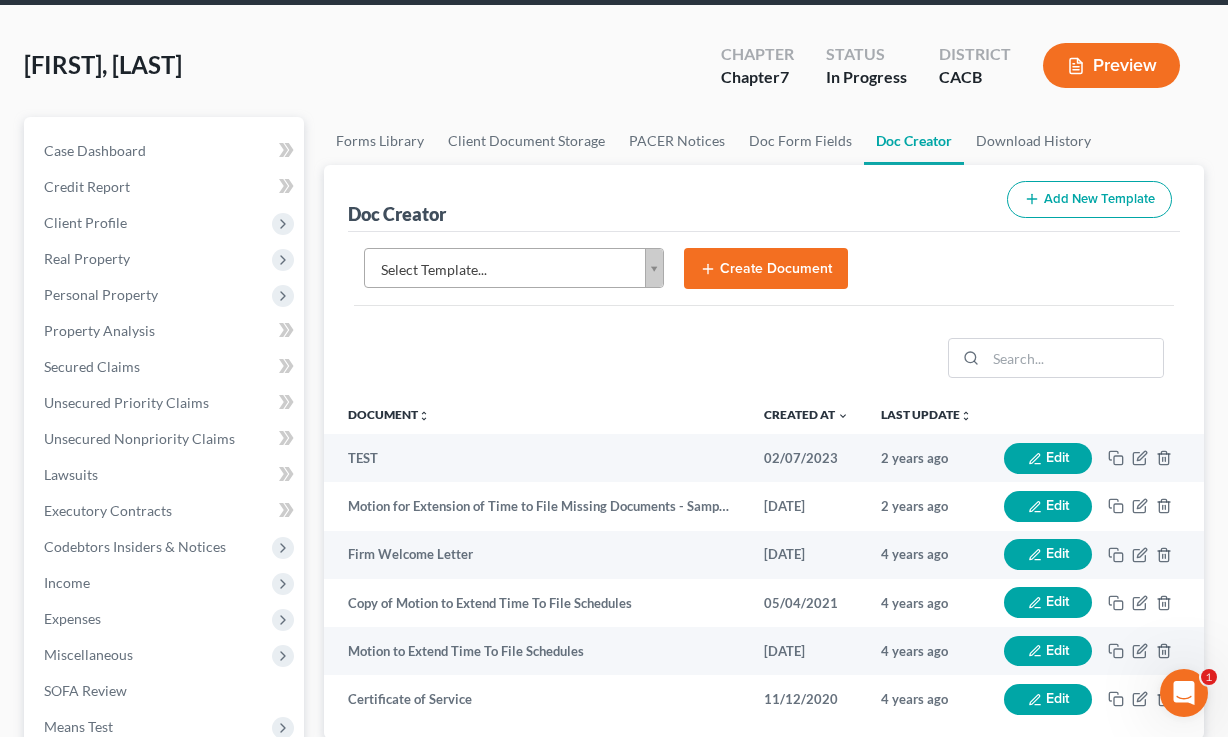 click on "Home New Case Client Portal Directory Cases DebtorCC Debt Law Firm, LLC qa@nextchapterbk.com My Account Settings Plan + Billing Account Add-Ons Upgrade to Whoa Help Center Webinars Training Videos What's new Log out New Case Home Client Portal Directory Cases DebtorCC         - No Result - See all results Or Press Enter... Help Help Center Webinars Training Videos What's new Debt Law Firm, LLC Debt Law Firm, LLC qa@nextchapterbk.com My Account Settings Plan + Billing Account Add-Ons Upgrade to Whoa Log out 	 Appleseed, Johnny Upgraded Chapter Chapter  7 Status In Progress District CACB Preview Petition Navigation
Case Dashboard
Payments
Invoices Payments" at bounding box center [614, 564] 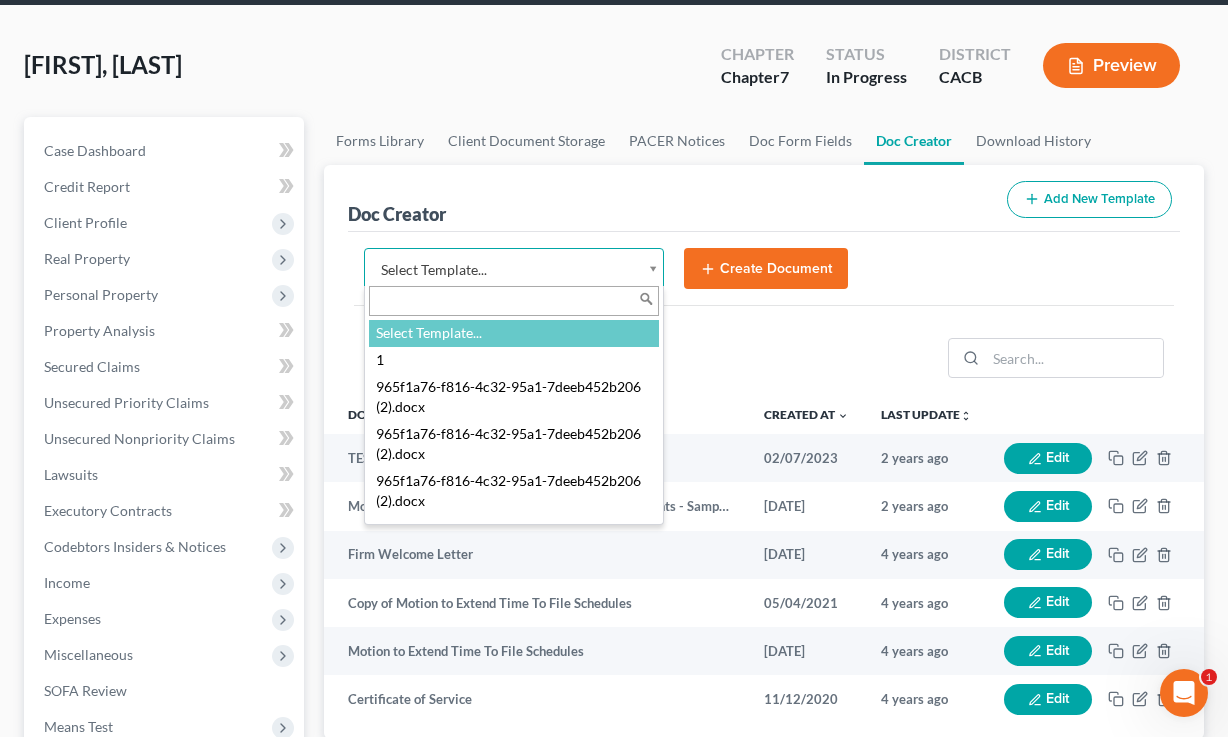 scroll, scrollTop: 0, scrollLeft: 0, axis: both 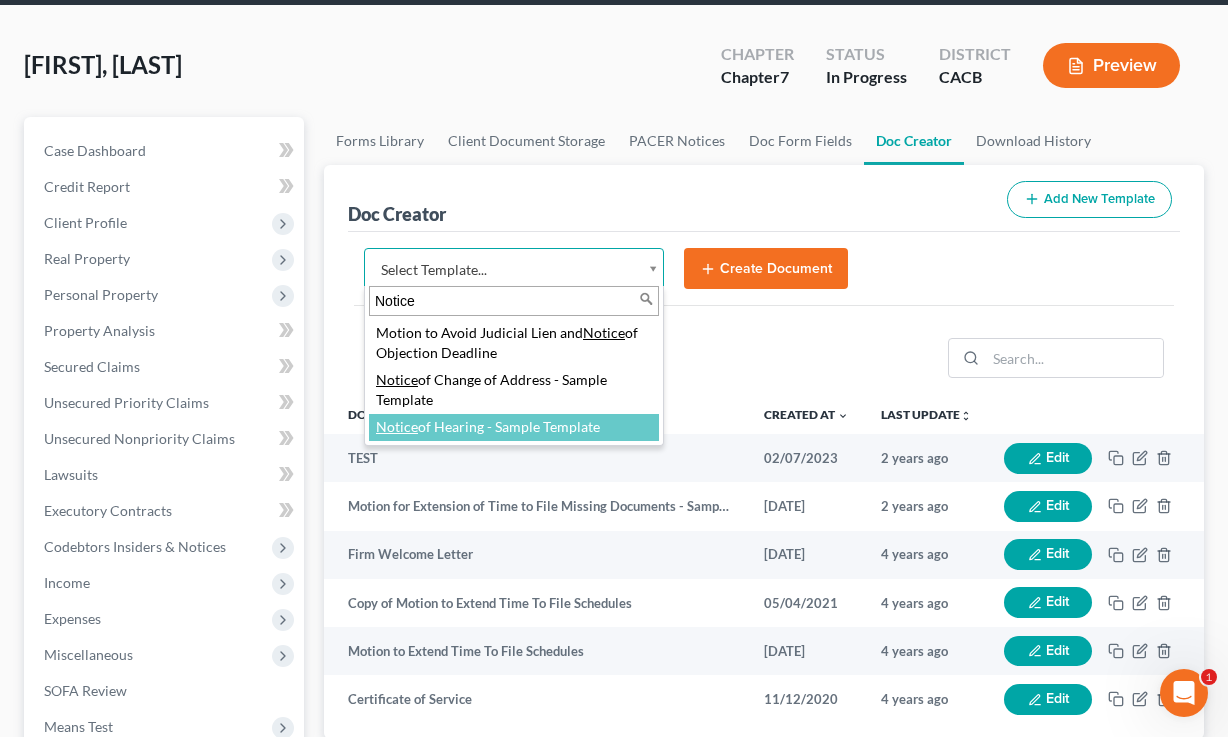 type on "Notice" 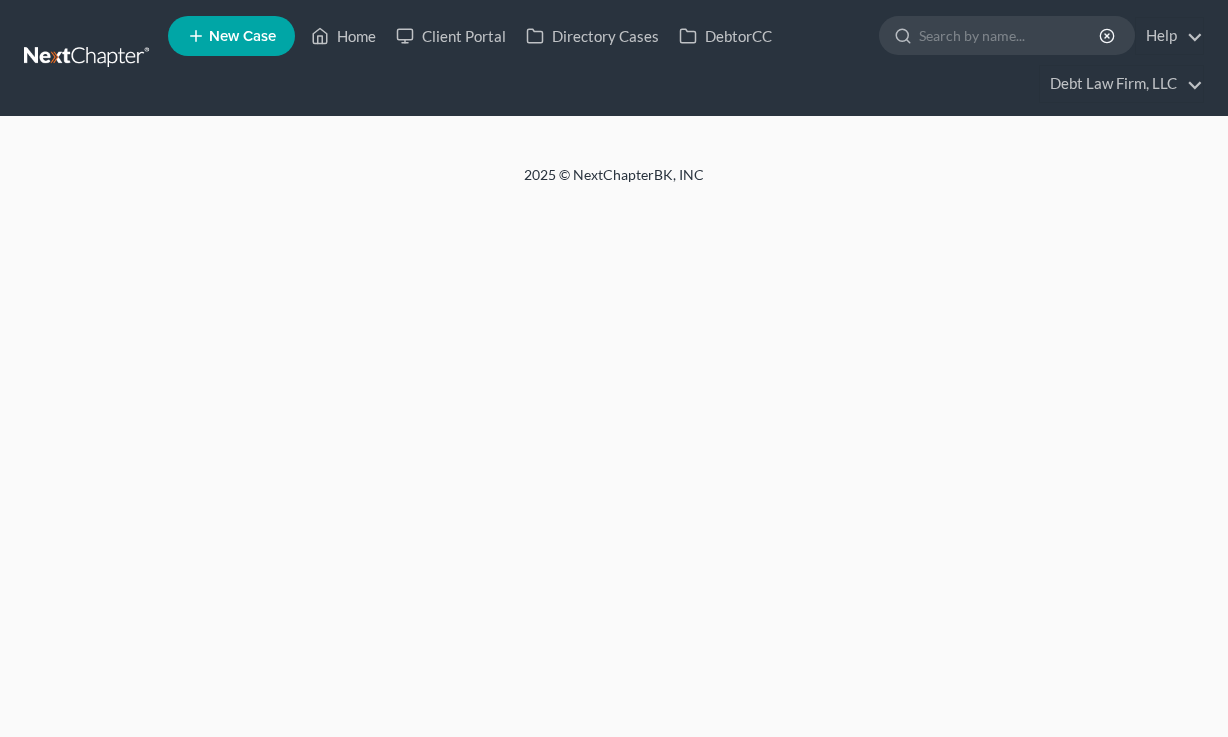scroll, scrollTop: 0, scrollLeft: 0, axis: both 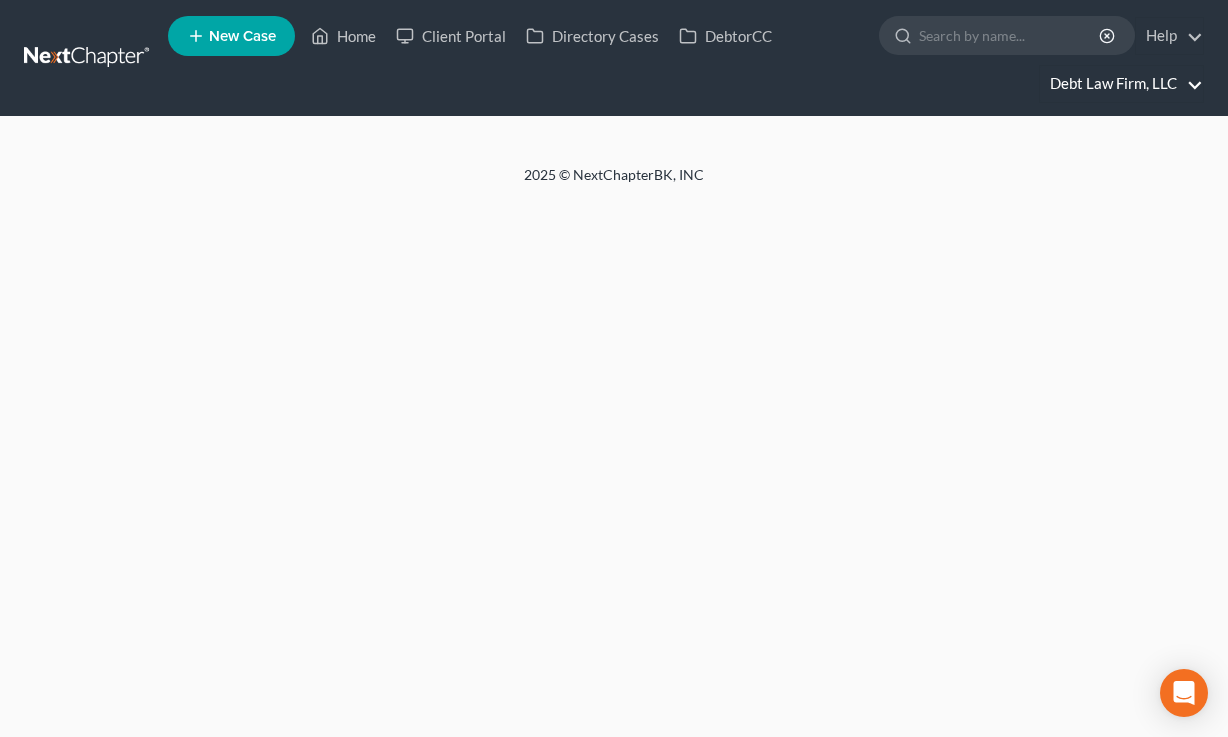 click on "Debt Law Firm, LLC" at bounding box center [1121, 84] 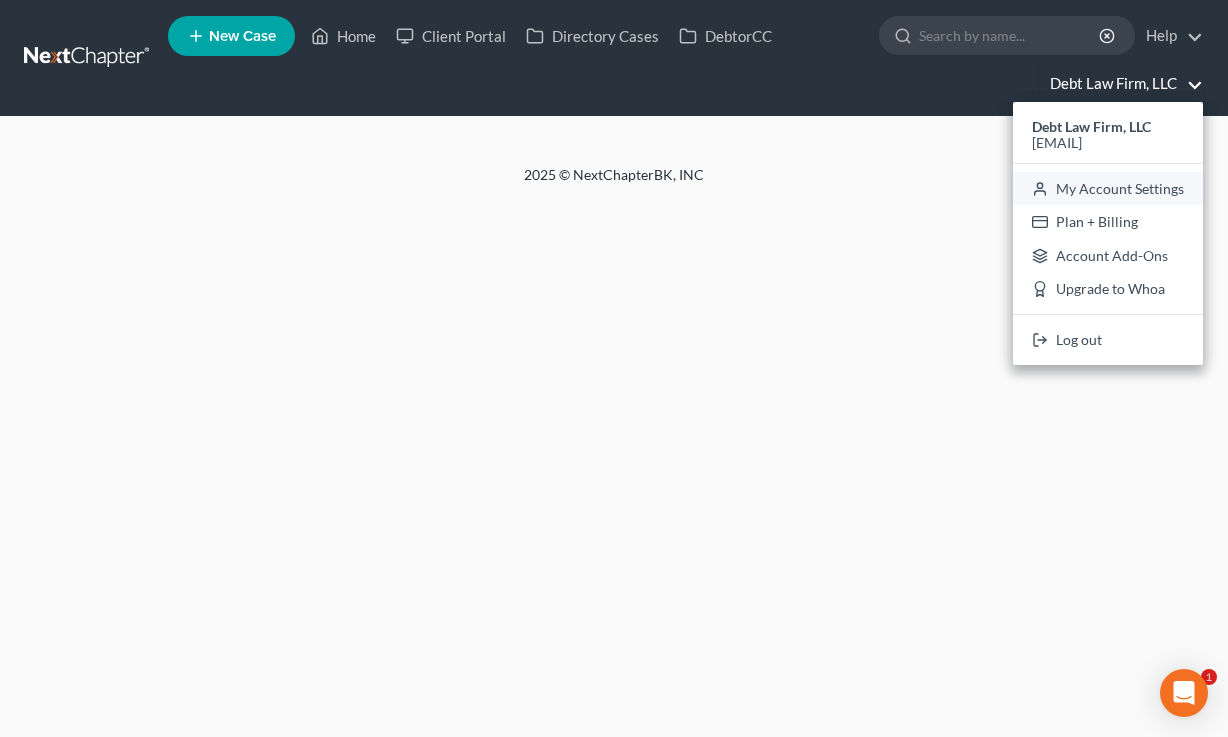 click on "My Account Settings" at bounding box center [1108, 189] 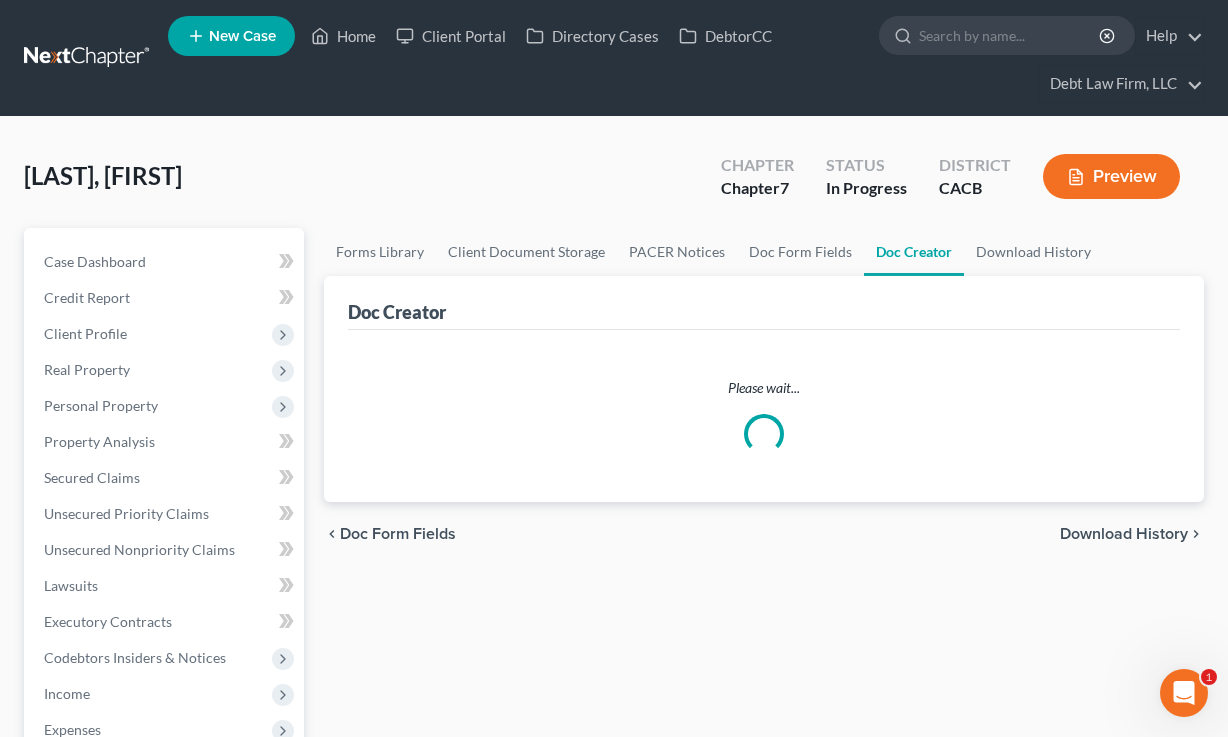 scroll, scrollTop: 0, scrollLeft: 0, axis: both 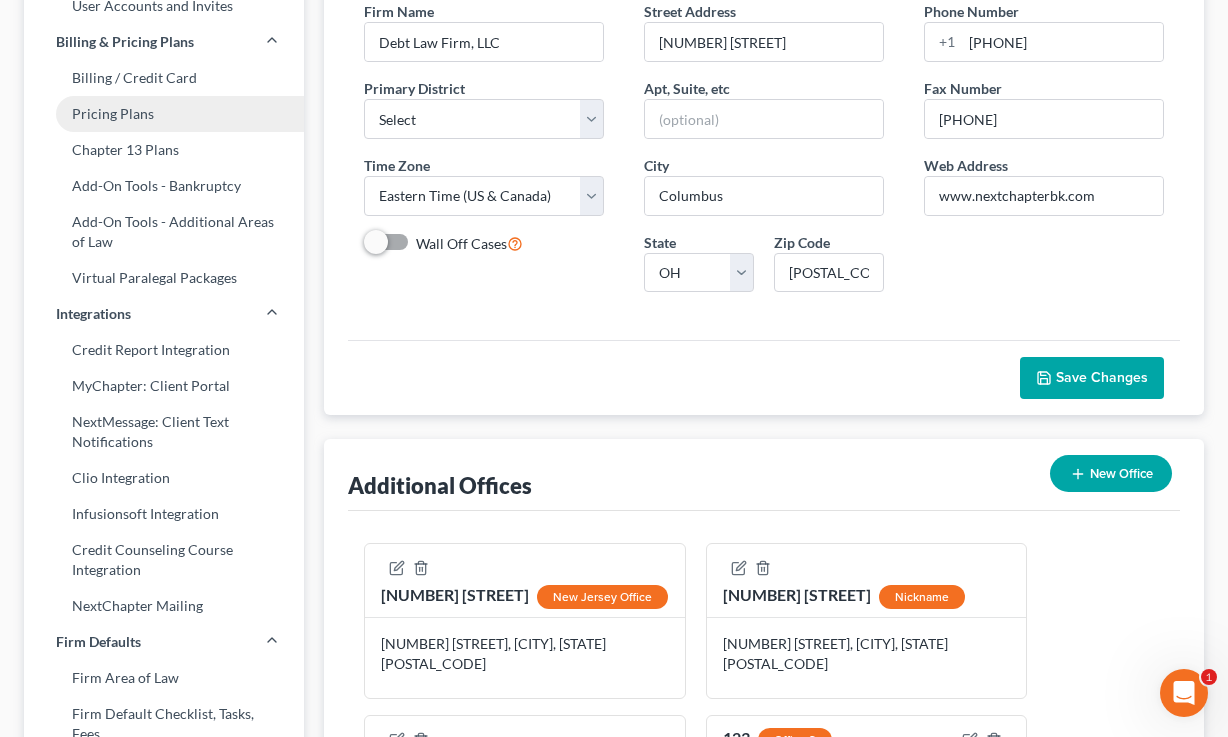 click on "Pricing Plans" at bounding box center (164, 114) 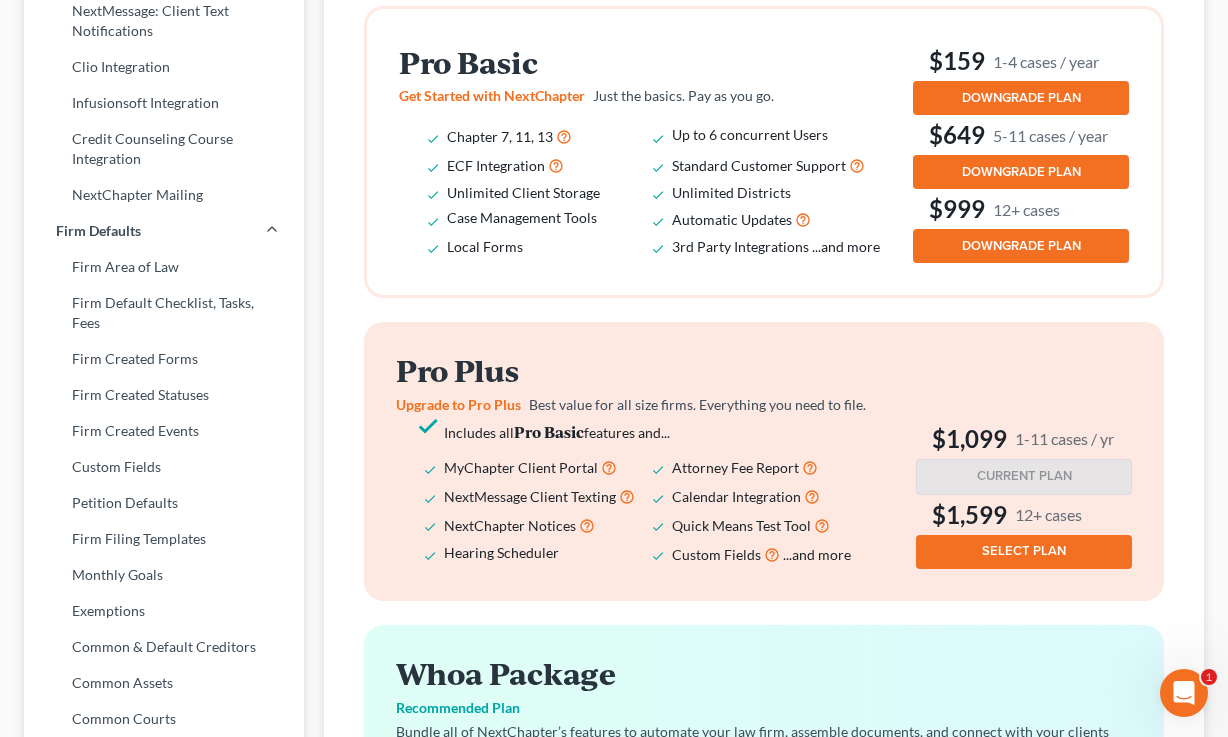 scroll, scrollTop: 752, scrollLeft: 0, axis: vertical 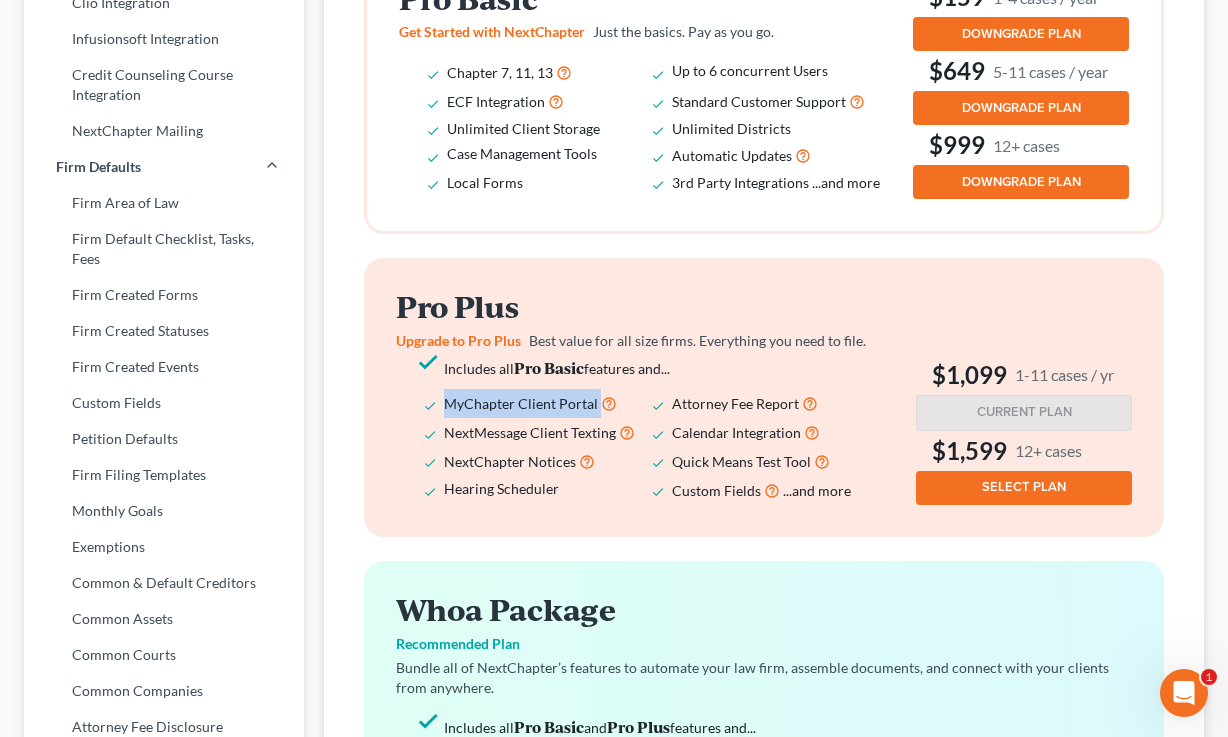 drag, startPoint x: 619, startPoint y: 400, endPoint x: 439, endPoint y: 391, distance: 180.22485 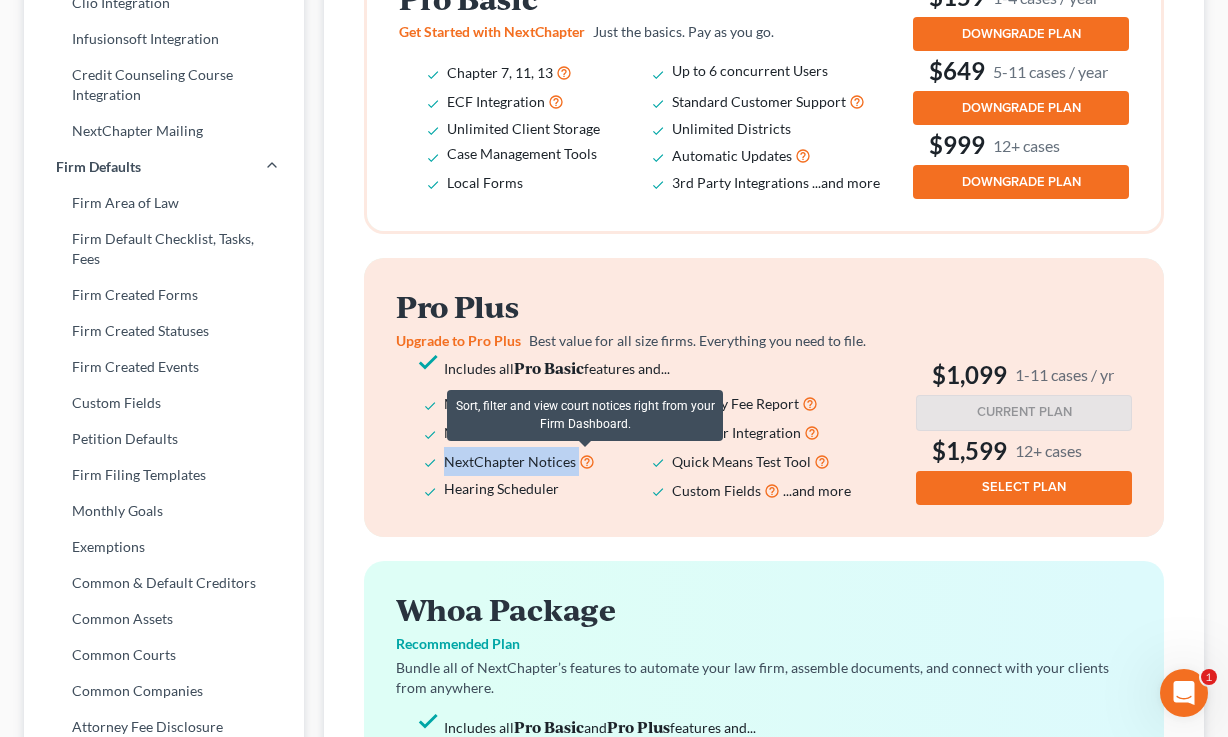 drag, startPoint x: 617, startPoint y: 461, endPoint x: 392, endPoint y: 457, distance: 225.03555 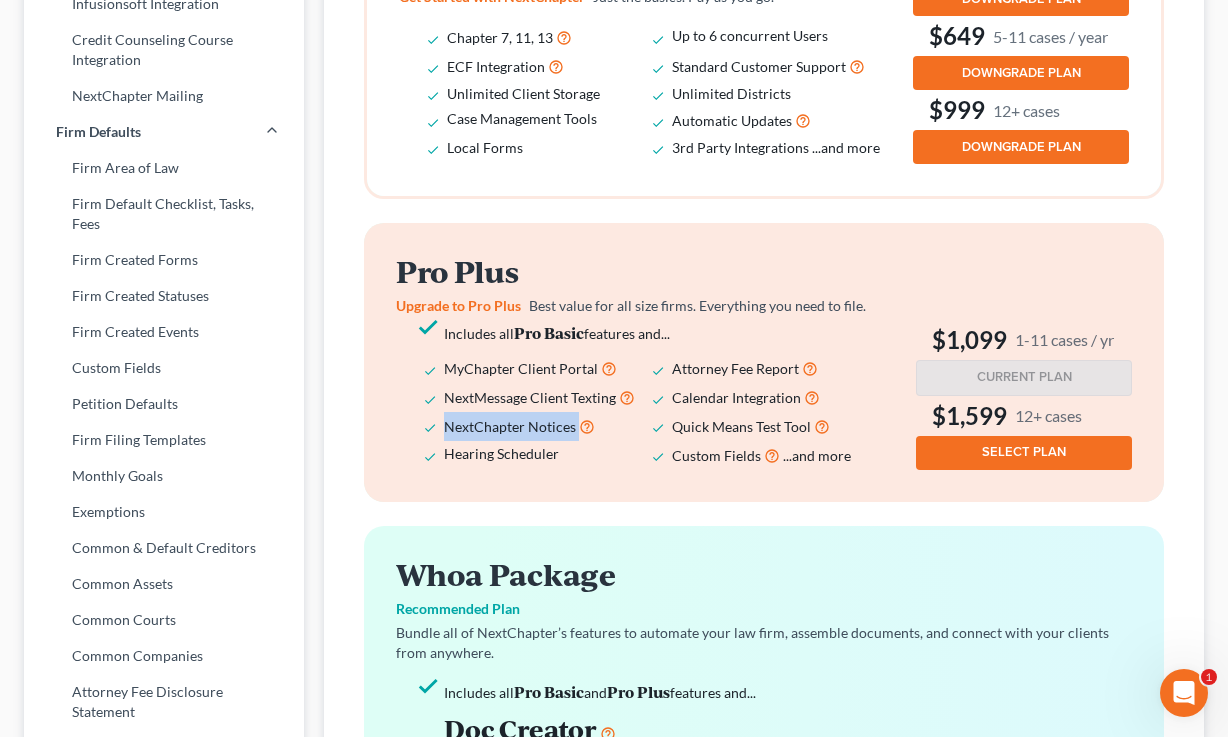 scroll, scrollTop: 570, scrollLeft: 0, axis: vertical 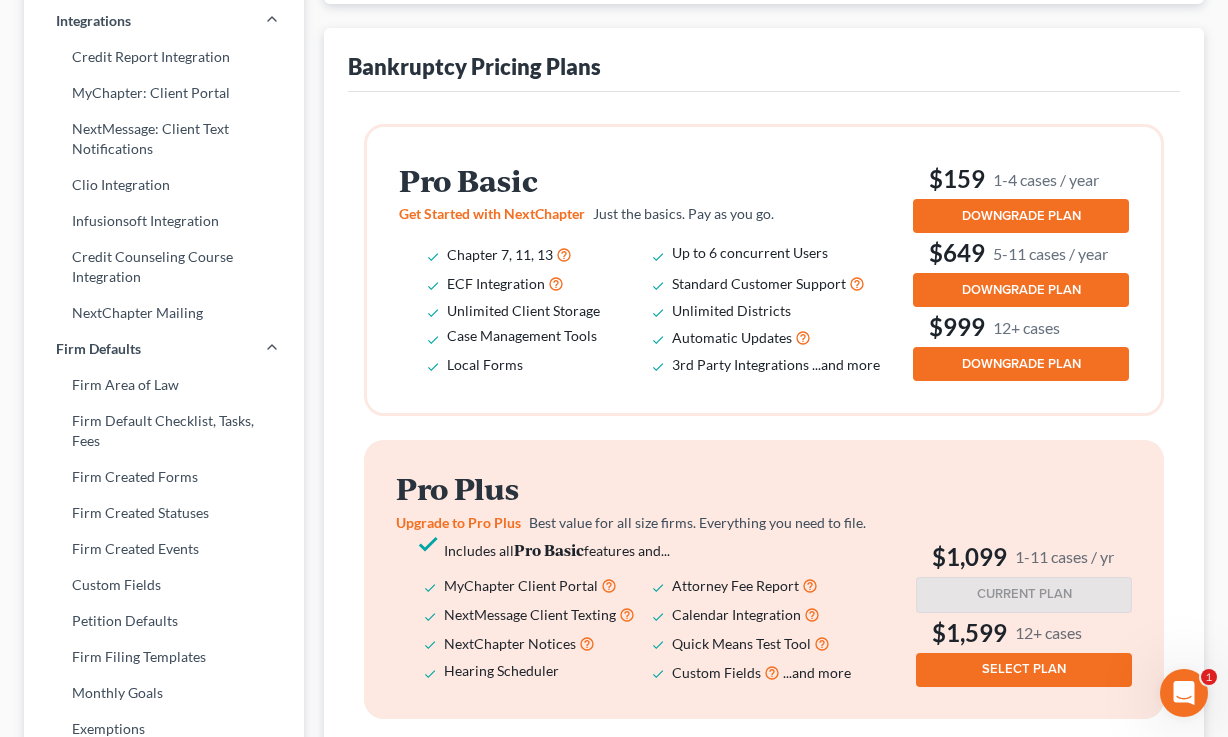 drag, startPoint x: 580, startPoint y: 166, endPoint x: 336, endPoint y: 197, distance: 245.96138 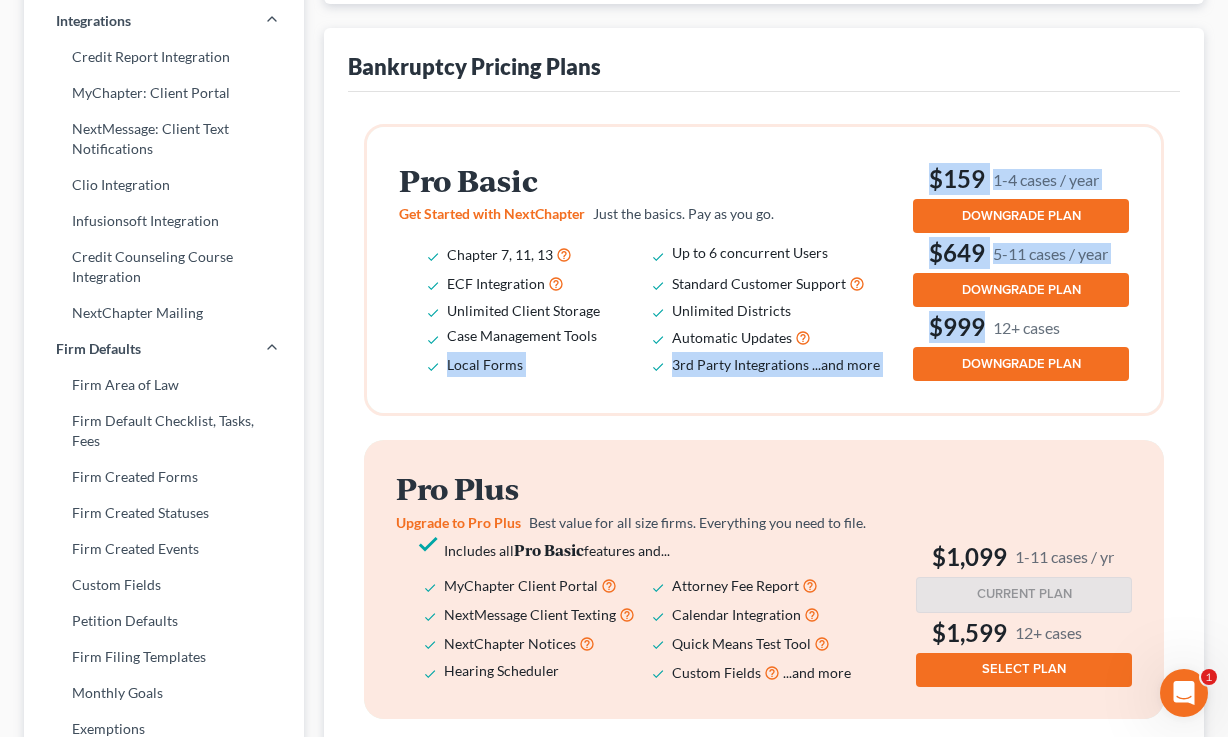 drag, startPoint x: 1080, startPoint y: 326, endPoint x: 910, endPoint y: 324, distance: 170.01176 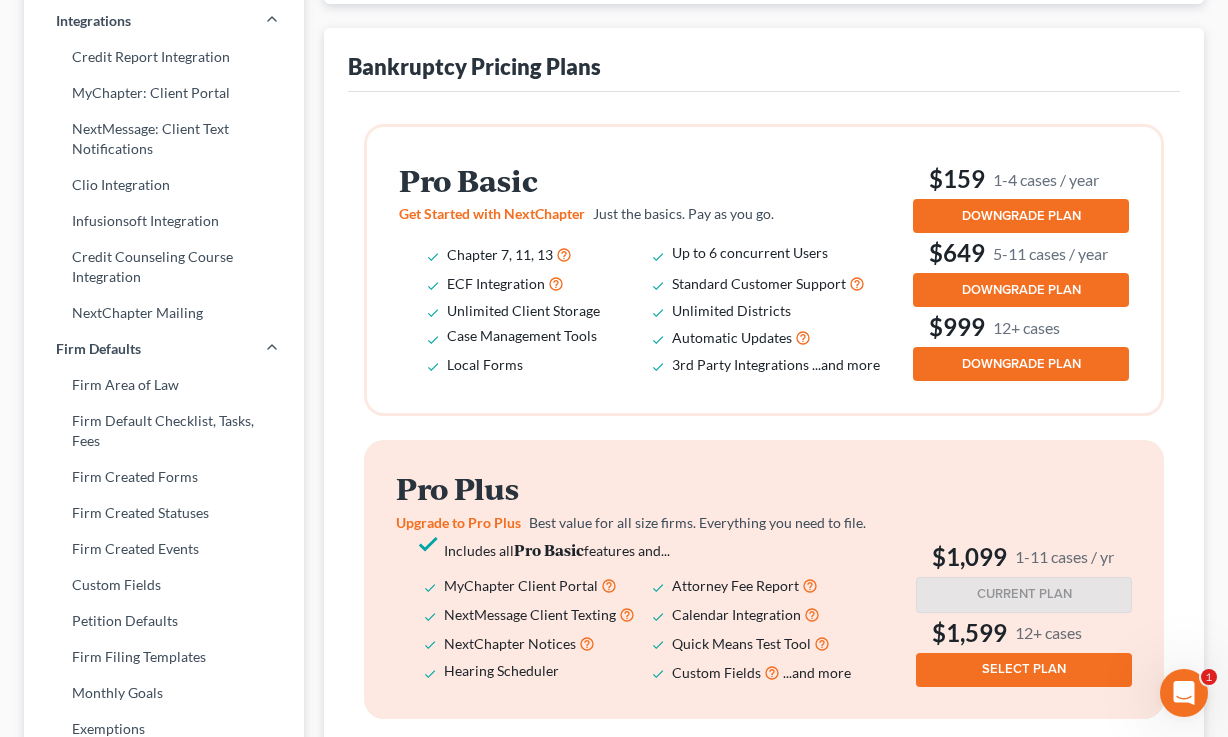 click on "Unlimited Districts" at bounding box center (784, 310) 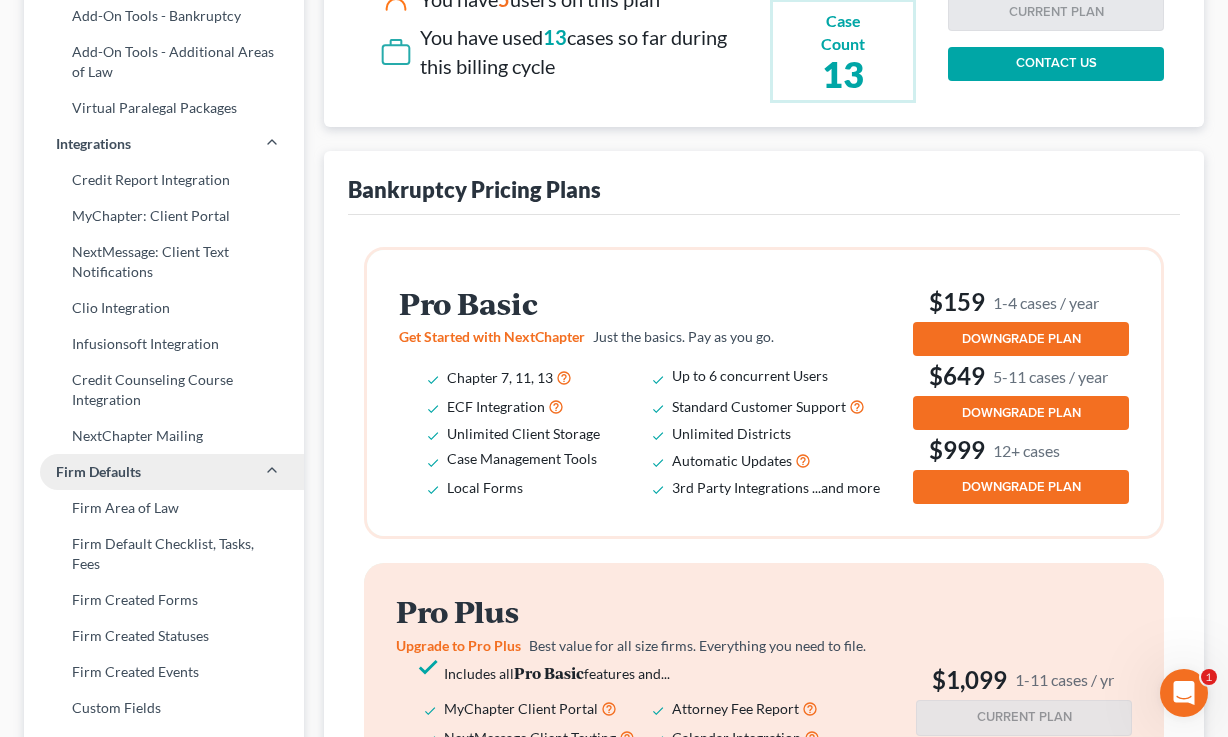 scroll, scrollTop: 431, scrollLeft: 0, axis: vertical 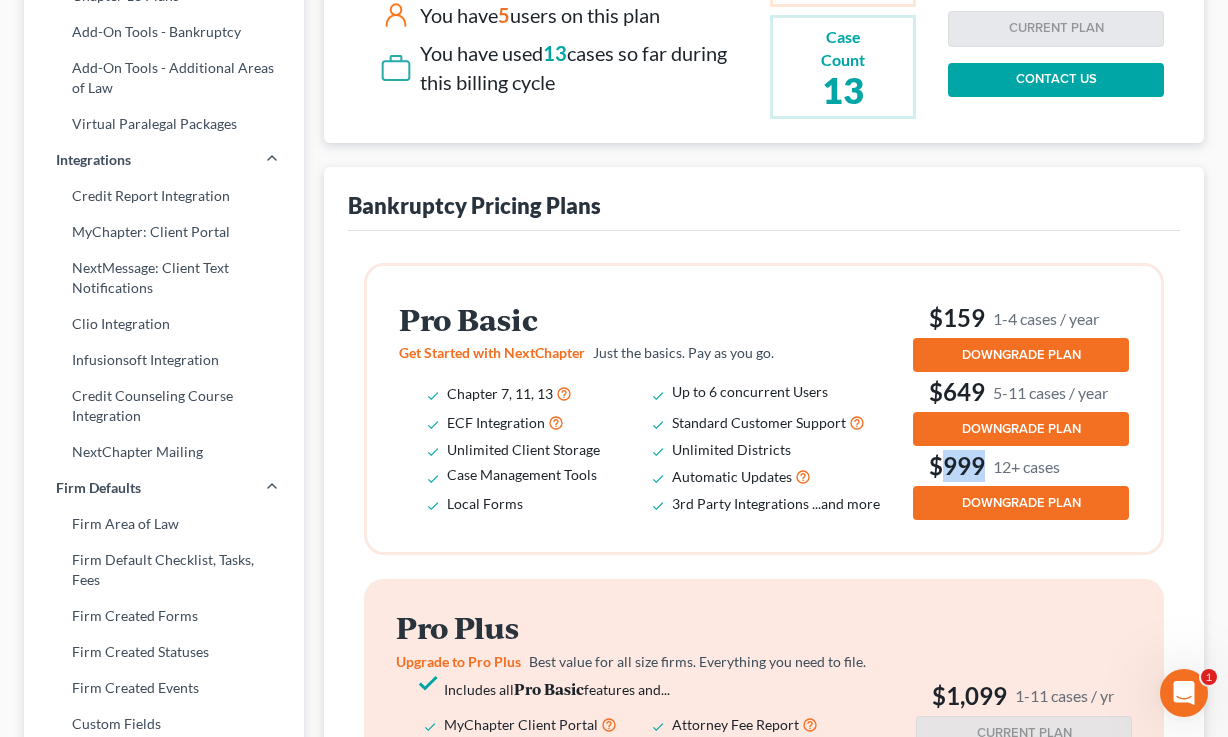 drag, startPoint x: 1086, startPoint y: 464, endPoint x: 941, endPoint y: 464, distance: 145 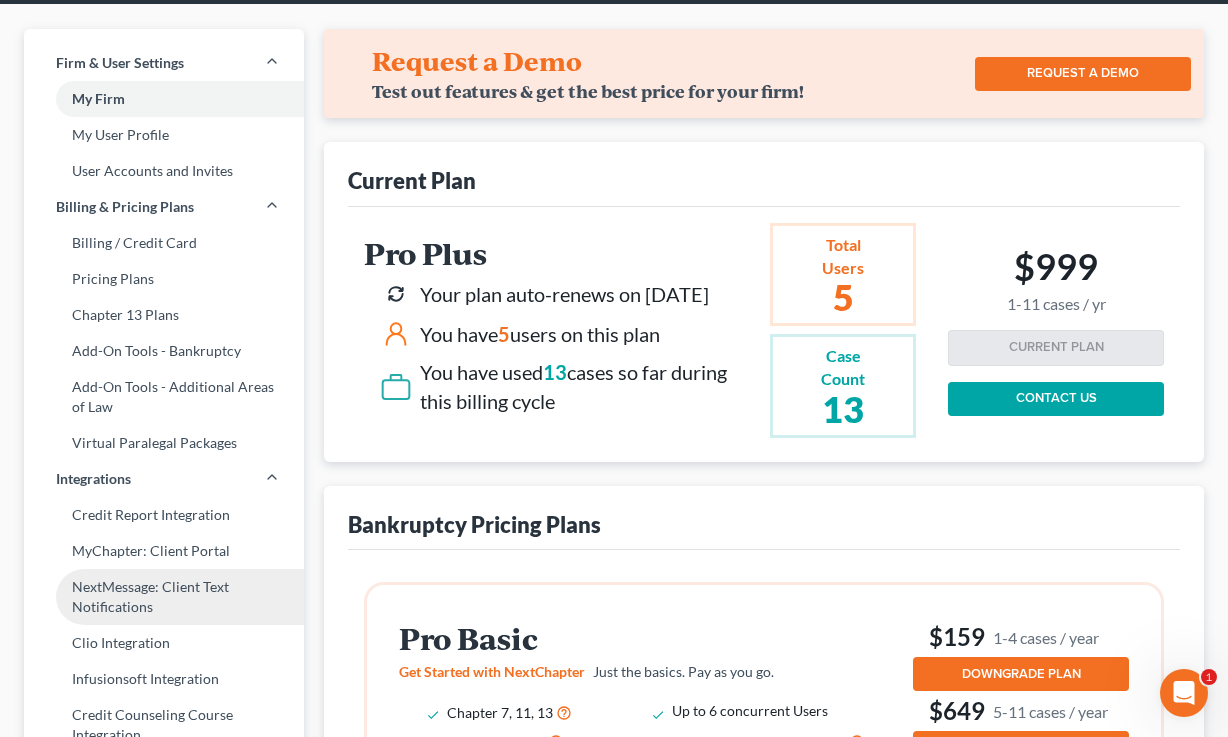 scroll, scrollTop: 80, scrollLeft: 0, axis: vertical 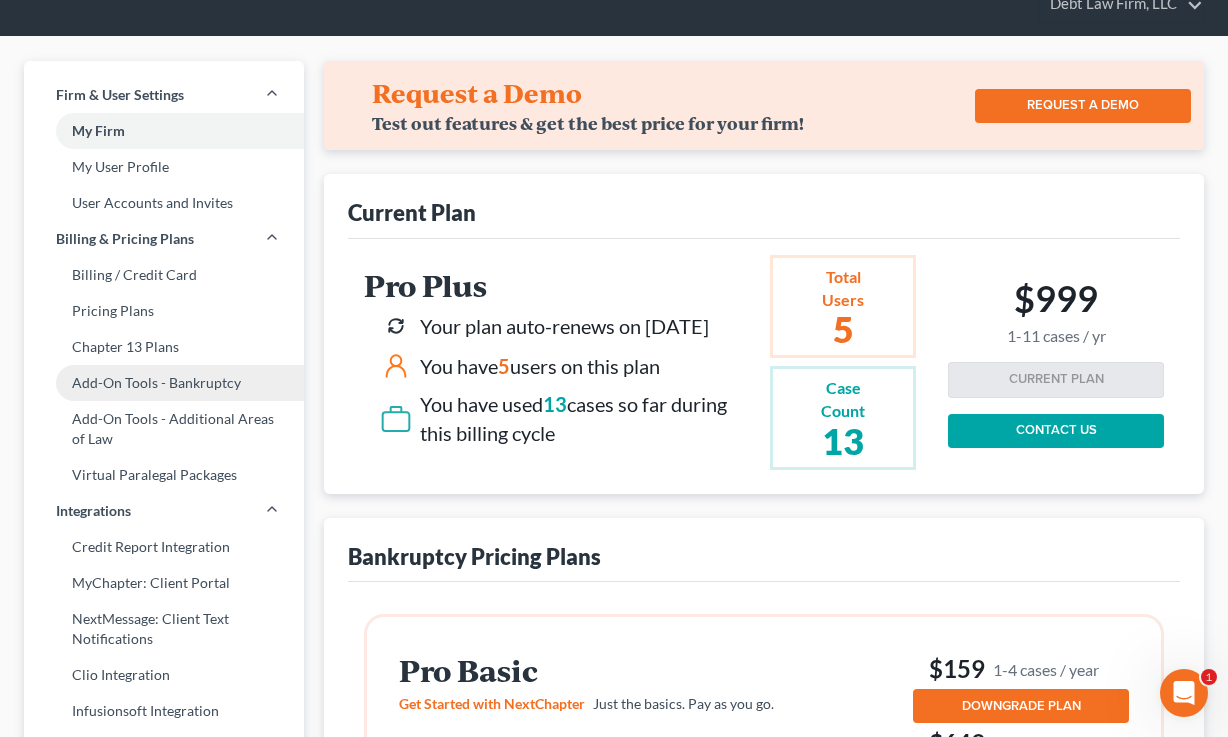 click on "Add-On Tools - Bankruptcy" at bounding box center [164, 383] 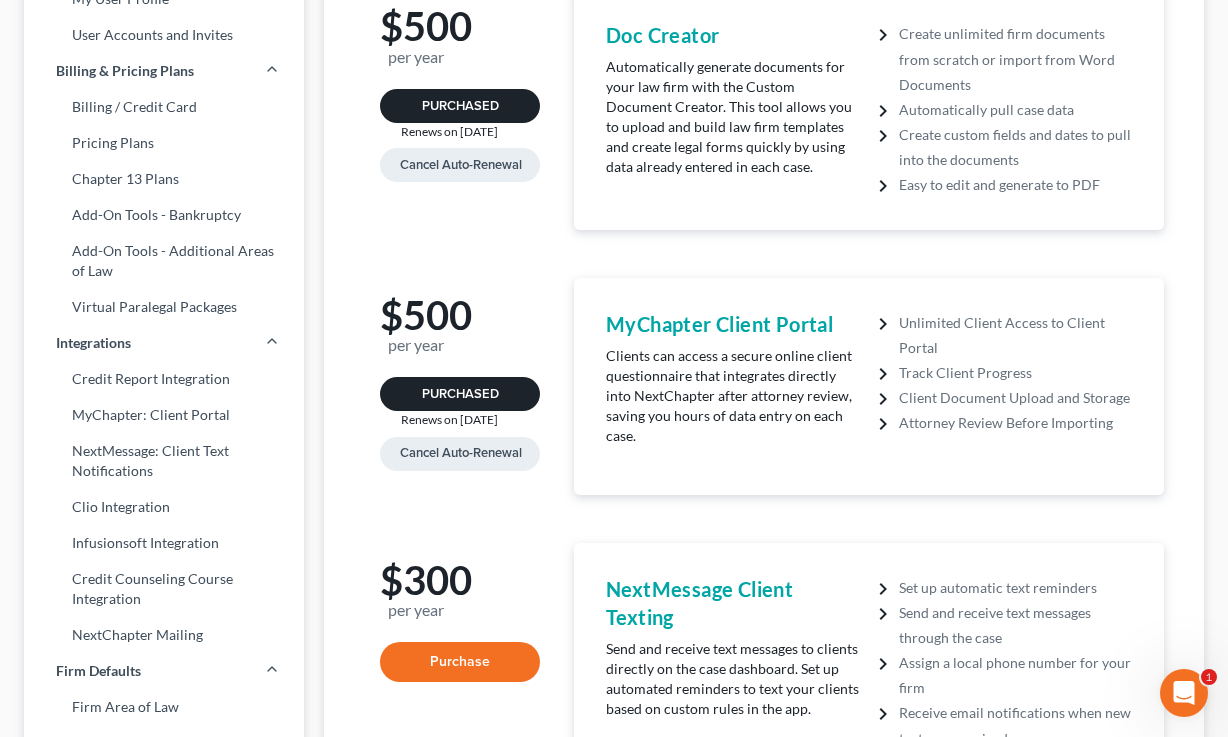 scroll, scrollTop: 151, scrollLeft: 0, axis: vertical 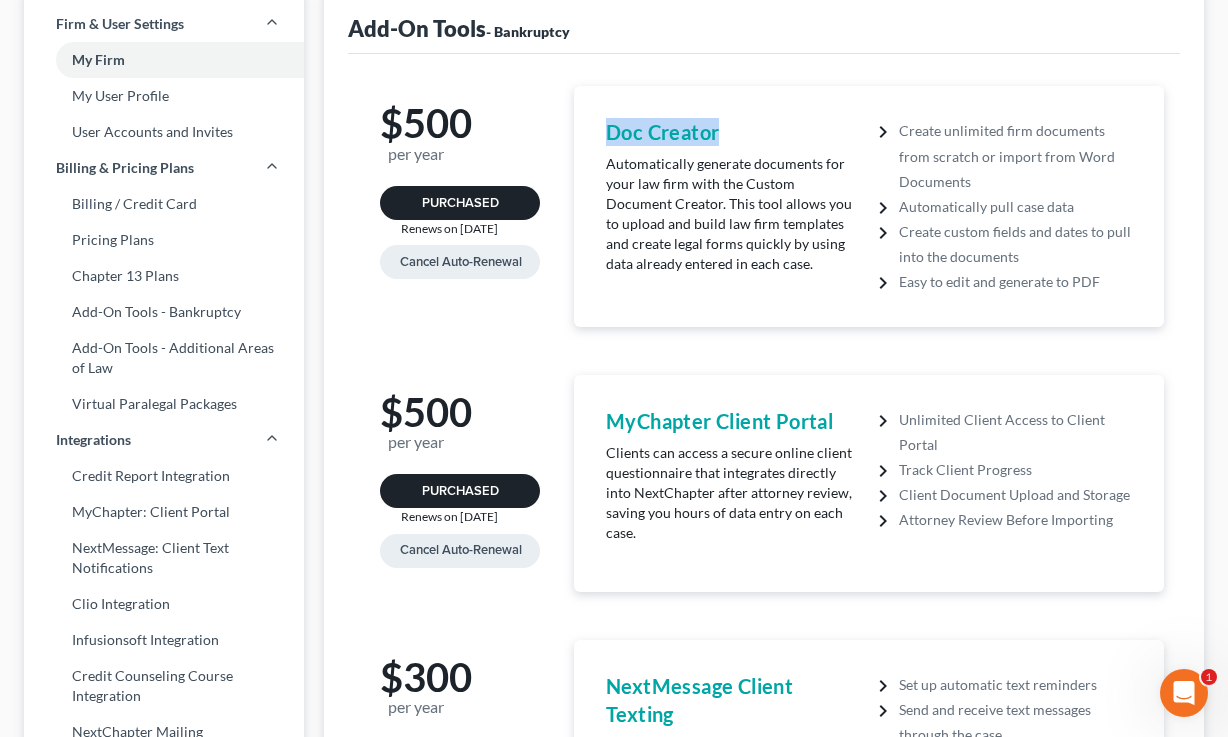 drag, startPoint x: 747, startPoint y: 131, endPoint x: 594, endPoint y: 139, distance: 153.20901 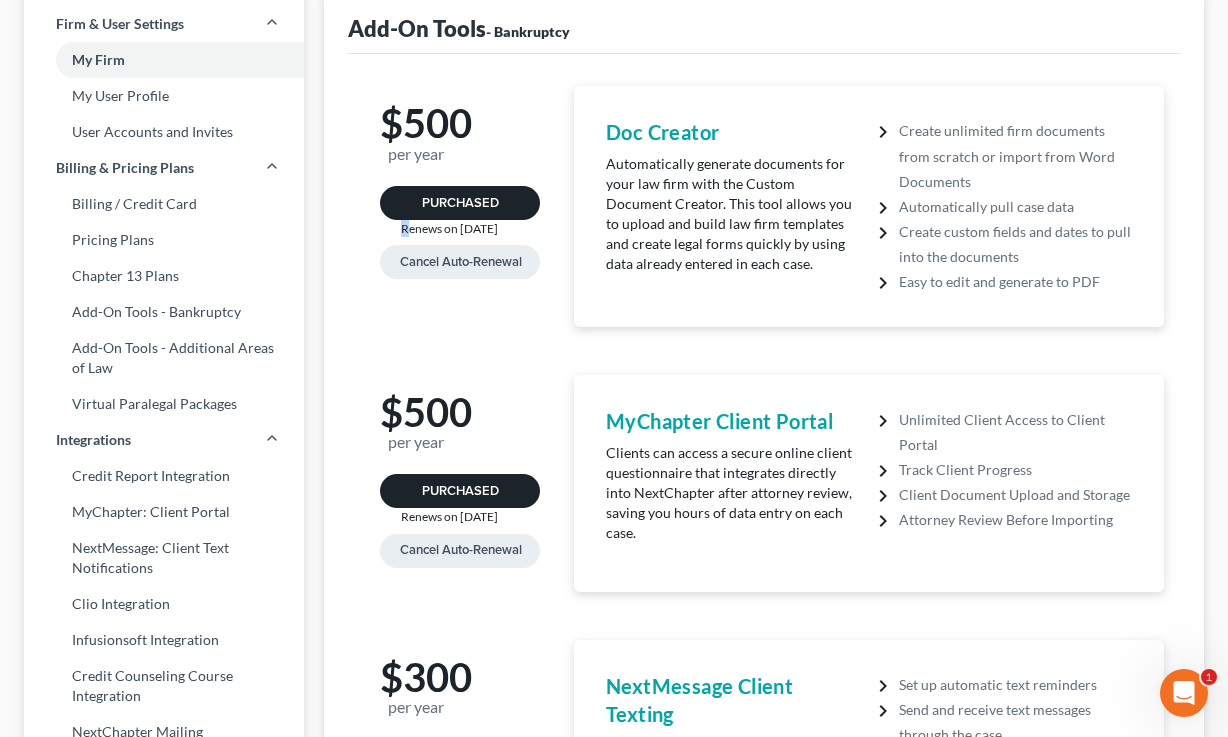 drag, startPoint x: 549, startPoint y: 219, endPoint x: 391, endPoint y: 223, distance: 158.05063 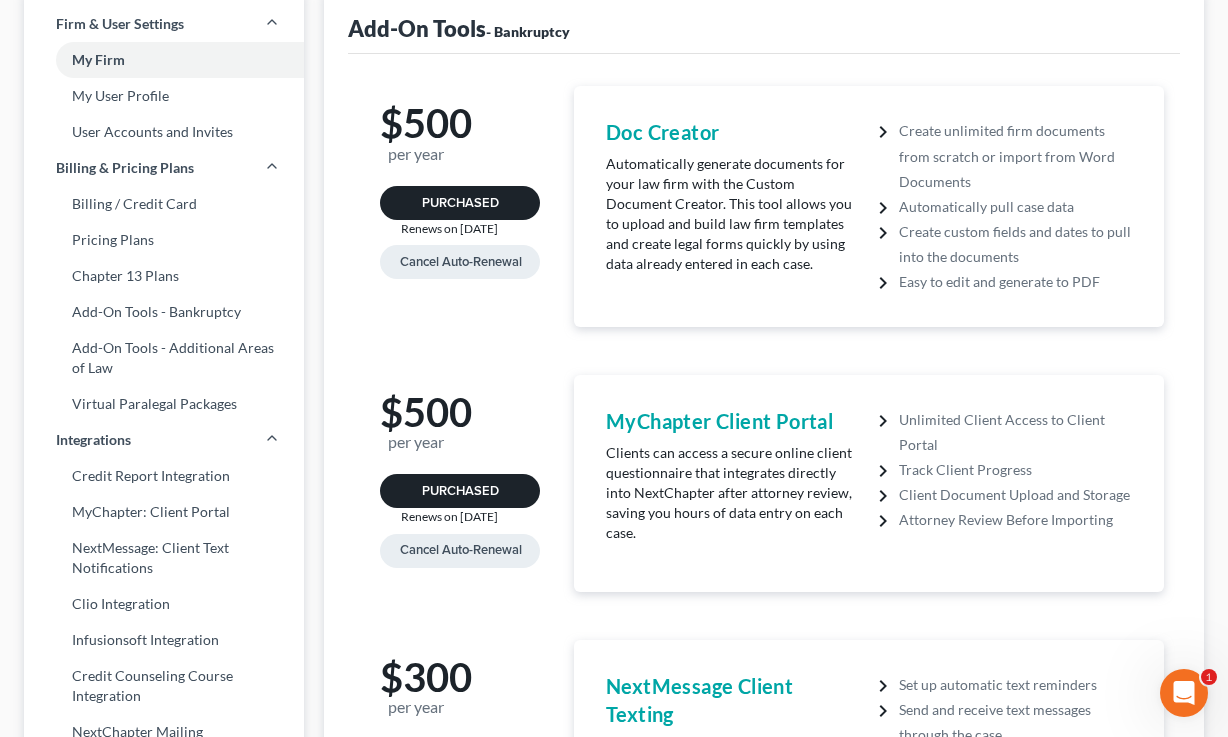 click on "Automatically generate documents for your law firm with the Custom Document Creator. This tool allows you to upload and build law firm templates and create legal forms quickly by using data already entered in each case." at bounding box center [732, 214] 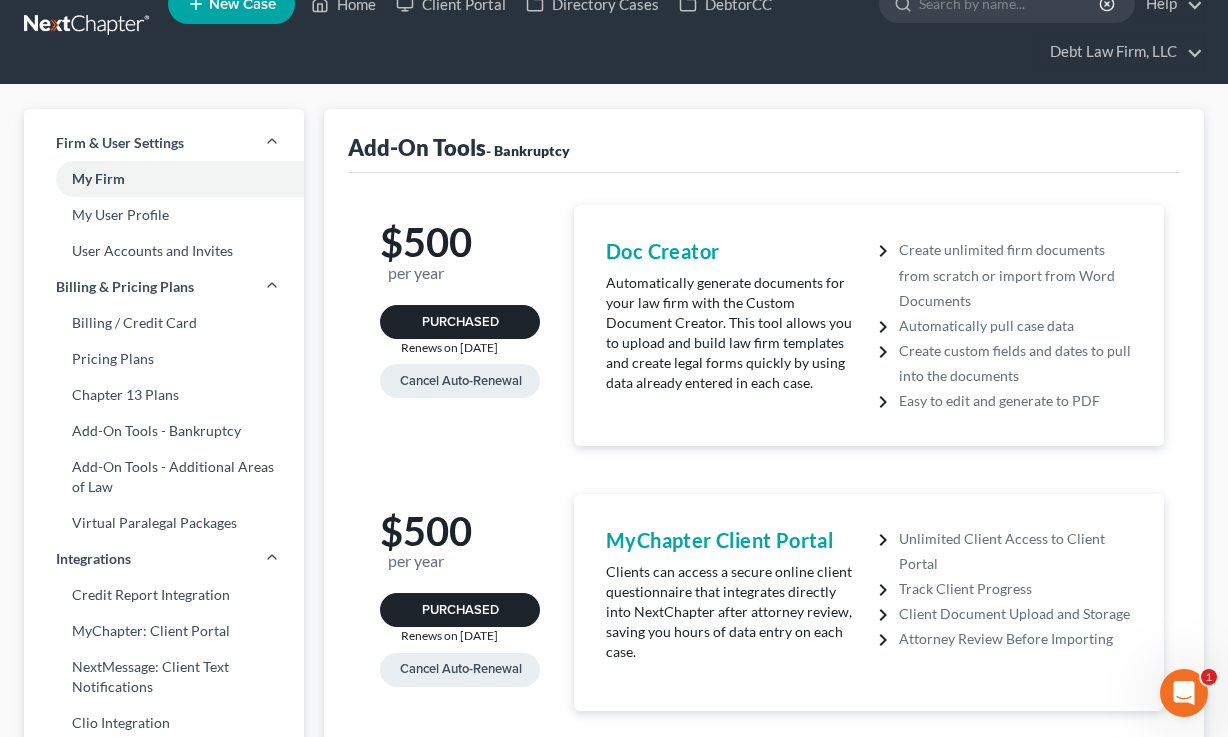 scroll, scrollTop: 302, scrollLeft: 0, axis: vertical 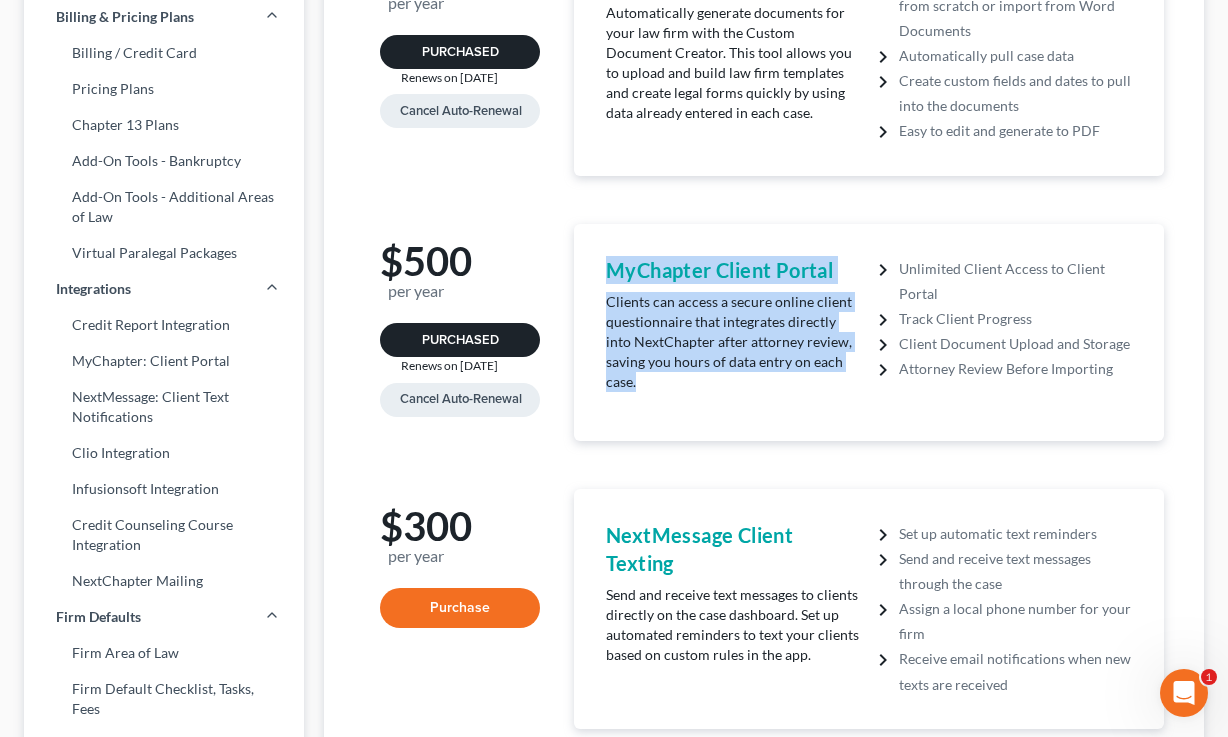 drag, startPoint x: 649, startPoint y: 383, endPoint x: 594, endPoint y: 261, distance: 133.82451 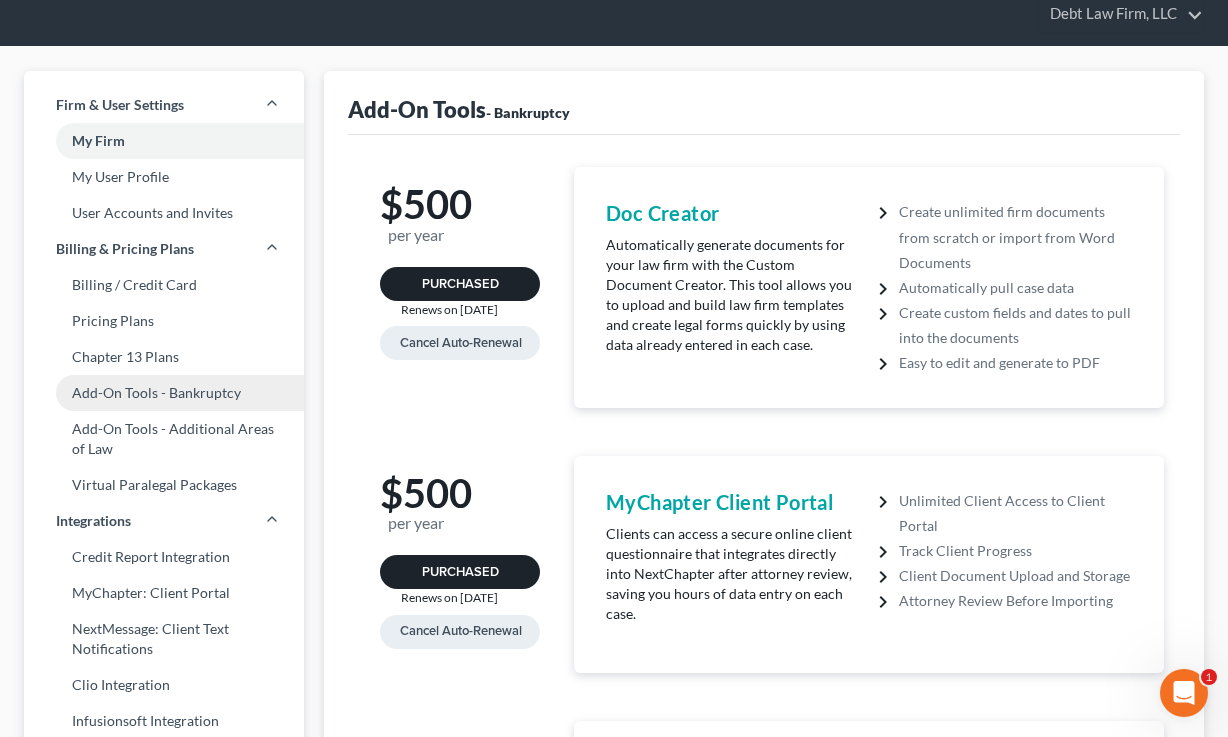 scroll, scrollTop: 30, scrollLeft: 0, axis: vertical 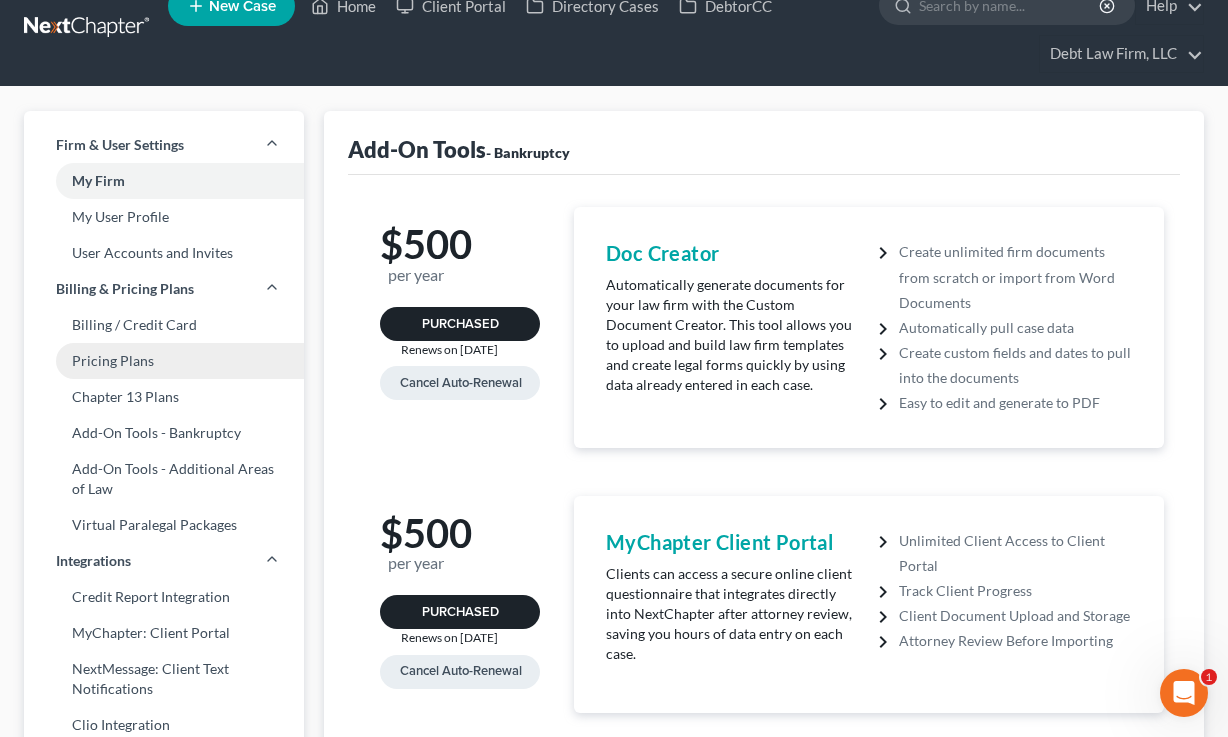 click on "Pricing Plans" at bounding box center [164, 361] 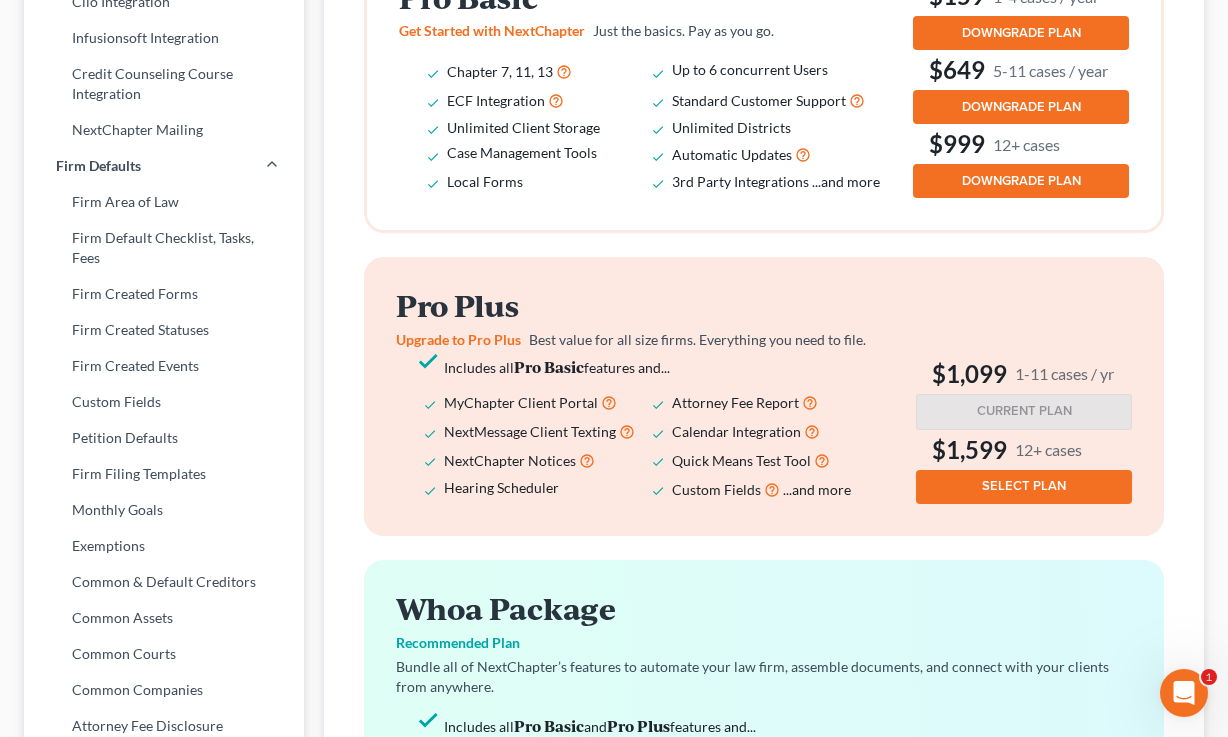 scroll, scrollTop: 848, scrollLeft: 0, axis: vertical 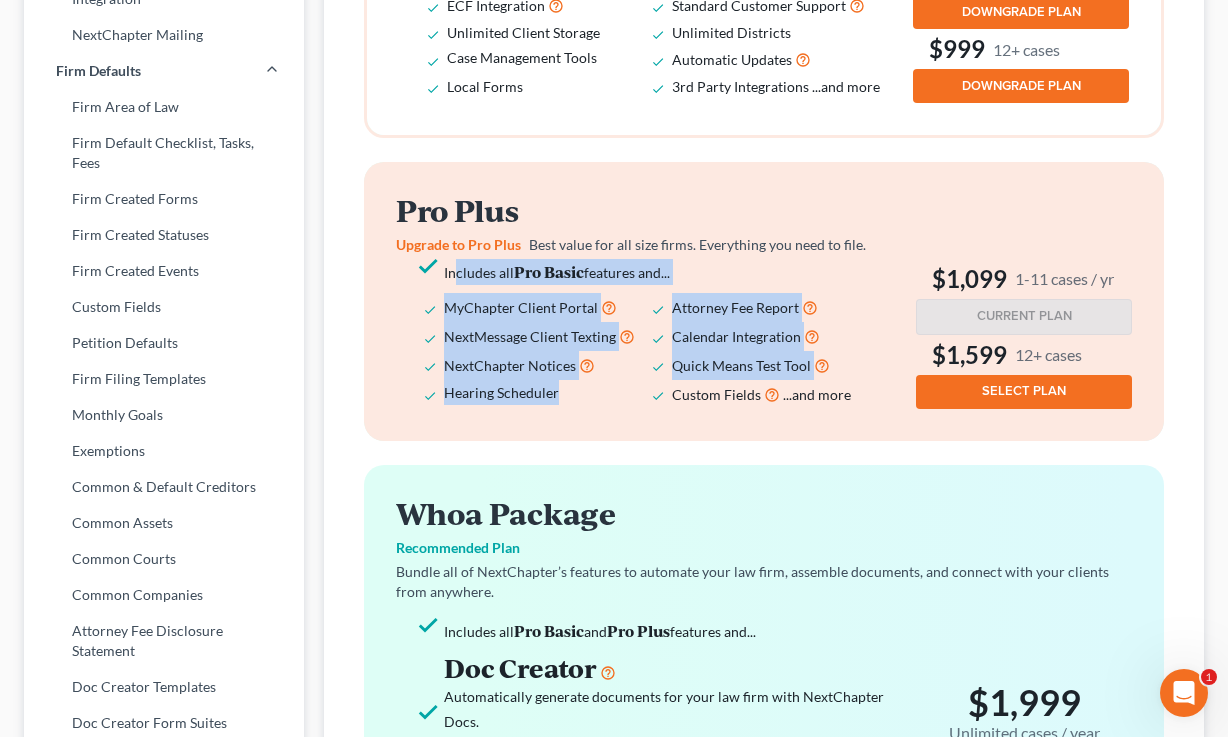 drag, startPoint x: 599, startPoint y: 397, endPoint x: 442, endPoint y: 281, distance: 195.20502 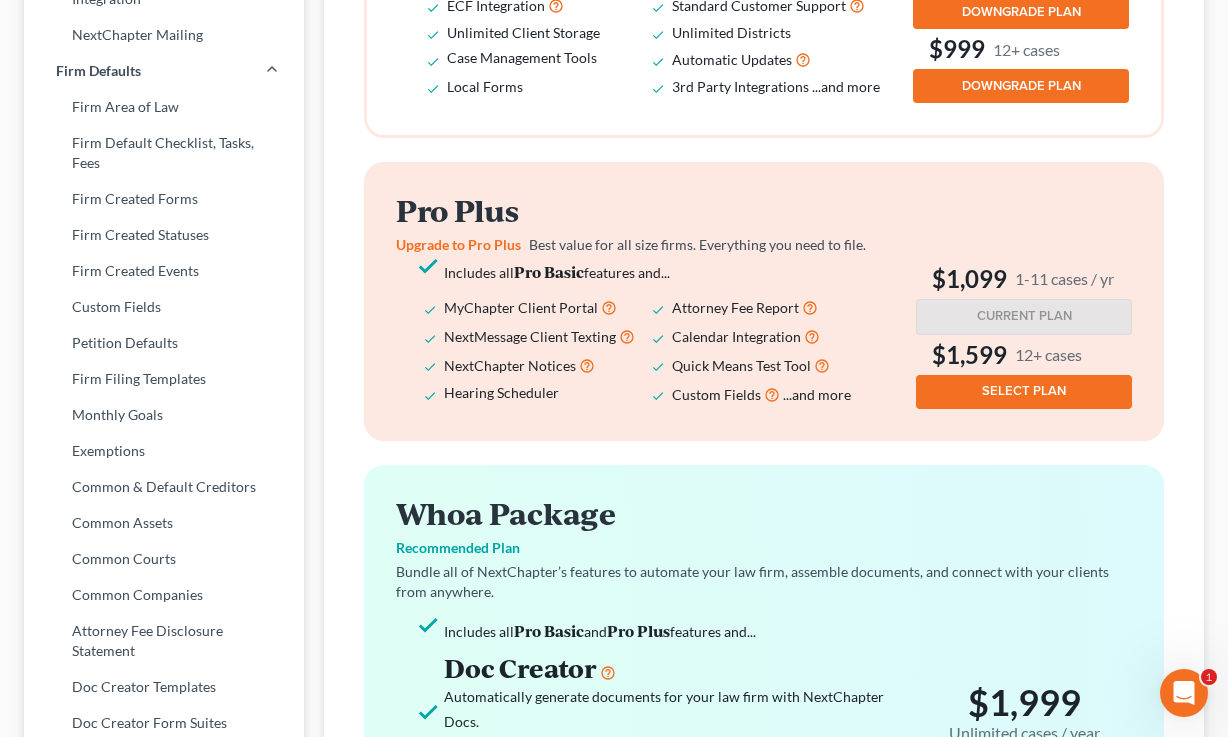 click on "$[PRICE]  [NUMBER]+ cases" at bounding box center [1024, 355] 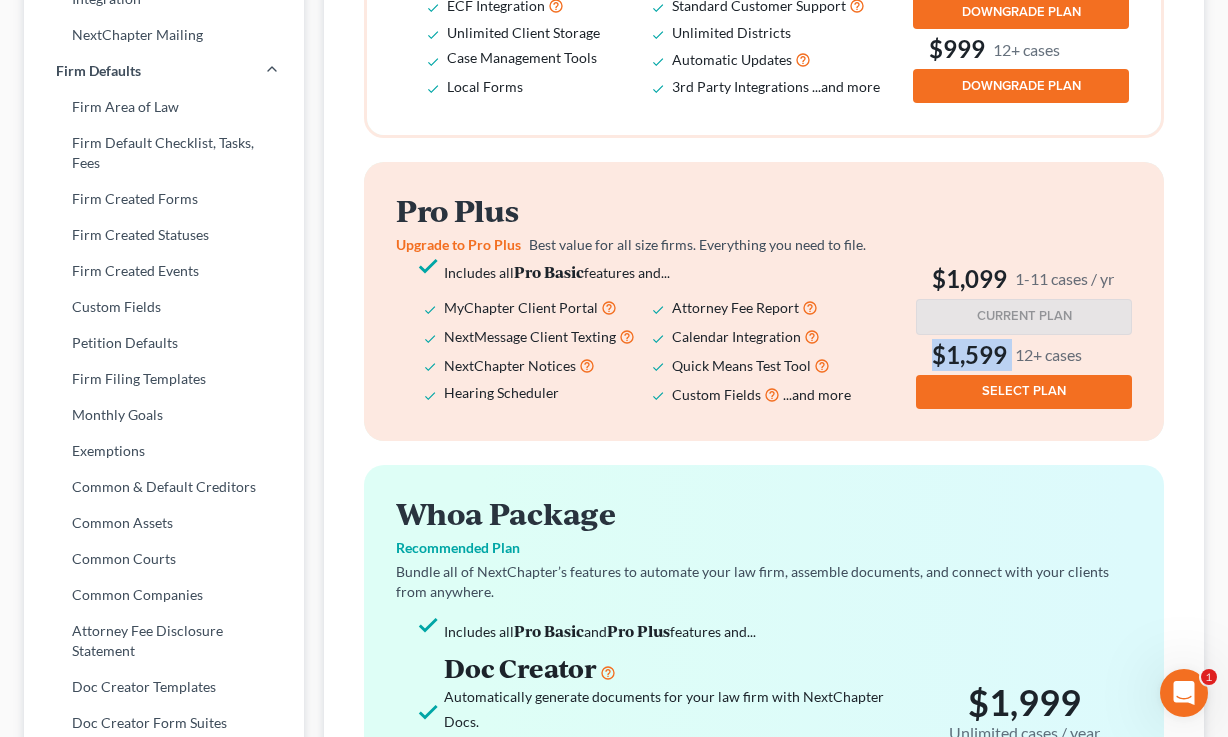 drag, startPoint x: 1093, startPoint y: 354, endPoint x: 938, endPoint y: 346, distance: 155.20631 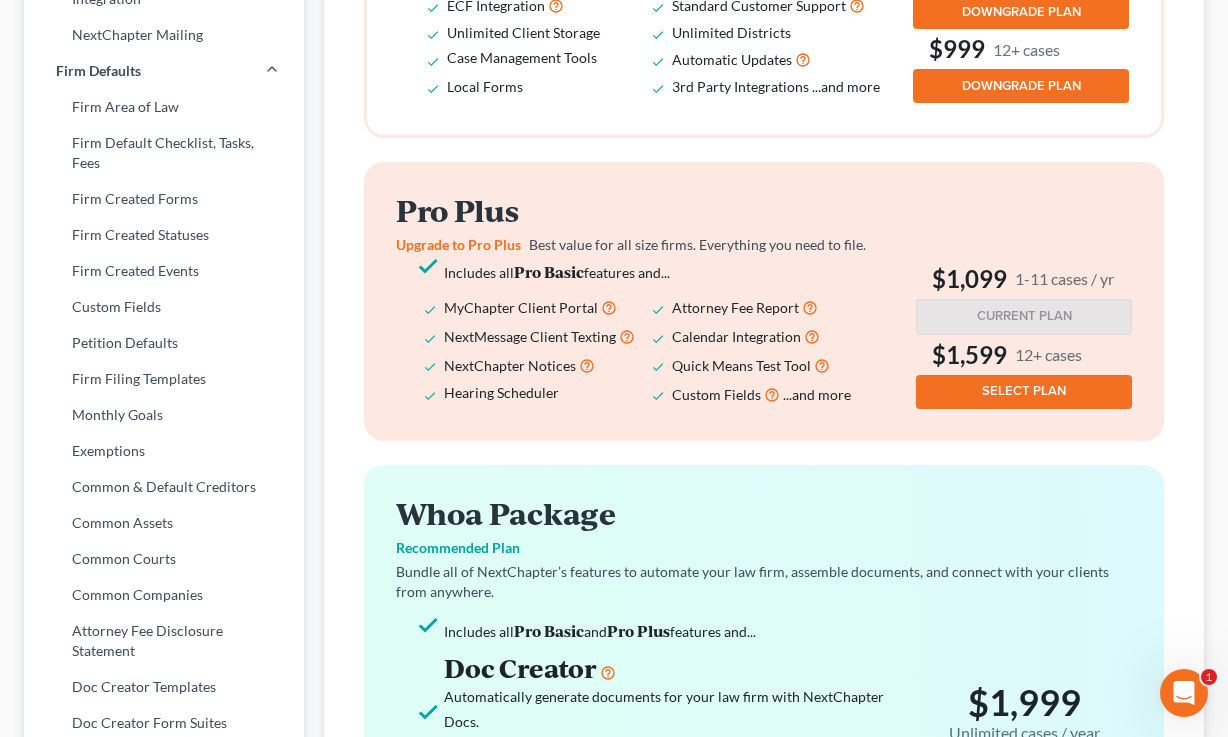 scroll, scrollTop: 0, scrollLeft: 0, axis: both 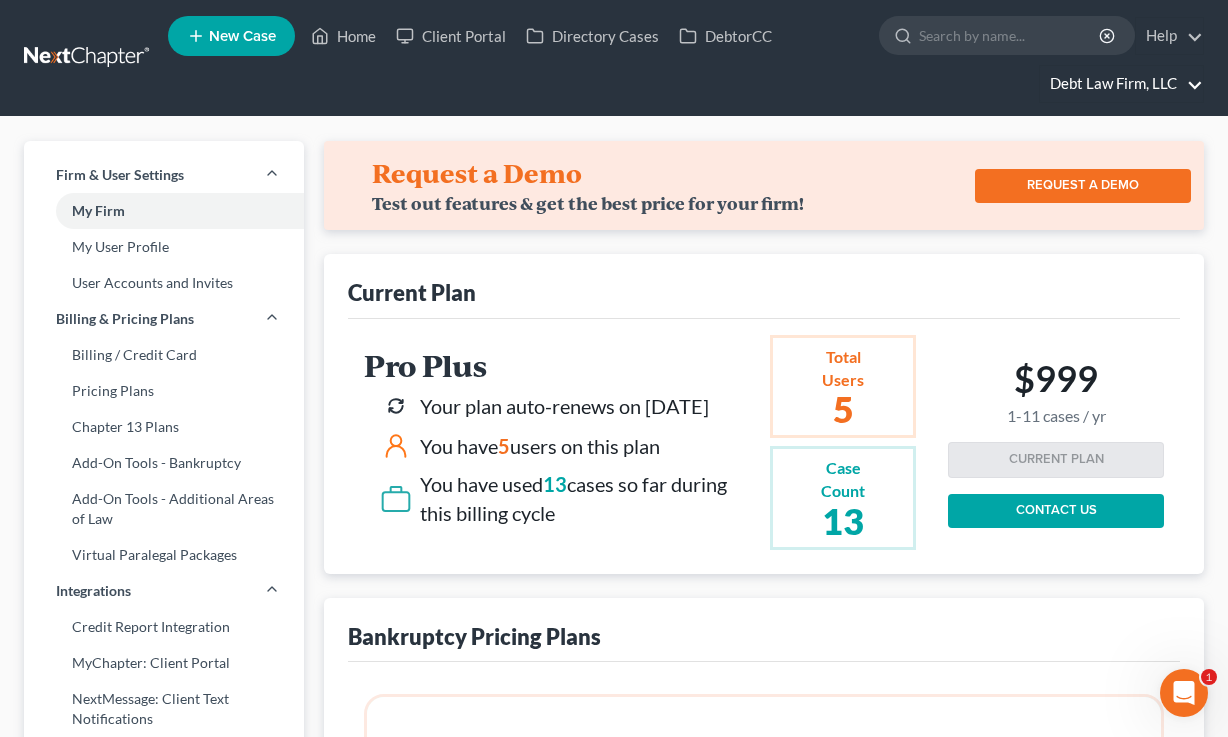 click on "Debt Law Firm, LLC" at bounding box center [1121, 84] 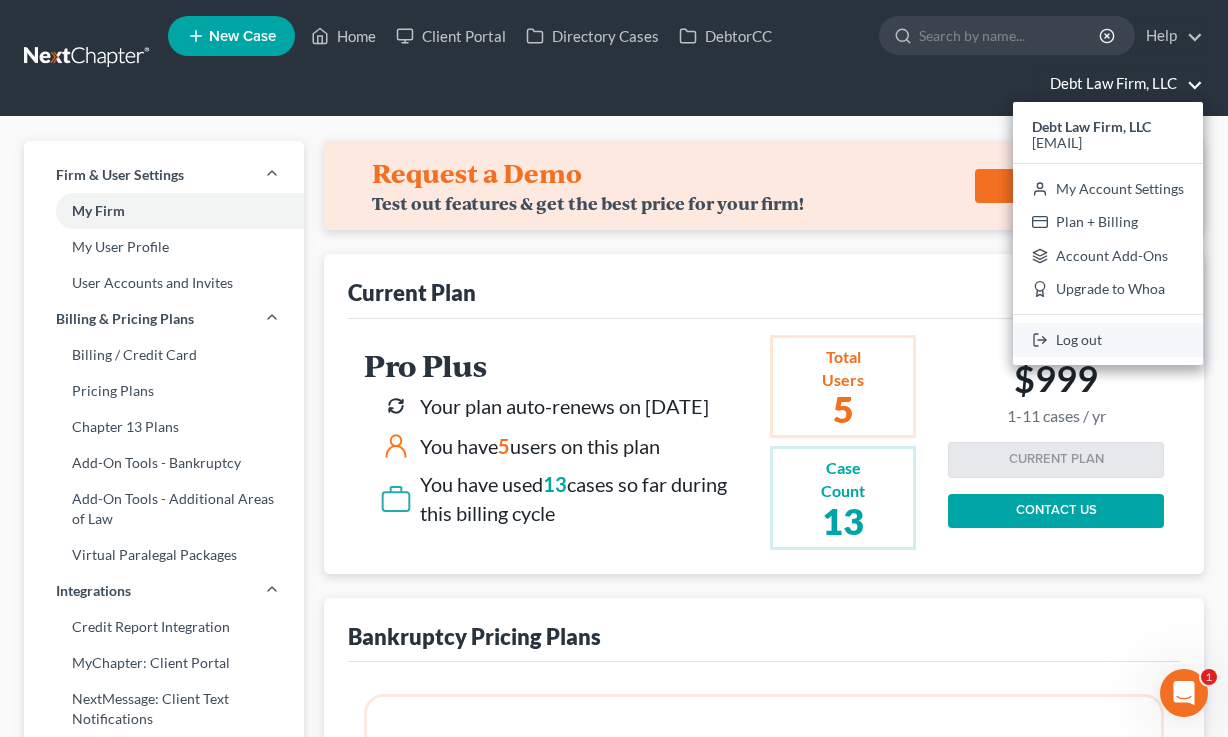 click on "Log out" at bounding box center (1108, 340) 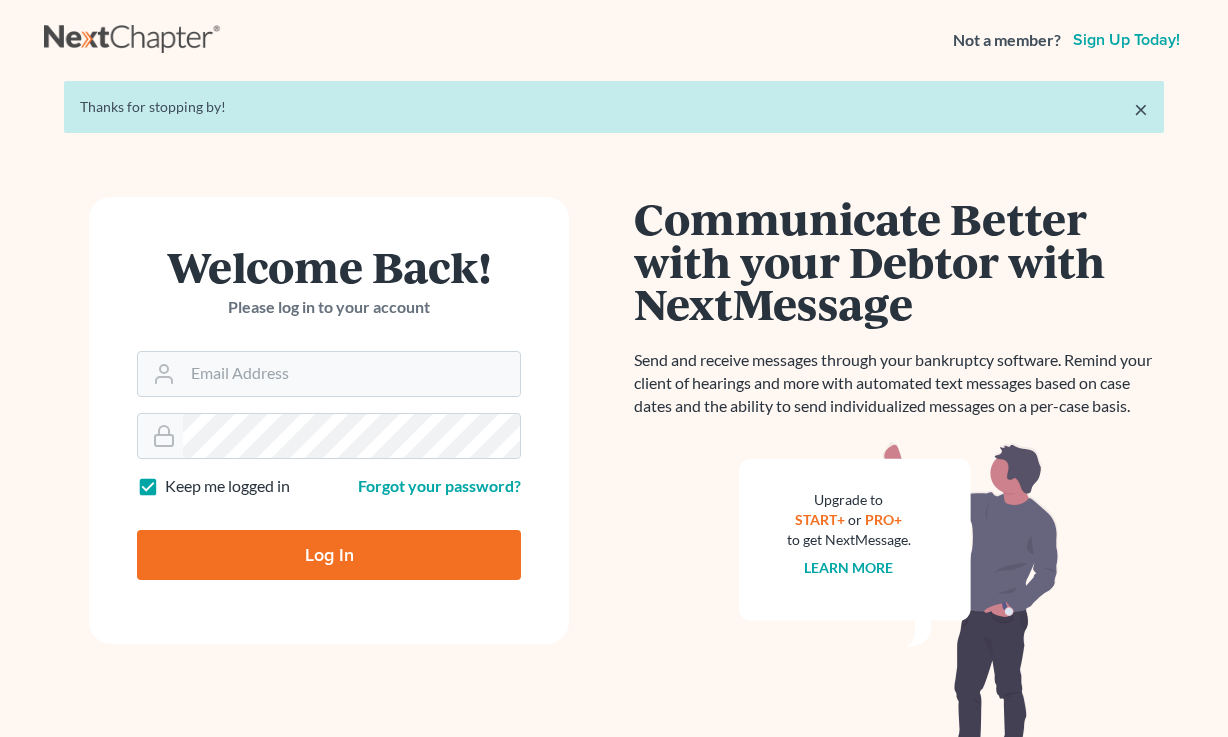 scroll, scrollTop: 0, scrollLeft: 0, axis: both 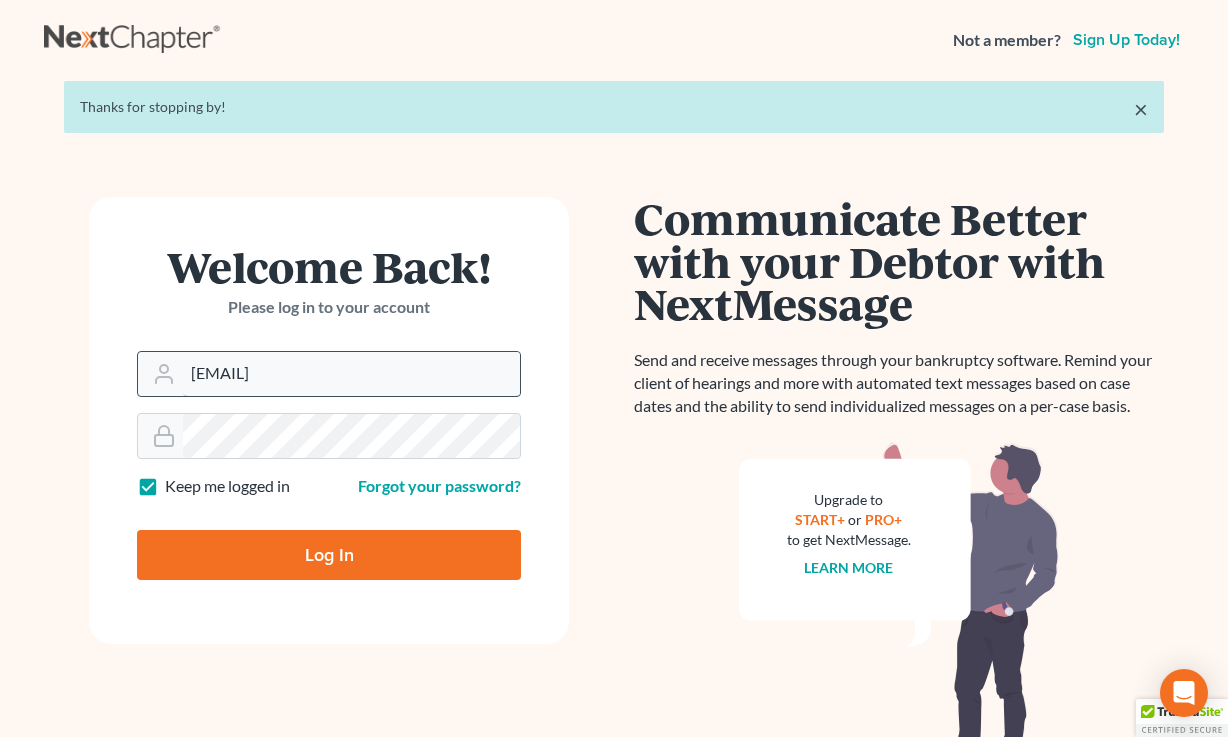 click on "[EMAIL]" at bounding box center (351, 374) 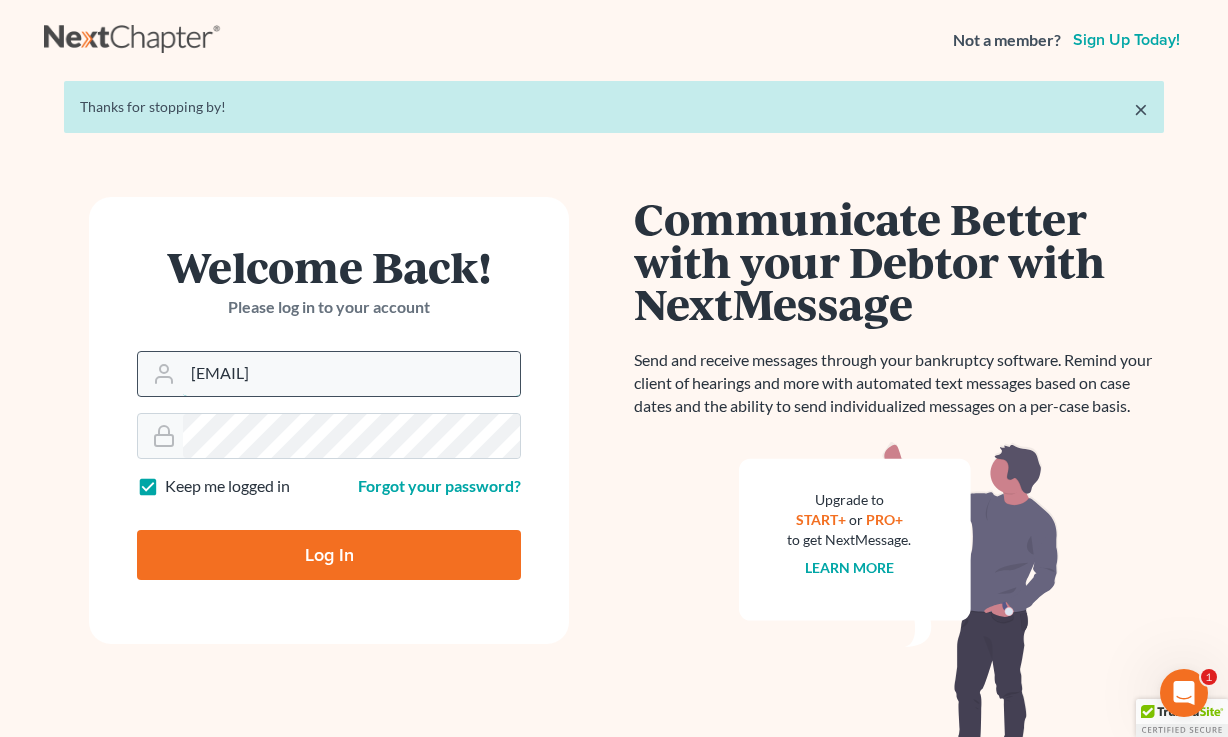 scroll, scrollTop: 0, scrollLeft: 0, axis: both 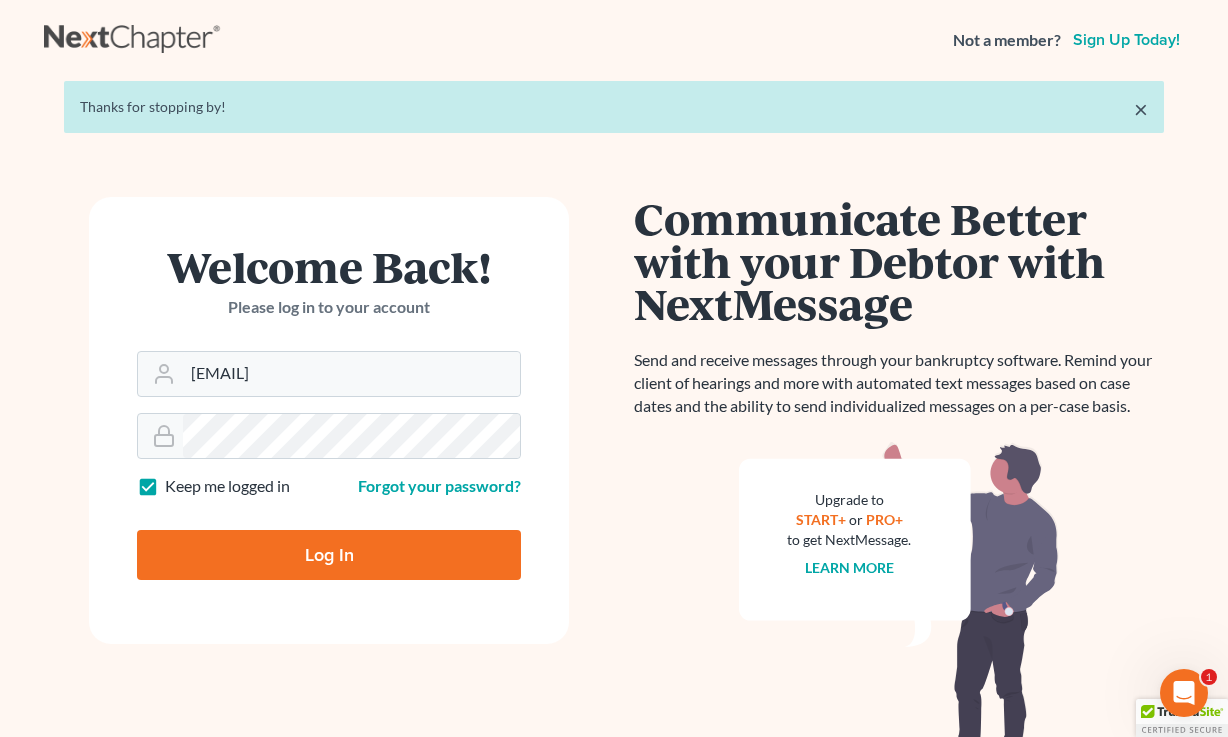 click on "Log In" at bounding box center [329, 555] 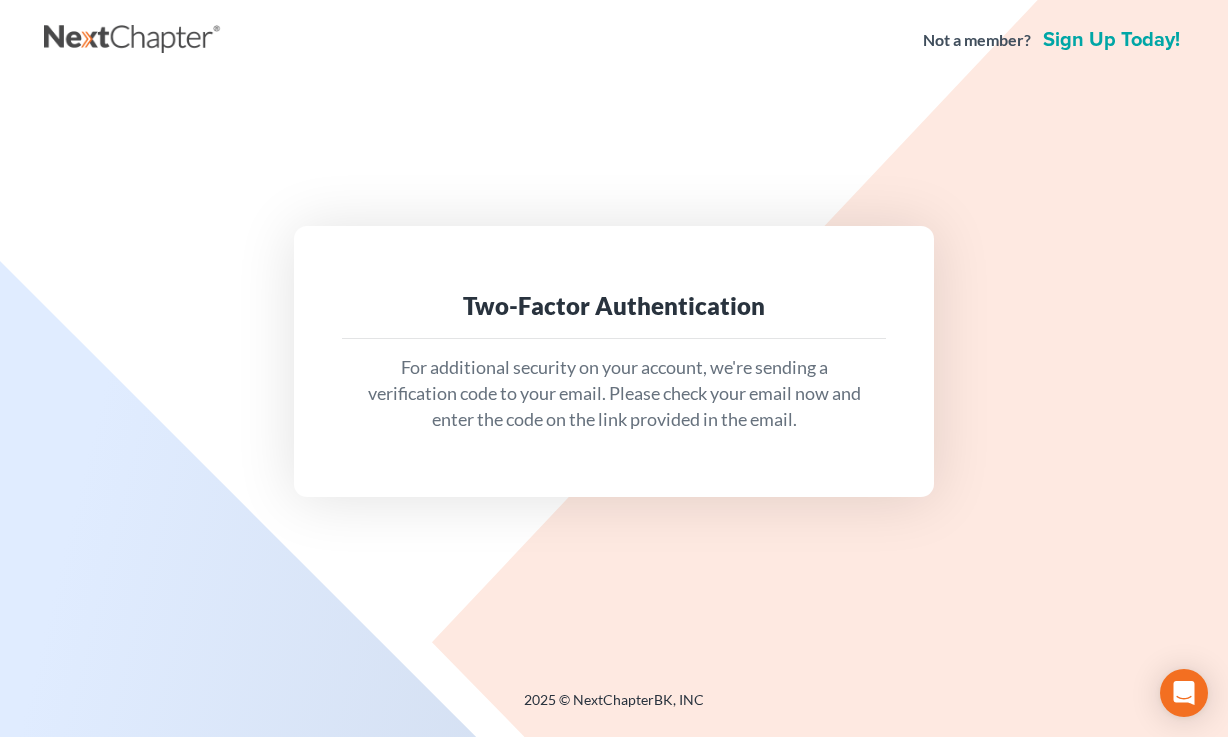 scroll, scrollTop: 0, scrollLeft: 0, axis: both 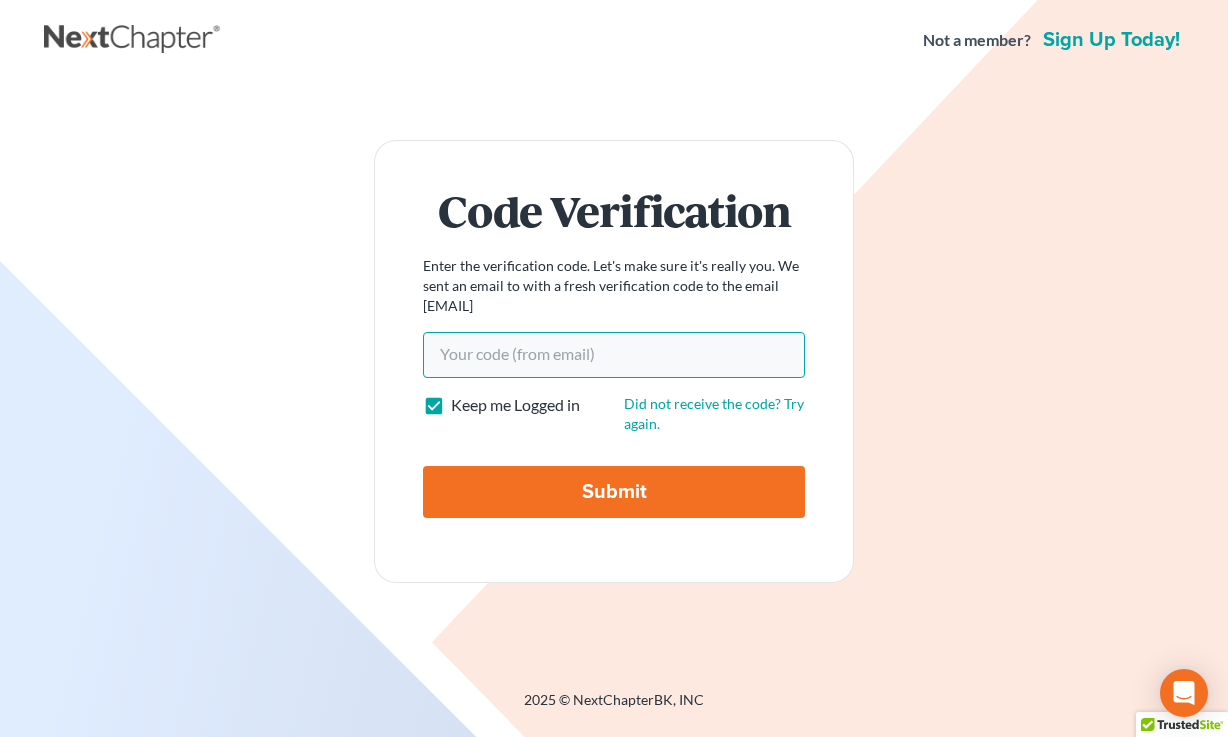 click on "Your code(from email)" at bounding box center (614, 355) 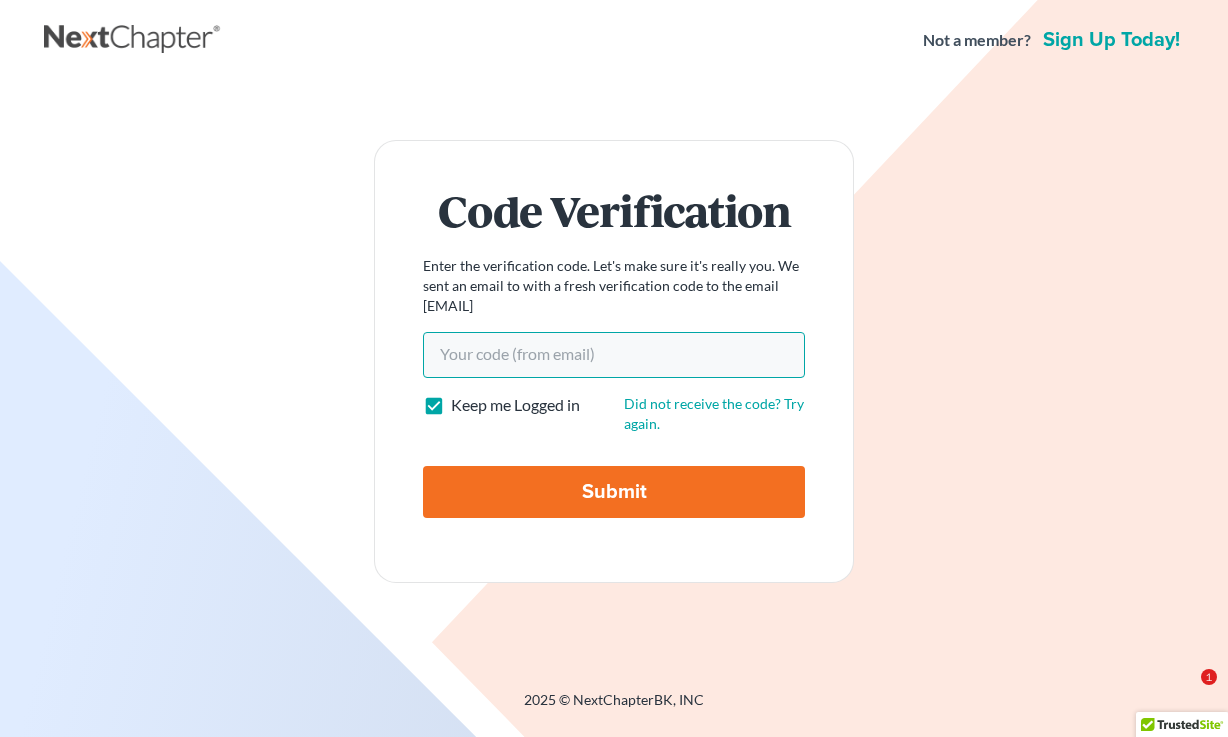paste on "392f73" 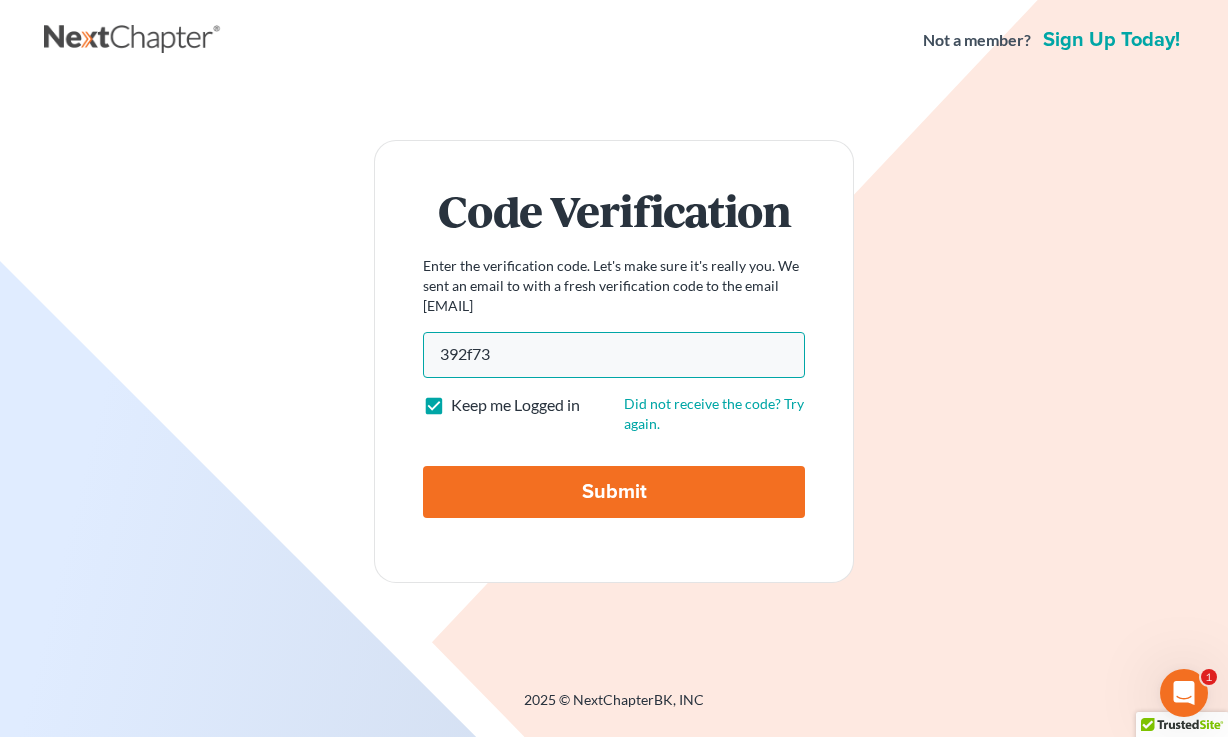 scroll, scrollTop: 0, scrollLeft: 0, axis: both 